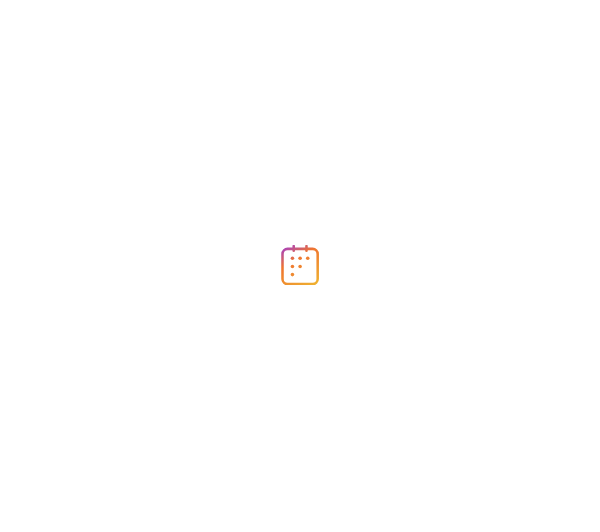 scroll, scrollTop: 0, scrollLeft: 0, axis: both 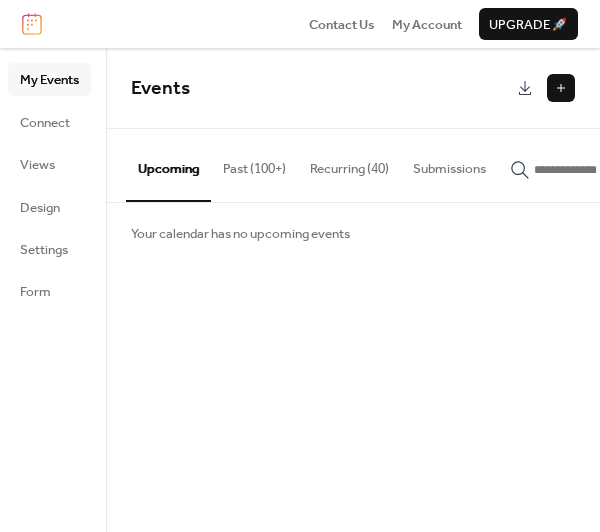 click at bounding box center (561, 88) 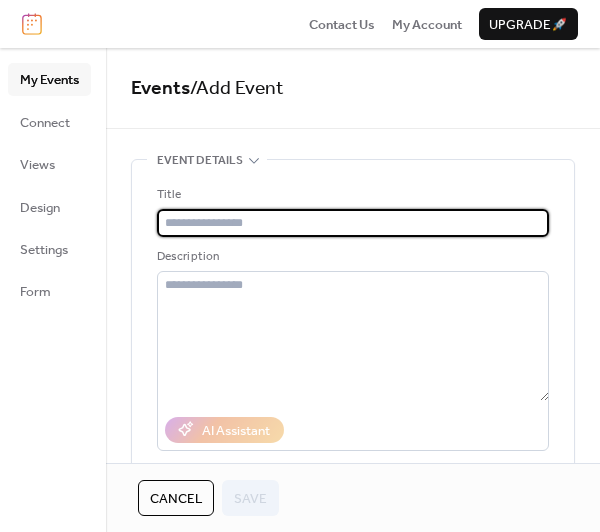 click at bounding box center [353, 223] 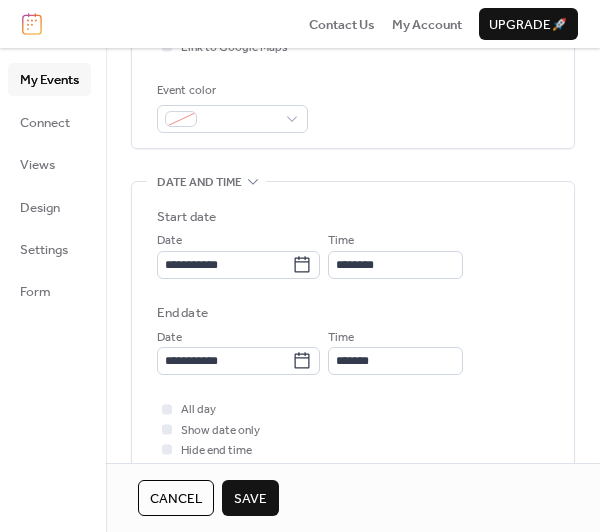 scroll, scrollTop: 300, scrollLeft: 0, axis: vertical 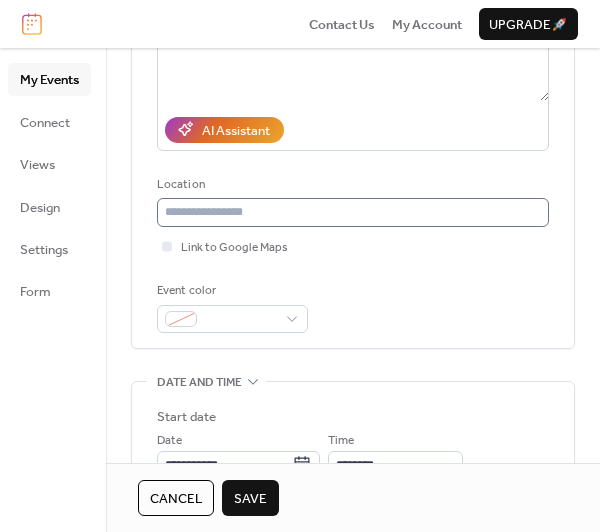 type on "**********" 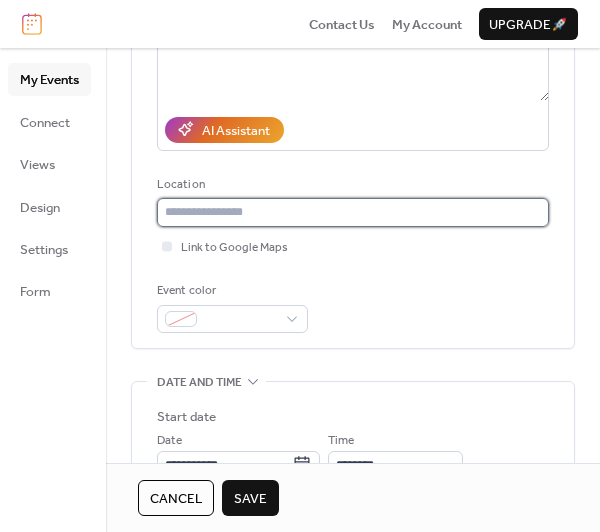 click at bounding box center [353, 212] 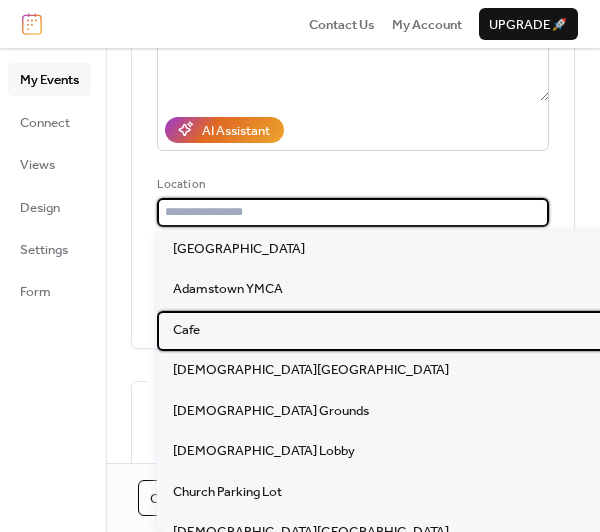 click on "Cafe" at bounding box center (186, 330) 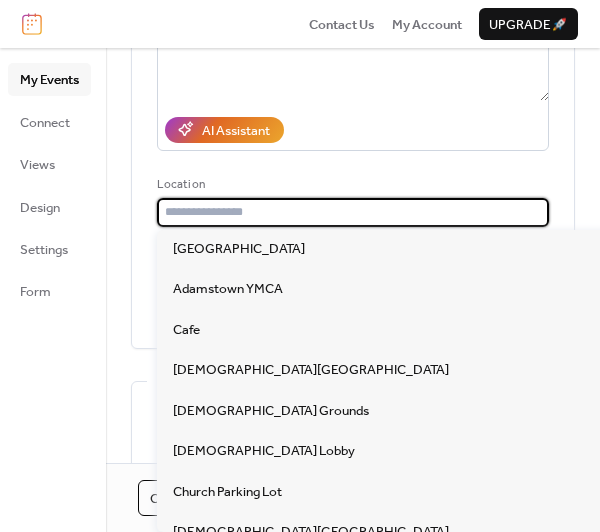 type on "****" 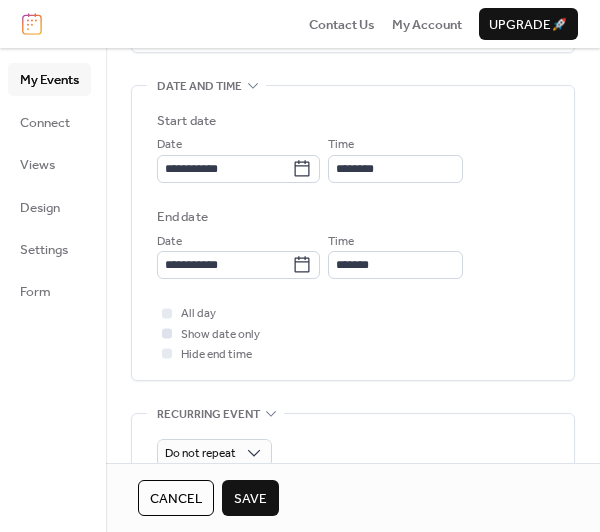 scroll, scrollTop: 600, scrollLeft: 0, axis: vertical 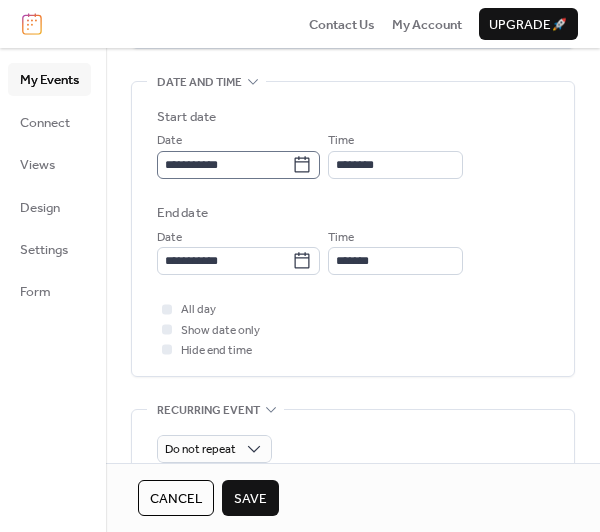 click 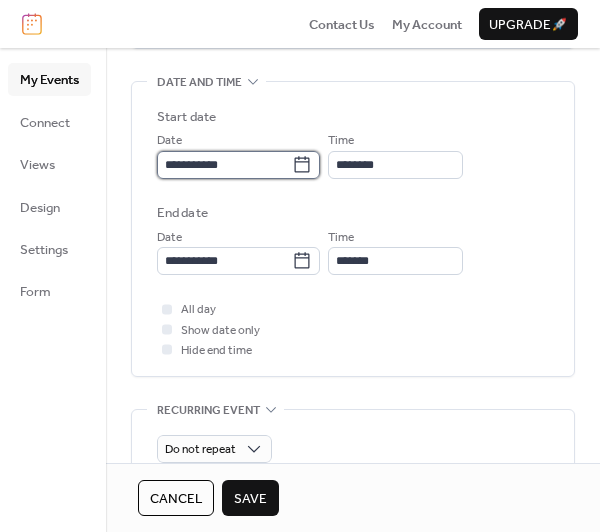 click on "**********" at bounding box center [224, 165] 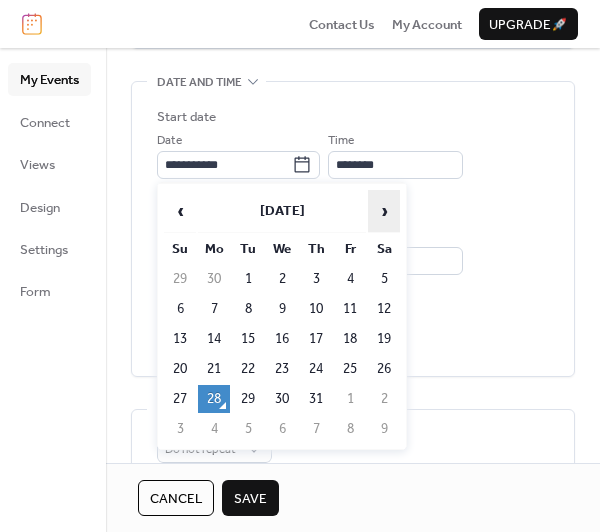 click on "›" at bounding box center (384, 211) 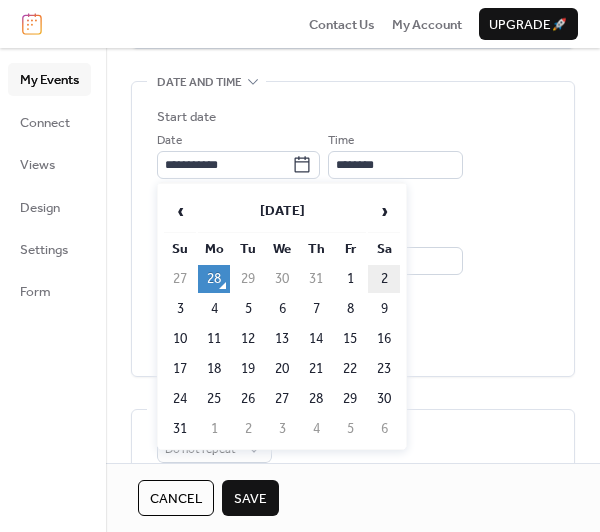 click on "2" at bounding box center (384, 279) 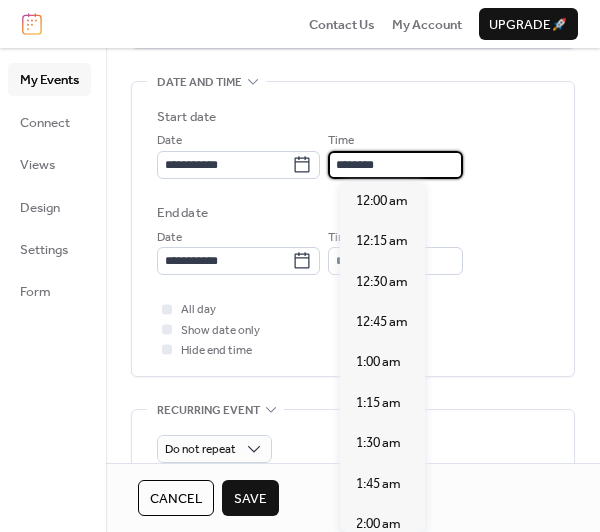 click on "********" at bounding box center [395, 165] 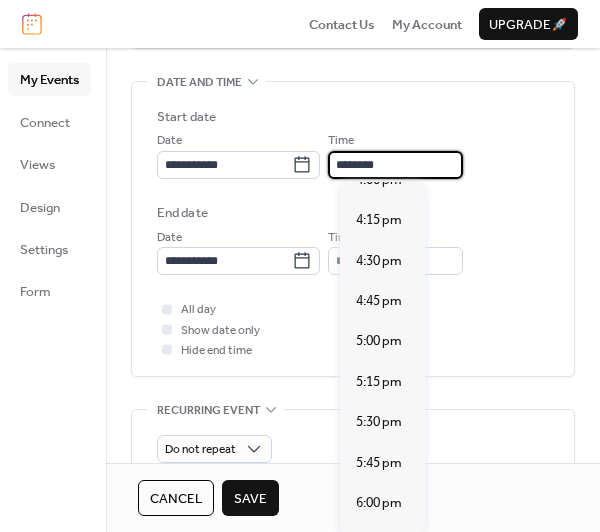 scroll, scrollTop: 2707, scrollLeft: 0, axis: vertical 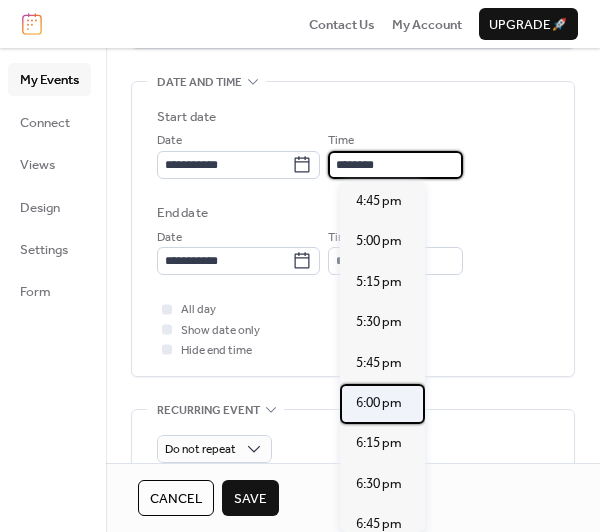 click on "6:00 pm" at bounding box center [379, 403] 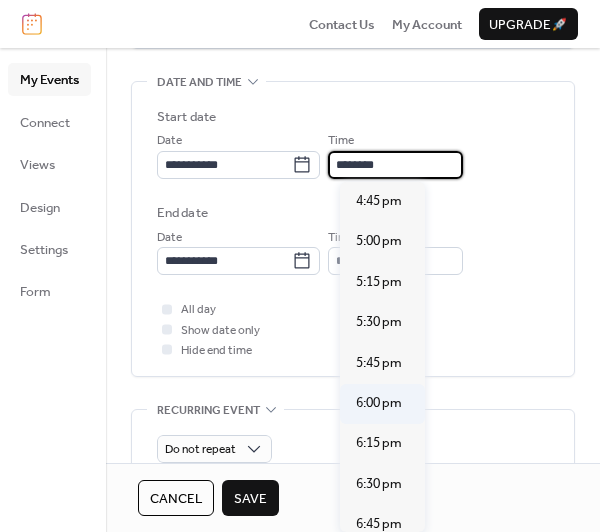 type on "*******" 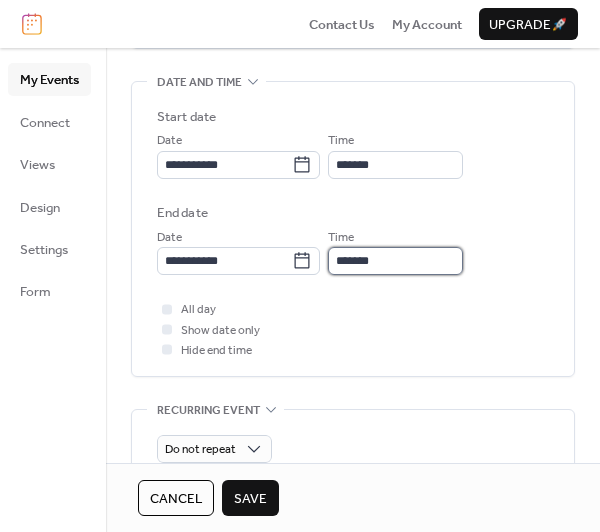 click on "*******" at bounding box center [395, 261] 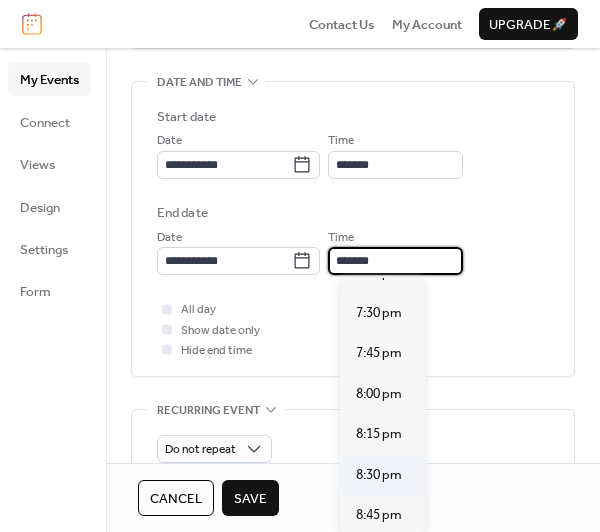 scroll, scrollTop: 200, scrollLeft: 0, axis: vertical 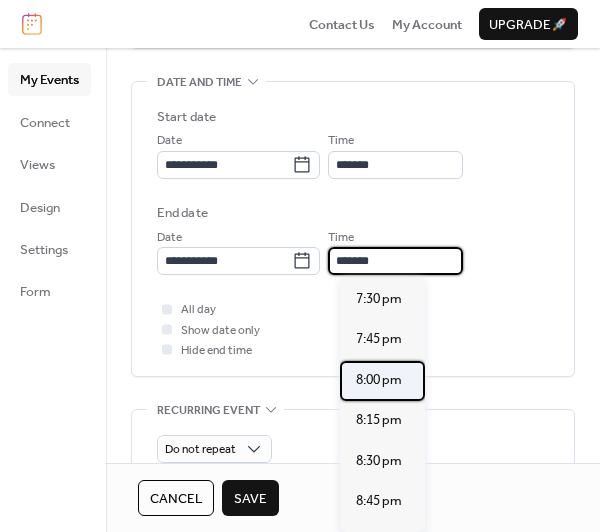 click on "8:00 pm" at bounding box center [379, 380] 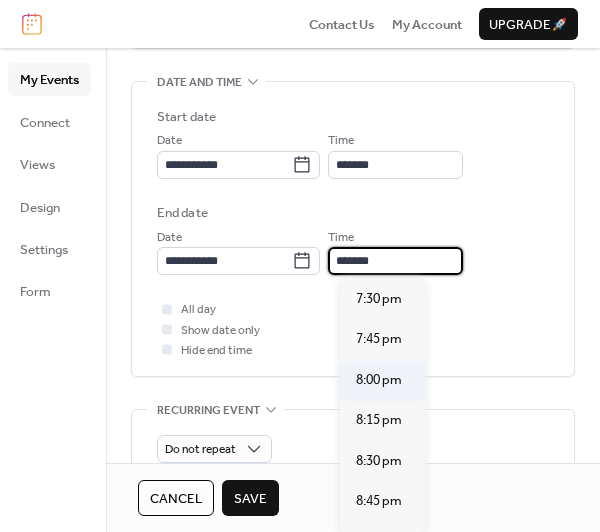 type on "*******" 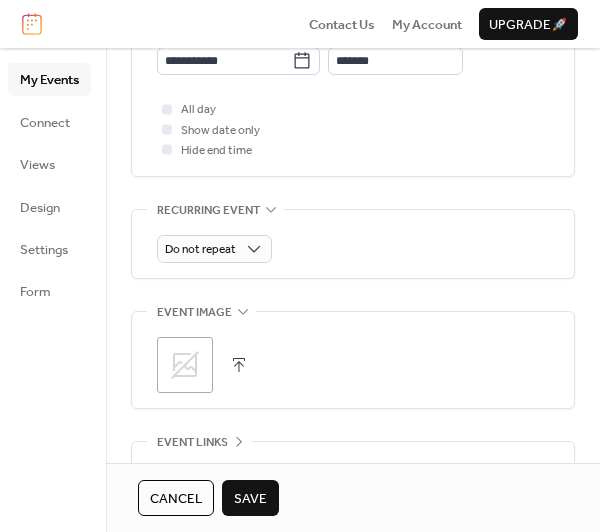 scroll, scrollTop: 982, scrollLeft: 0, axis: vertical 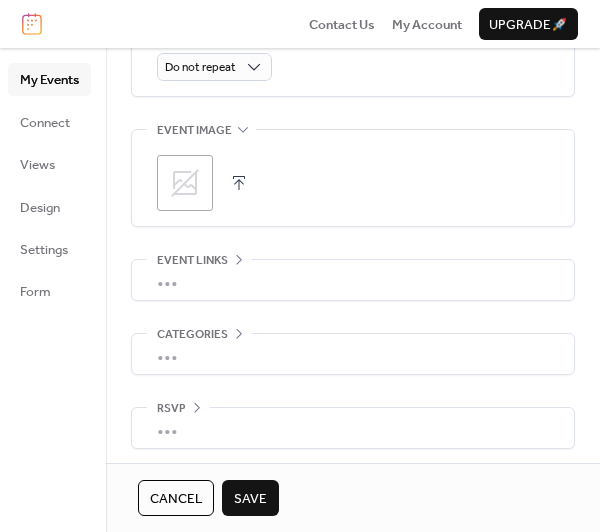click on "Save" at bounding box center [250, 499] 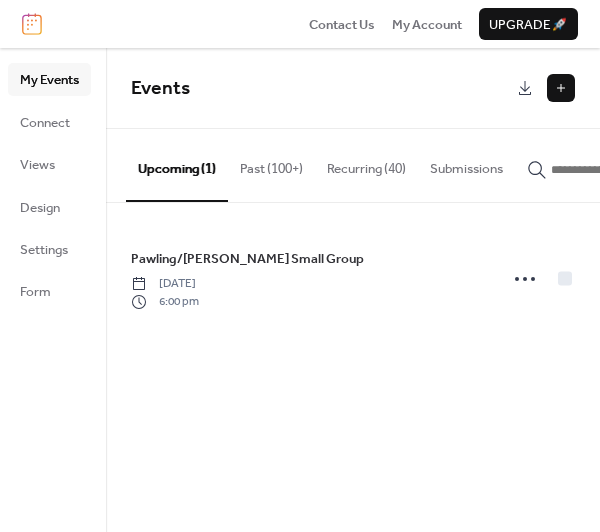 click at bounding box center (561, 88) 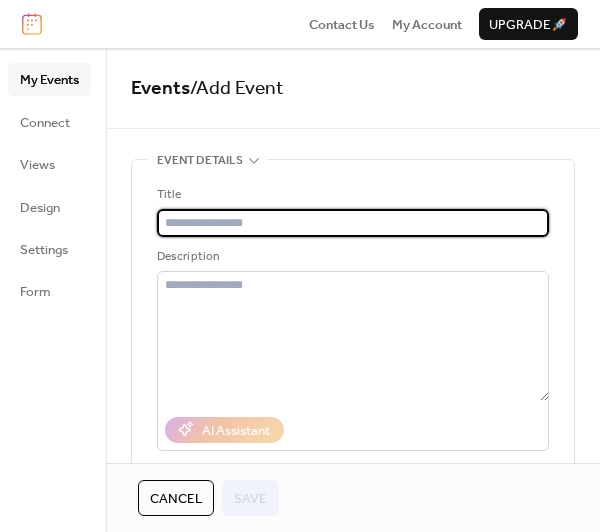 click at bounding box center [353, 223] 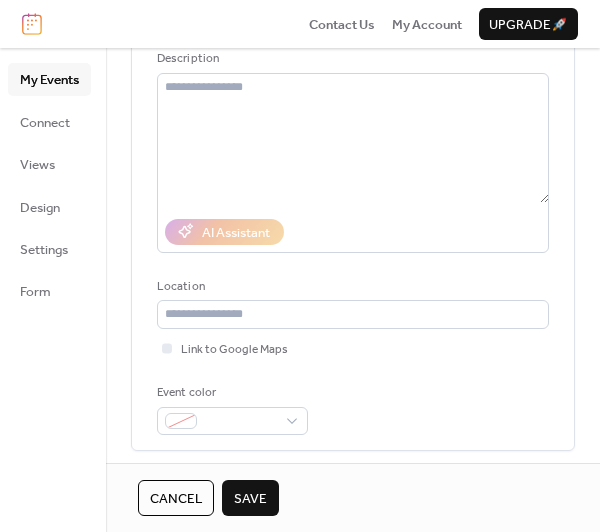 scroll, scrollTop: 200, scrollLeft: 0, axis: vertical 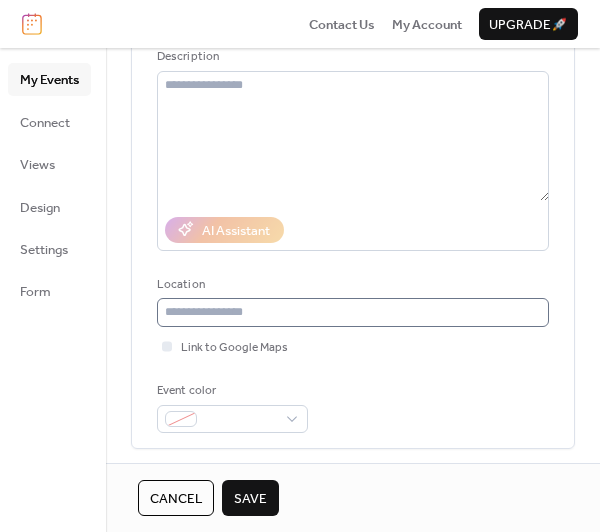 type on "**********" 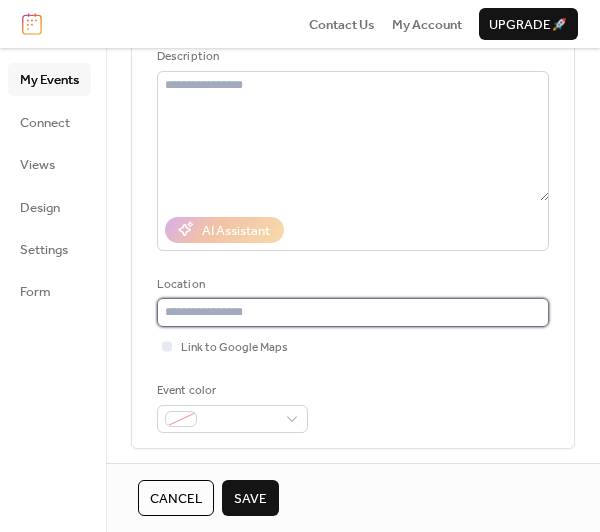 click at bounding box center [353, 312] 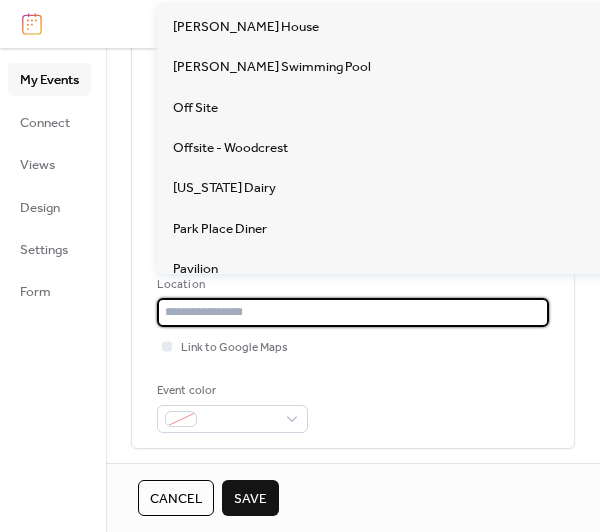 scroll, scrollTop: 1400, scrollLeft: 0, axis: vertical 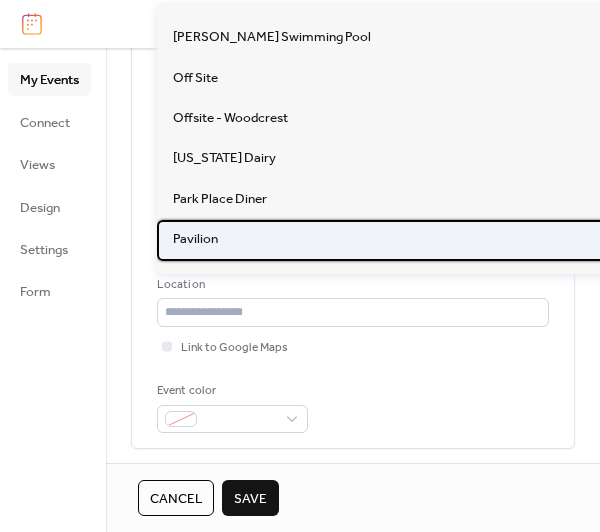 click on "Pavilion" at bounding box center [492, 240] 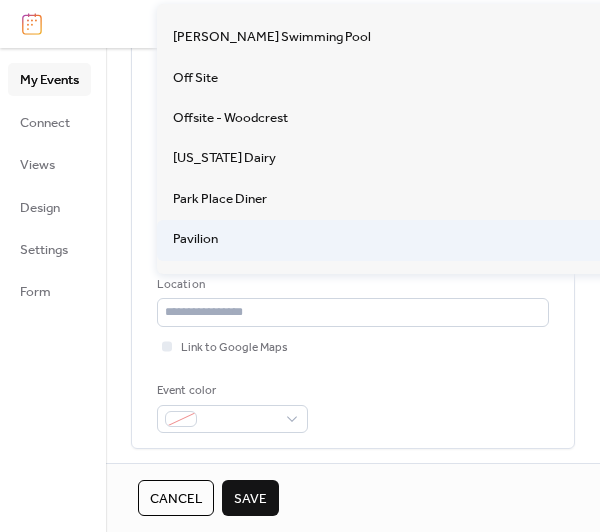 type on "********" 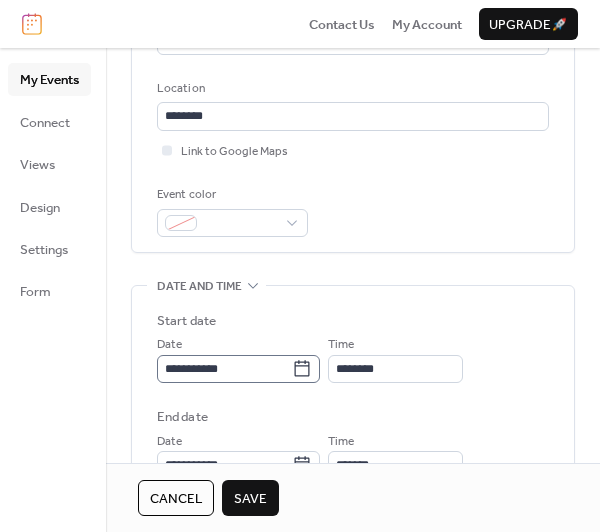 scroll, scrollTop: 400, scrollLeft: 0, axis: vertical 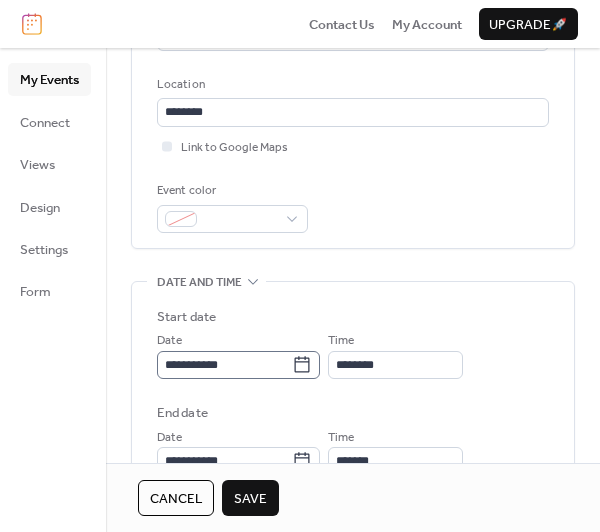 click 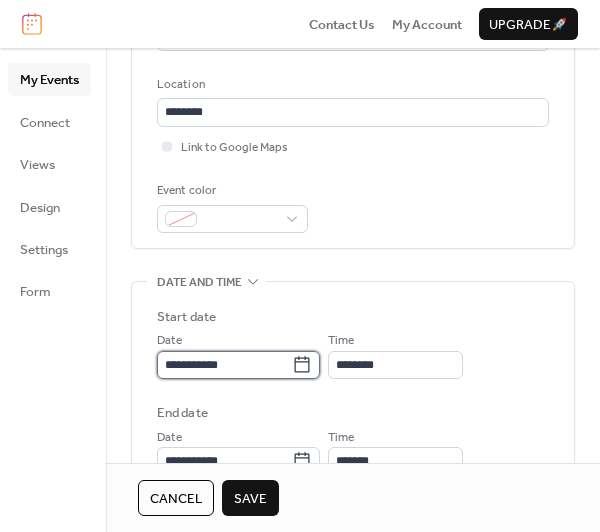 click on "**********" at bounding box center (224, 365) 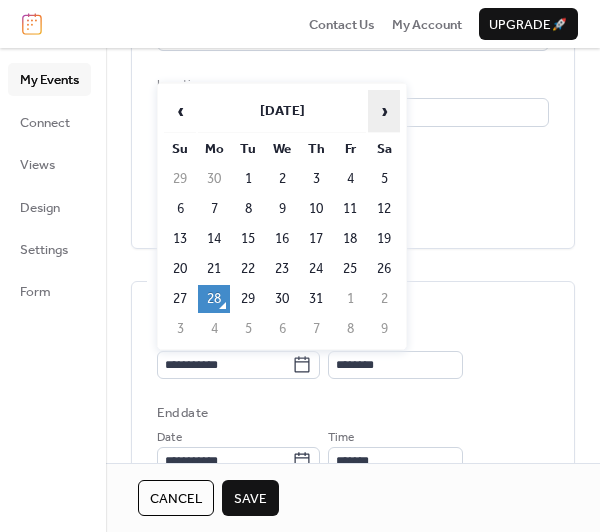 click on "›" at bounding box center (384, 111) 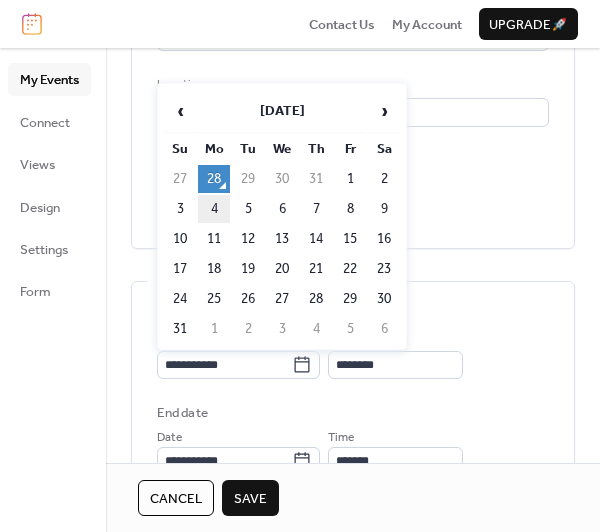 click on "4" at bounding box center [214, 209] 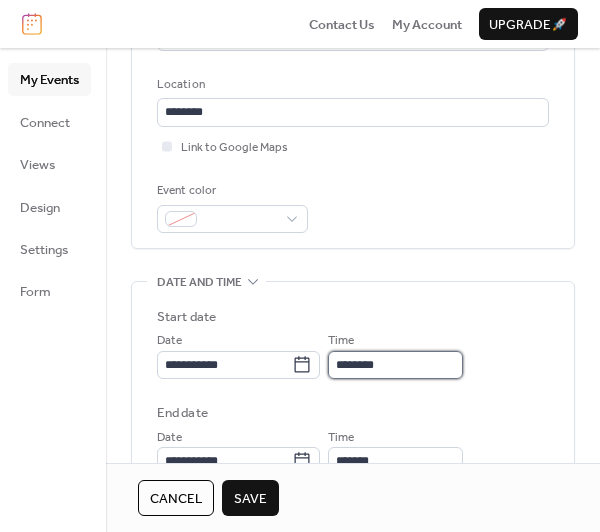 click on "********" at bounding box center (395, 365) 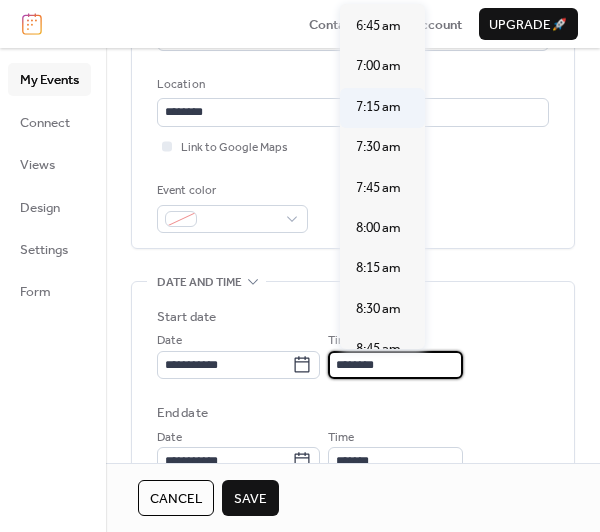 scroll, scrollTop: 1107, scrollLeft: 0, axis: vertical 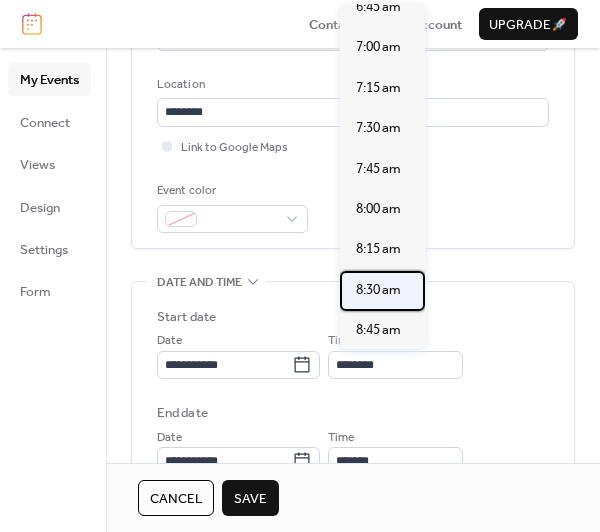 click on "8:30 am" at bounding box center (378, 290) 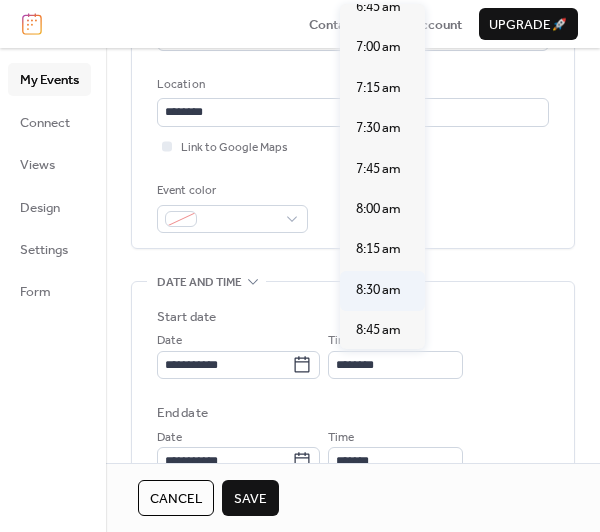 type on "*******" 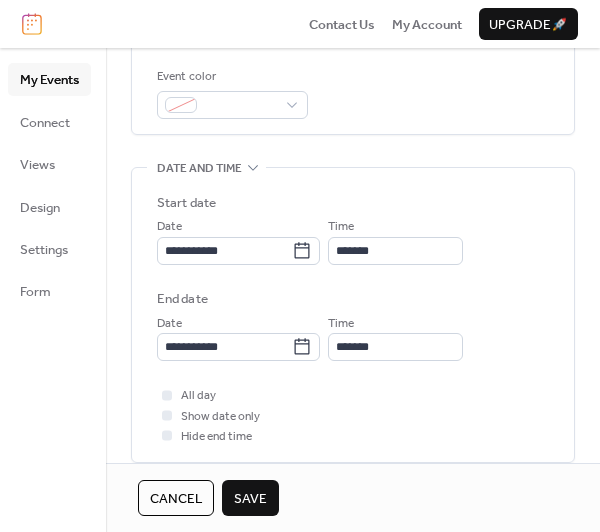 scroll, scrollTop: 600, scrollLeft: 0, axis: vertical 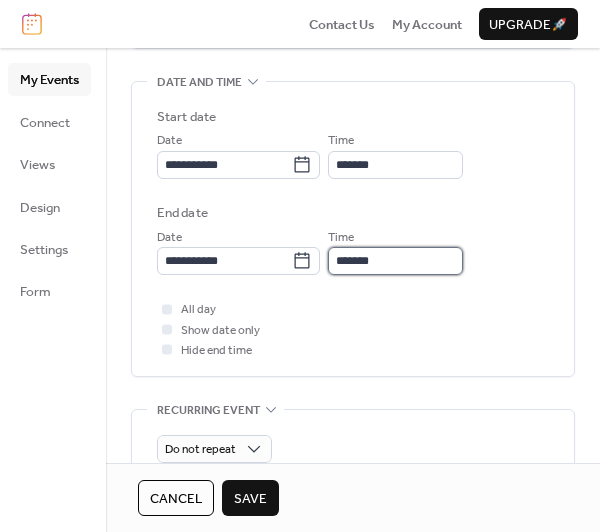 click on "*******" at bounding box center (395, 261) 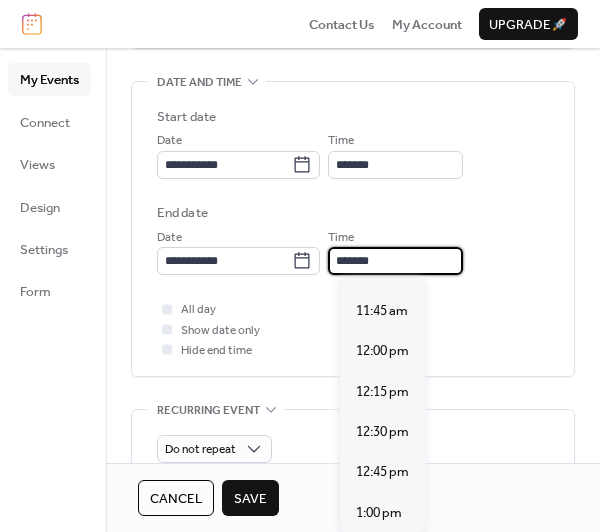 scroll, scrollTop: 500, scrollLeft: 0, axis: vertical 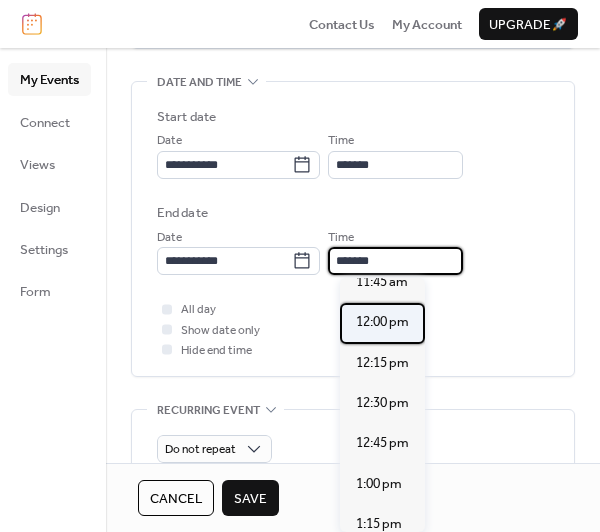 click on "12:00 pm" at bounding box center [382, 322] 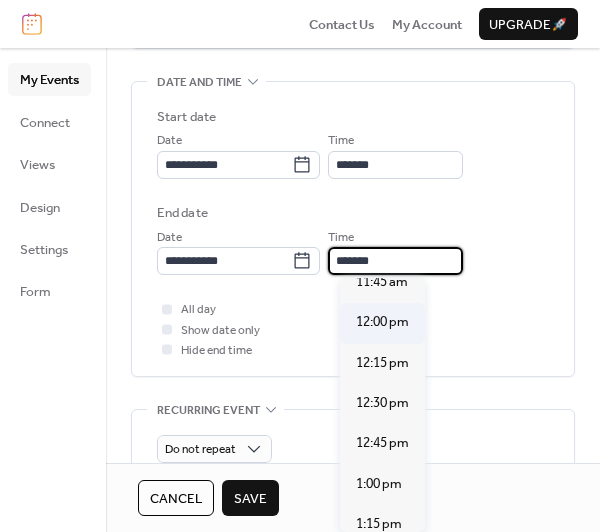 type on "********" 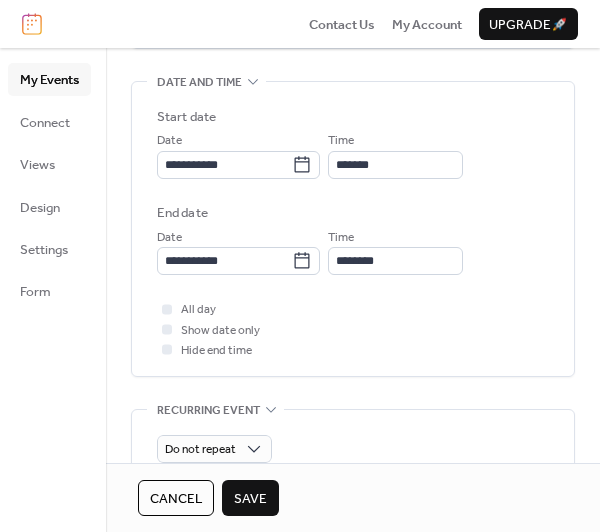 click on "Save" at bounding box center (250, 499) 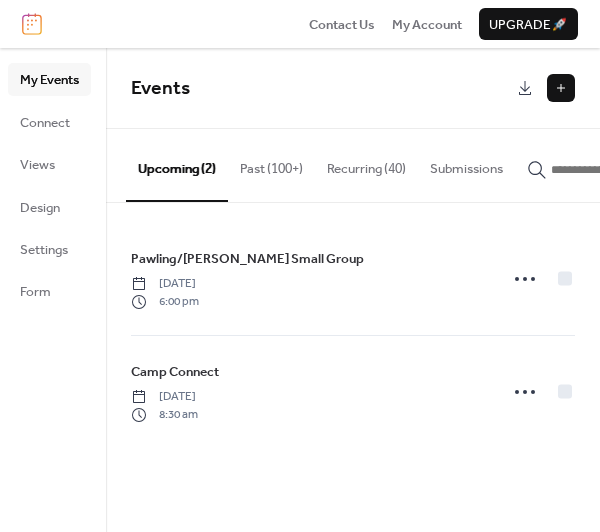 click at bounding box center (561, 88) 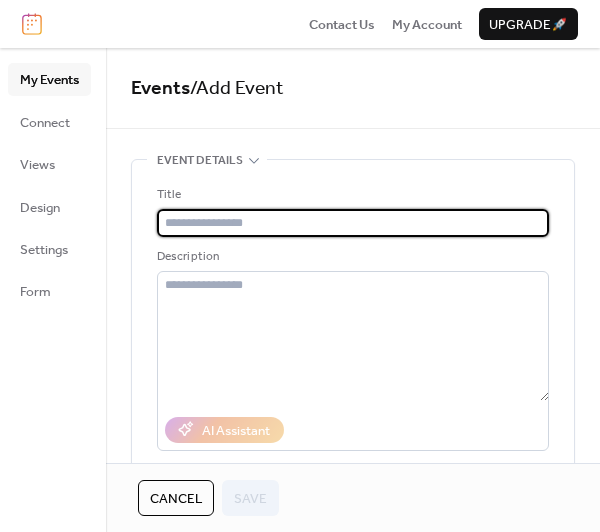 click at bounding box center [353, 223] 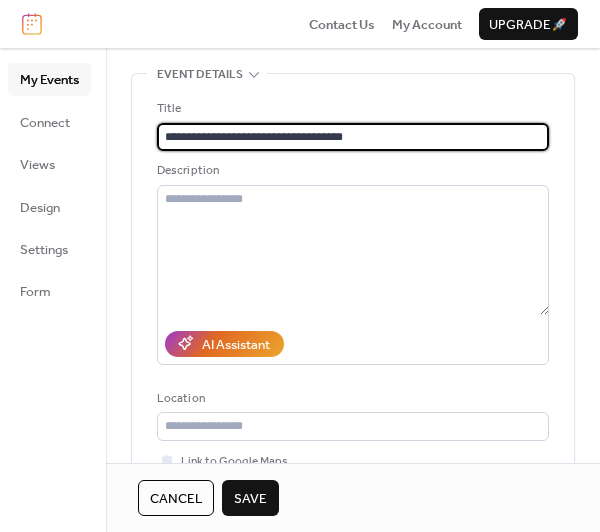 scroll, scrollTop: 200, scrollLeft: 0, axis: vertical 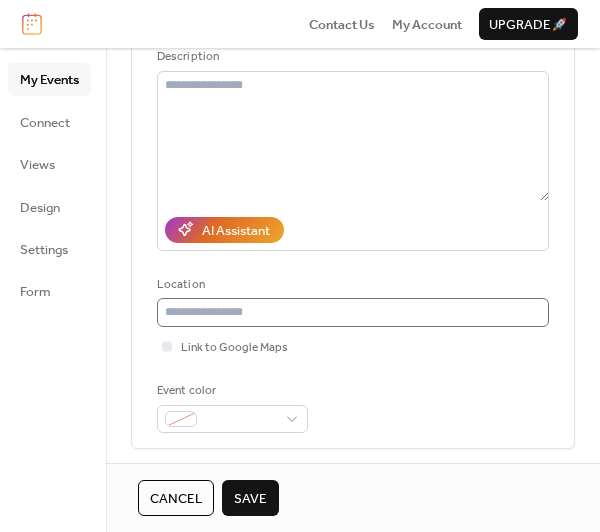 type on "**********" 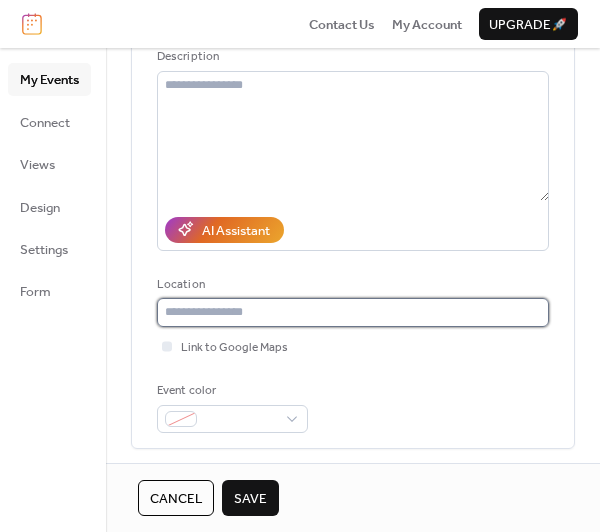 click at bounding box center [353, 312] 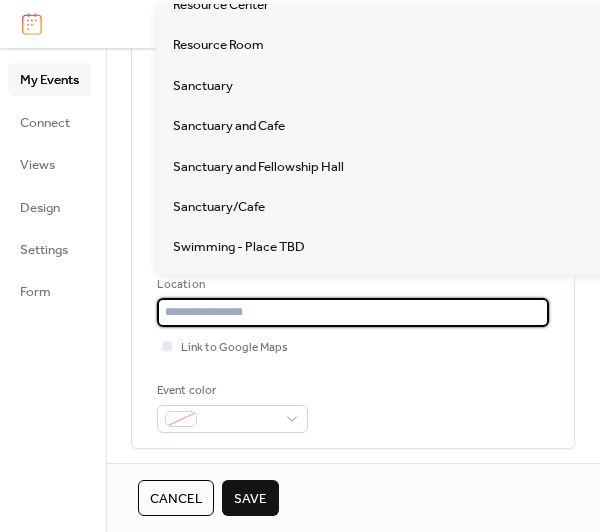 scroll, scrollTop: 2000, scrollLeft: 0, axis: vertical 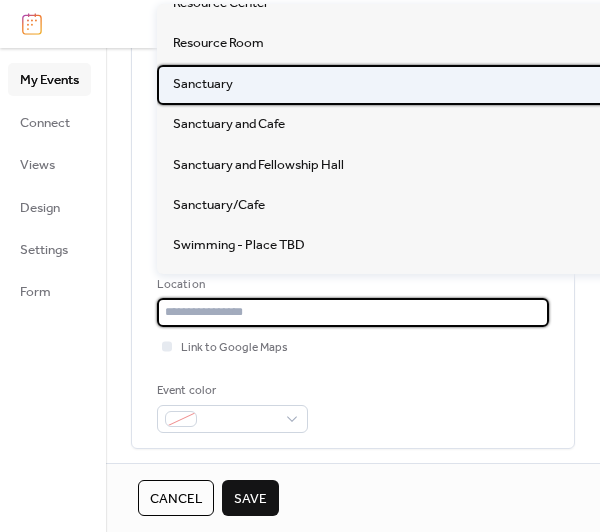 click on "Sanctuary" at bounding box center [203, 84] 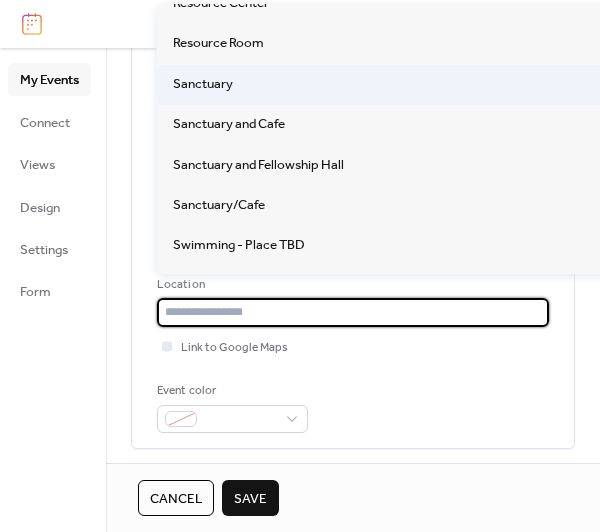 type on "*********" 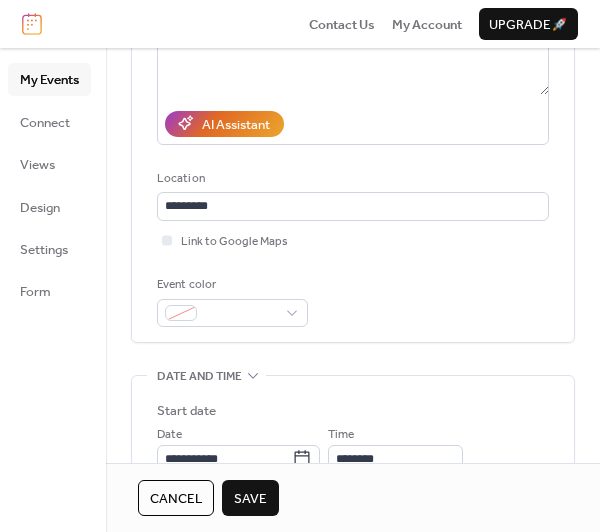 scroll, scrollTop: 400, scrollLeft: 0, axis: vertical 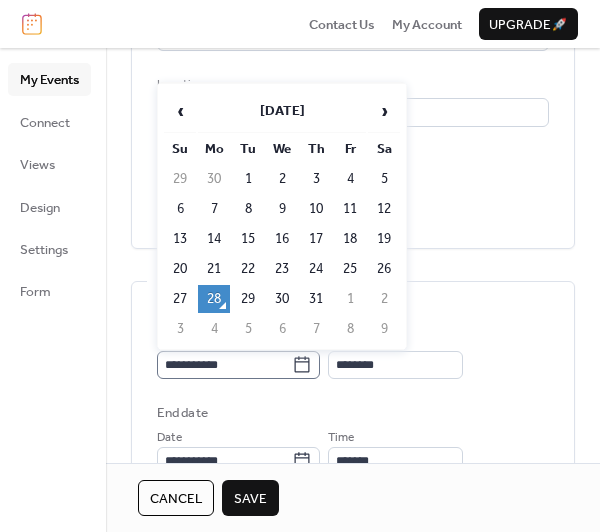 click 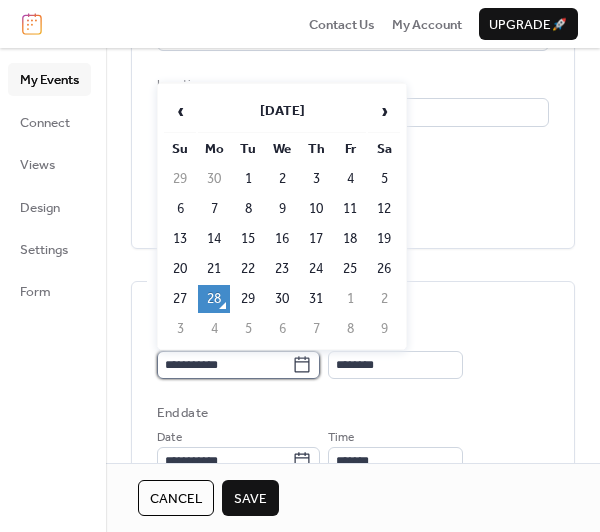 click on "**********" at bounding box center [224, 365] 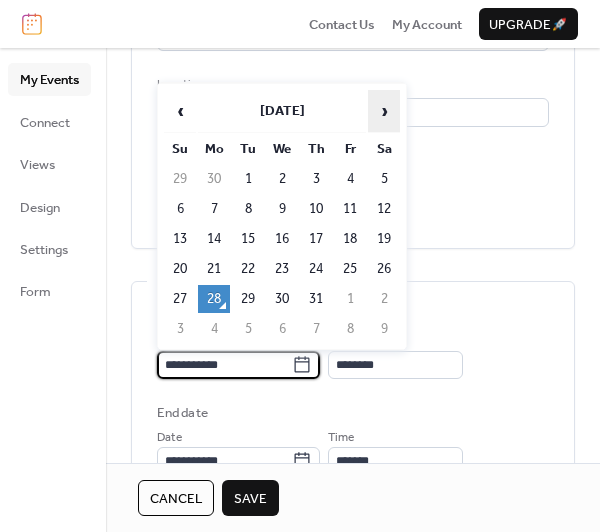 click on "›" at bounding box center (384, 111) 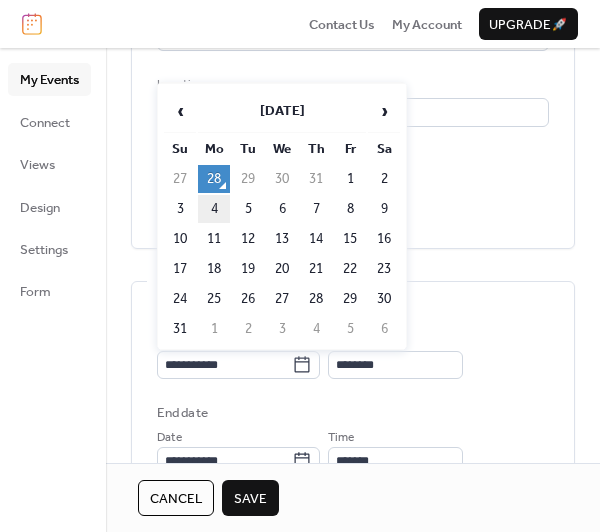 click on "4" at bounding box center (214, 209) 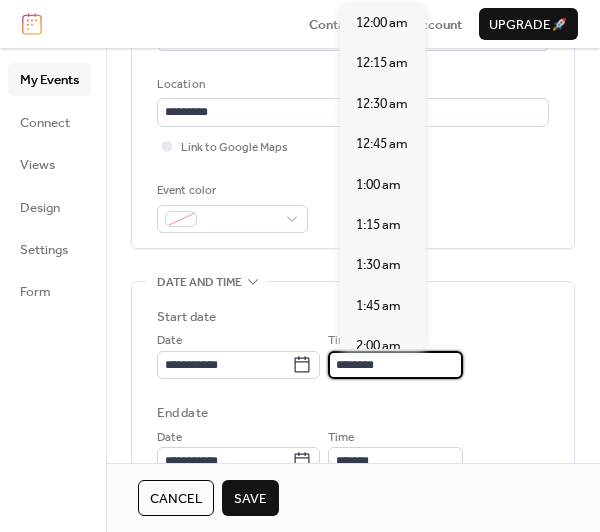 click on "********" at bounding box center [395, 365] 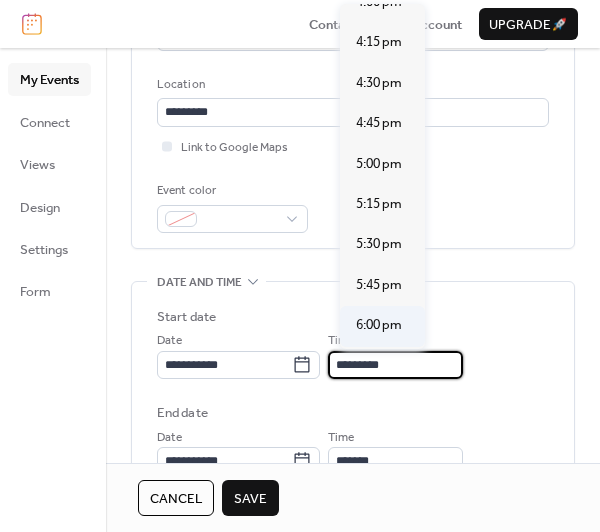 scroll, scrollTop: 2807, scrollLeft: 0, axis: vertical 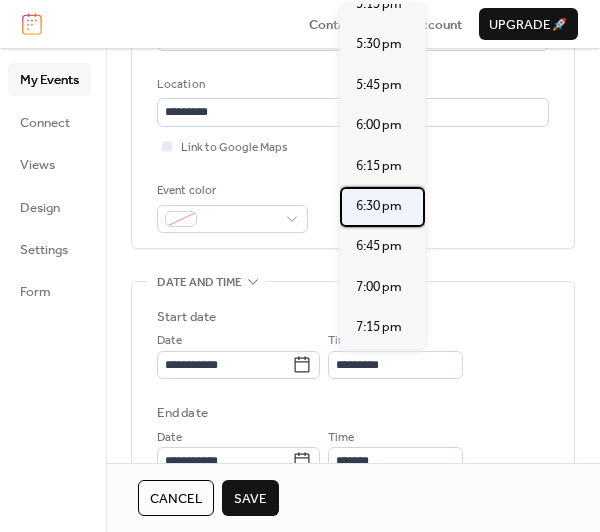 click on "6:30 pm" at bounding box center (379, 206) 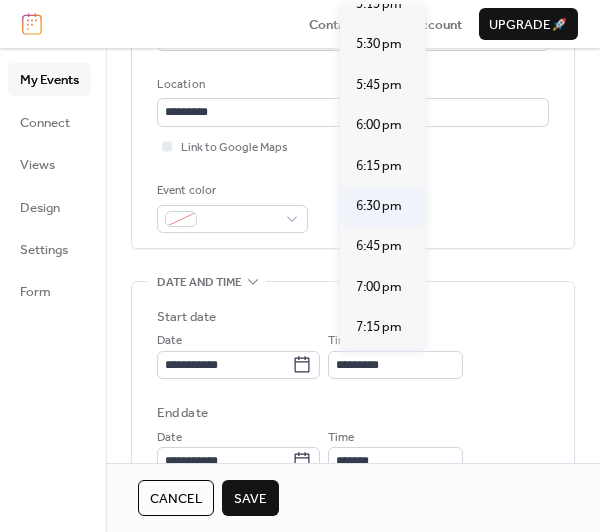type on "*******" 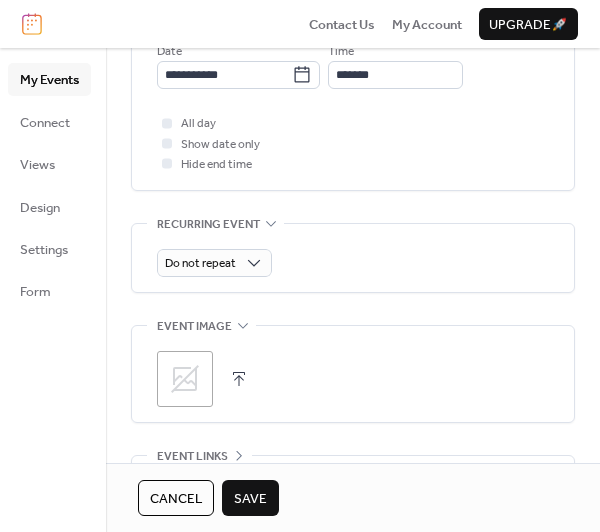 scroll, scrollTop: 800, scrollLeft: 0, axis: vertical 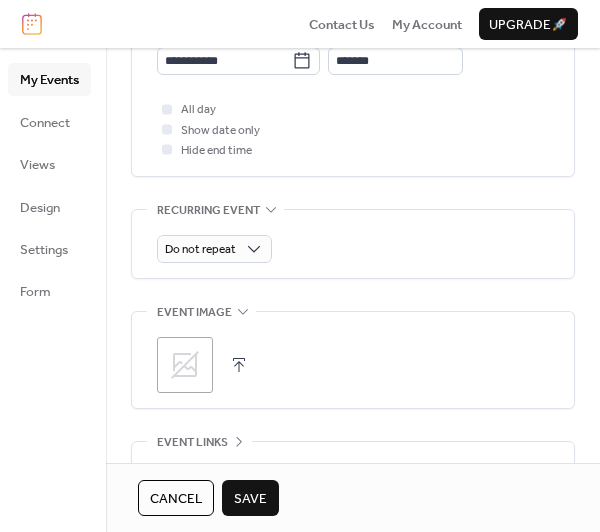 click on "Save" at bounding box center (250, 499) 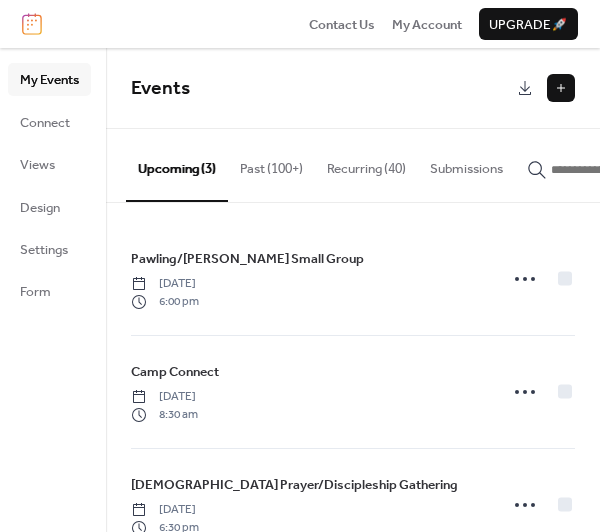 click at bounding box center [561, 88] 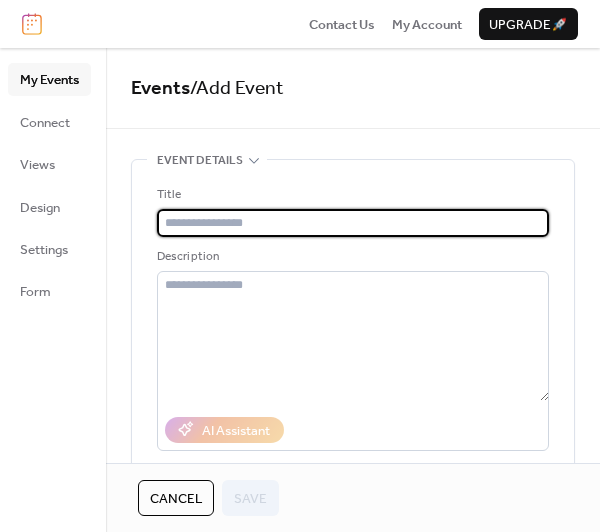 click at bounding box center [353, 223] 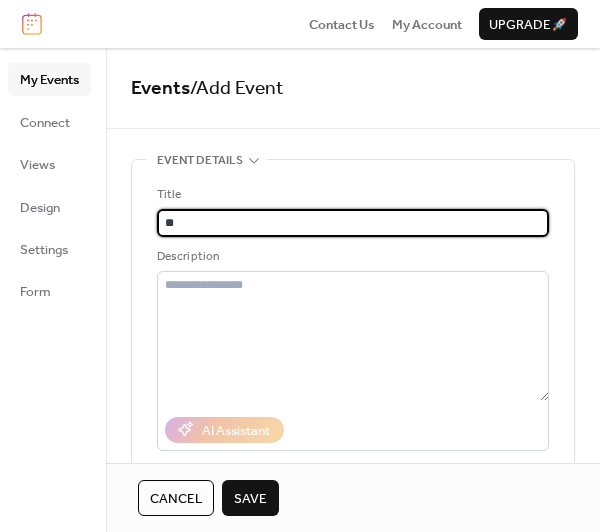 type on "*" 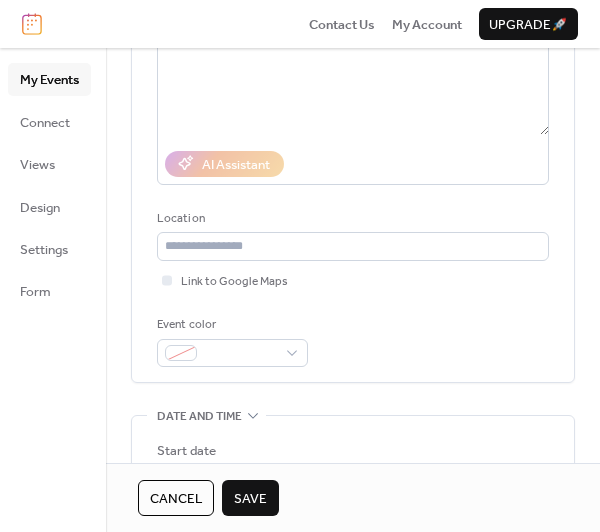 scroll, scrollTop: 300, scrollLeft: 0, axis: vertical 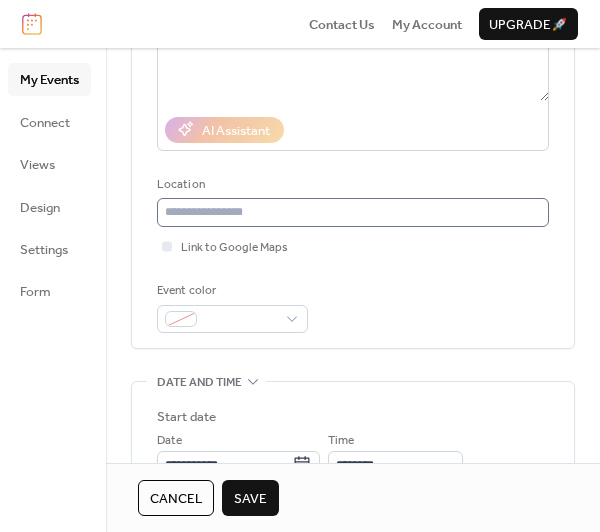 type on "**********" 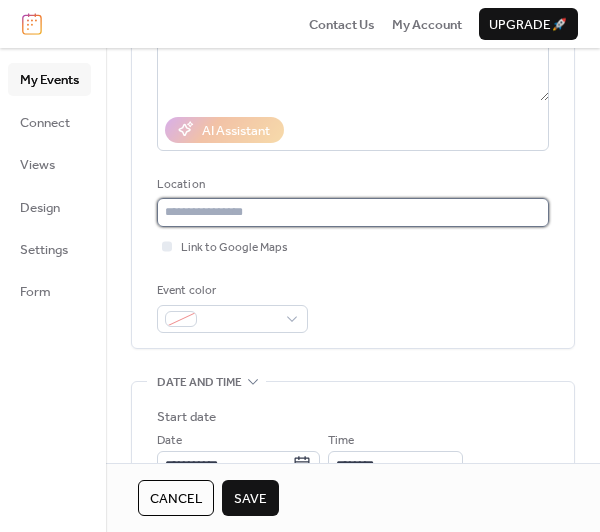 click at bounding box center [353, 212] 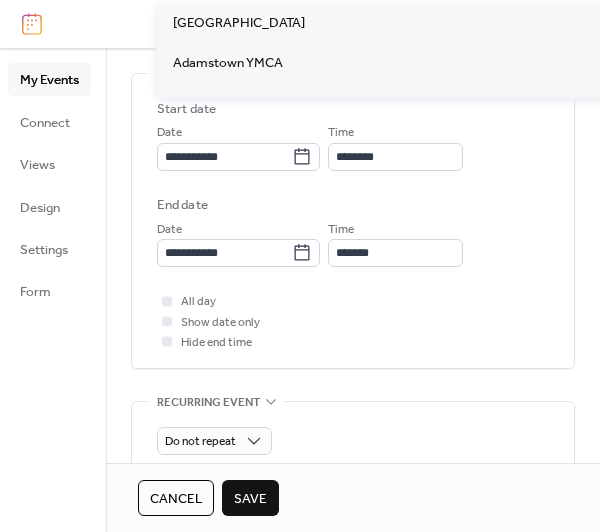 scroll, scrollTop: 400, scrollLeft: 0, axis: vertical 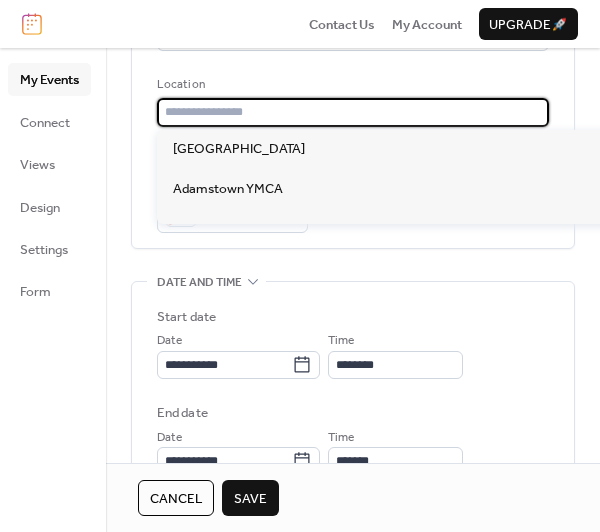 click at bounding box center (353, 112) 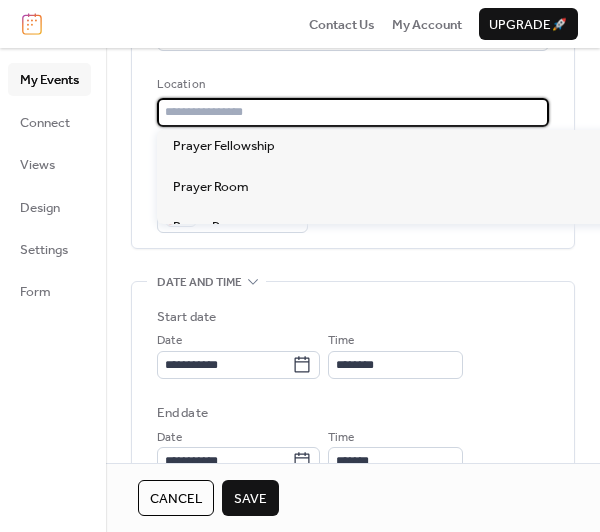 scroll, scrollTop: 1600, scrollLeft: 0, axis: vertical 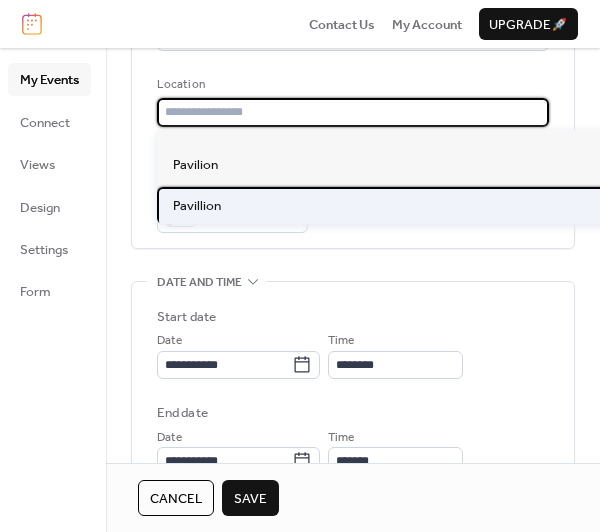 click on "Pavillion" at bounding box center (197, 206) 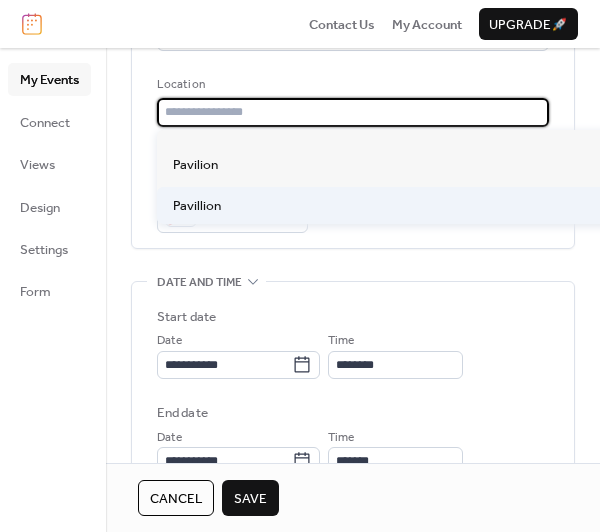 type on "*********" 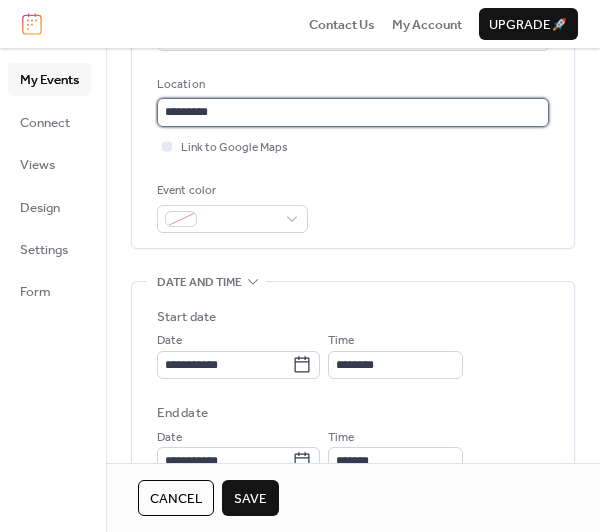 click on "*********" at bounding box center [353, 112] 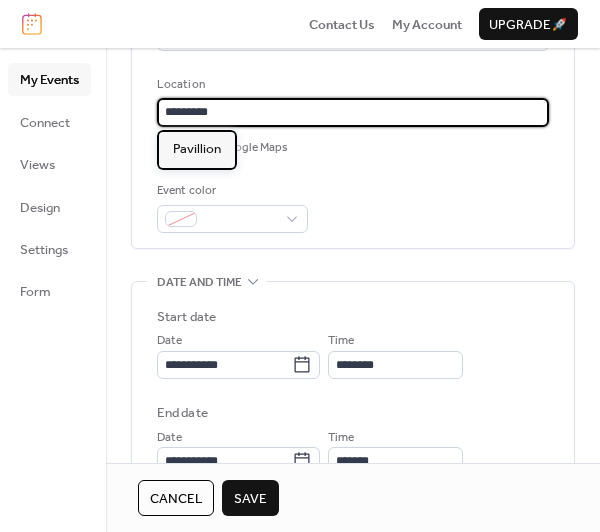 click on "Pavillion" at bounding box center (197, 149) 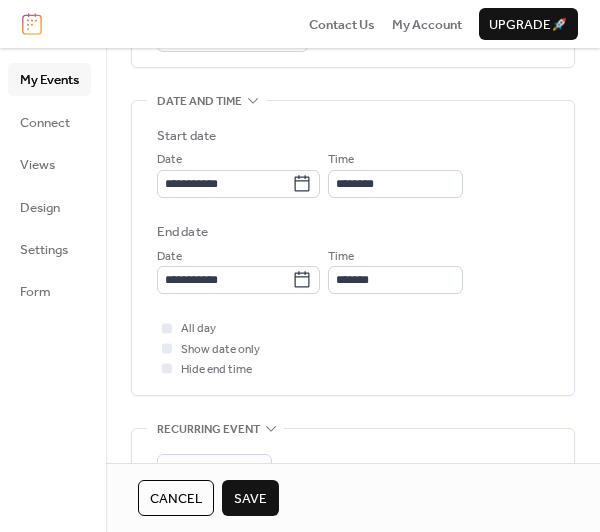 scroll, scrollTop: 600, scrollLeft: 0, axis: vertical 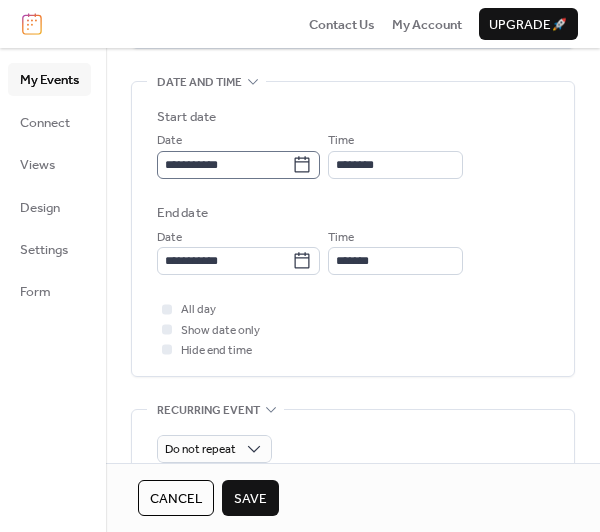 click 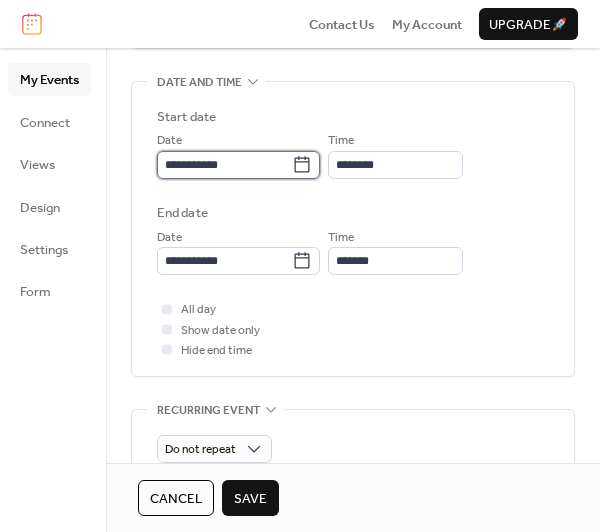 click on "**********" at bounding box center [224, 165] 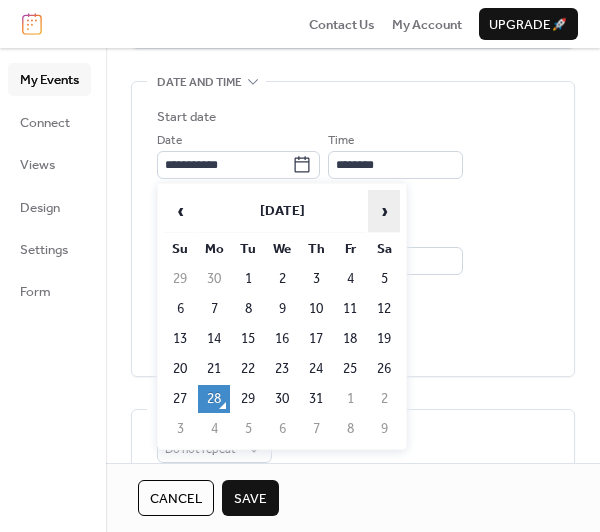 click on "›" at bounding box center (384, 211) 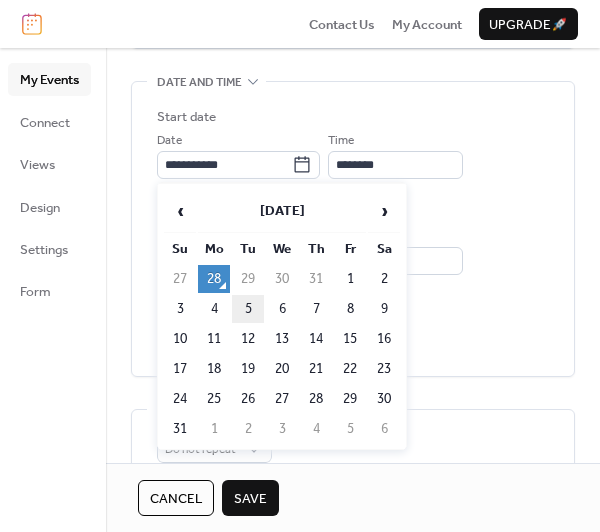 click on "5" at bounding box center (248, 309) 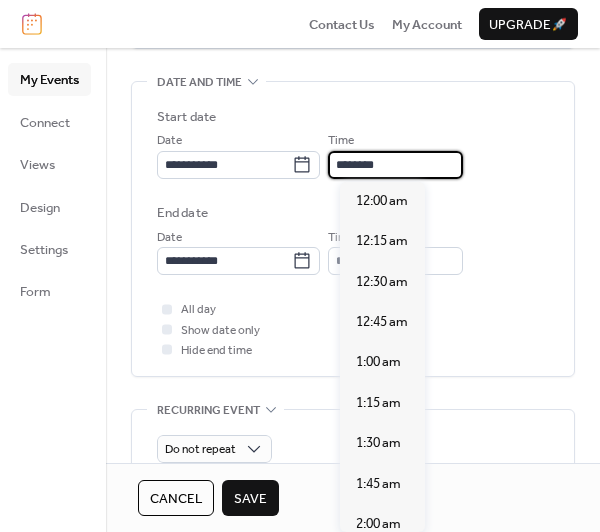click on "********" at bounding box center (395, 165) 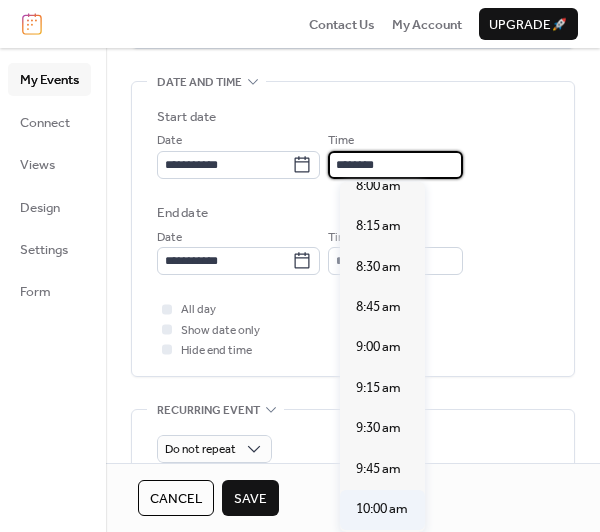 scroll, scrollTop: 1307, scrollLeft: 0, axis: vertical 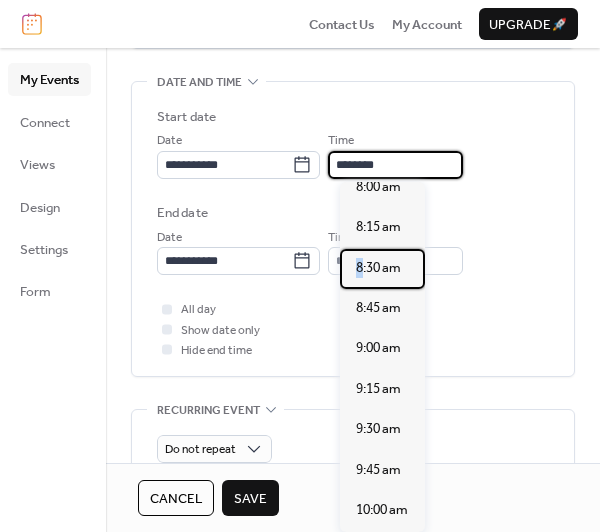 click on "8:30 am" at bounding box center [378, 268] 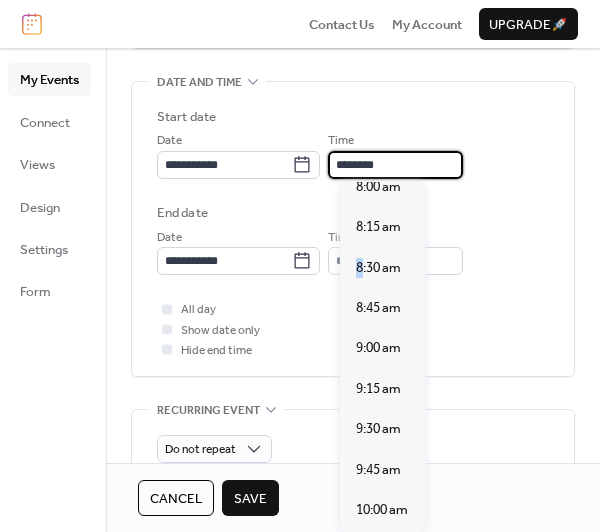 type on "*******" 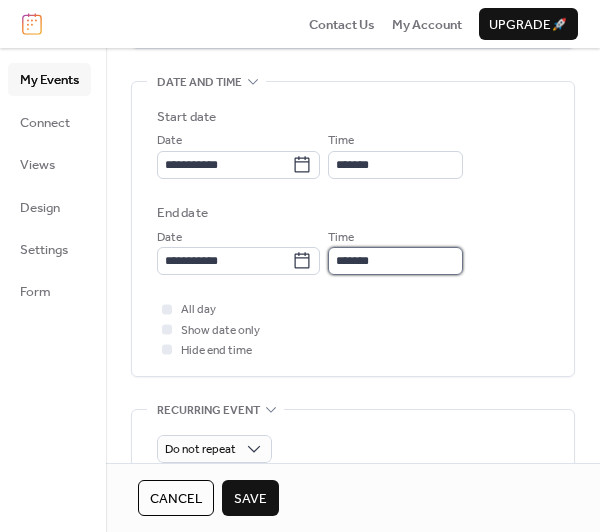 click on "*******" at bounding box center [395, 261] 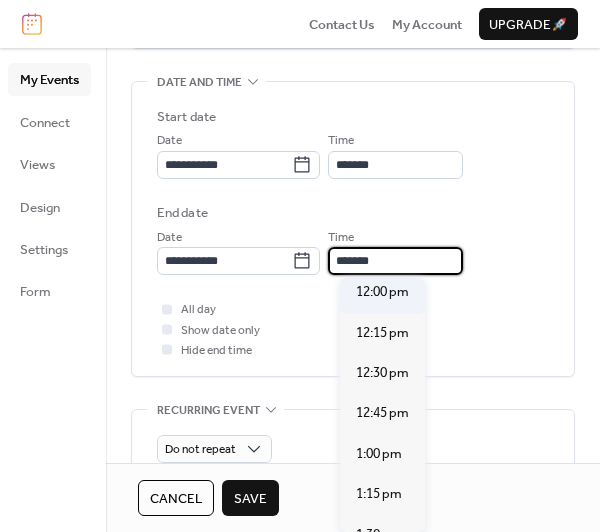 scroll, scrollTop: 500, scrollLeft: 0, axis: vertical 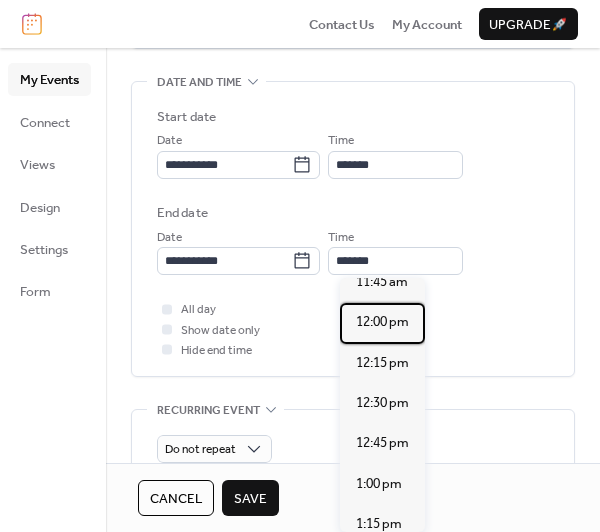 click on "12:00 pm" at bounding box center [382, 322] 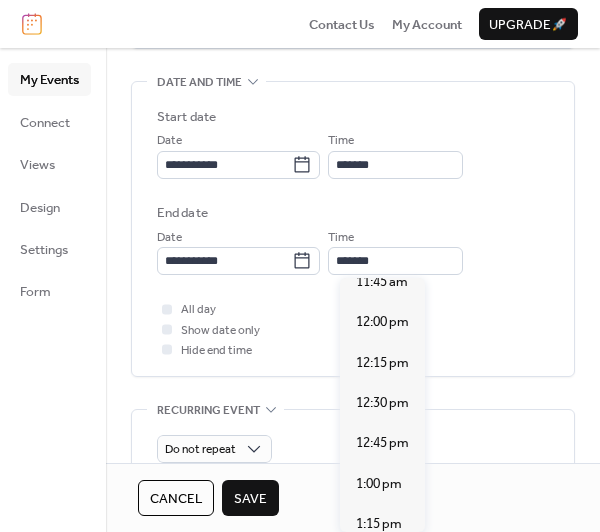 type on "********" 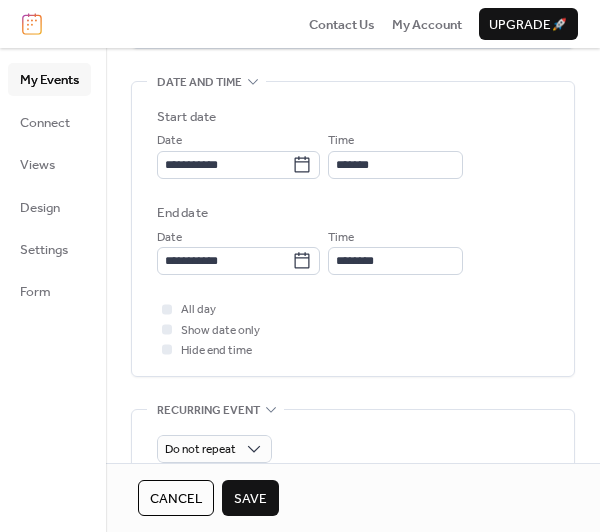 click on "Save" at bounding box center (250, 499) 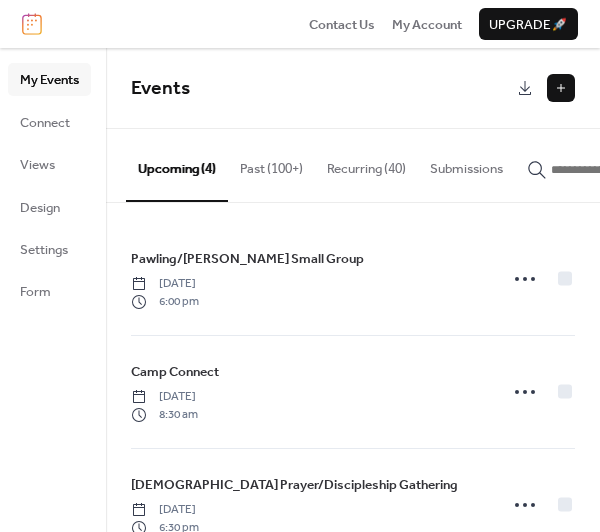 click at bounding box center (561, 88) 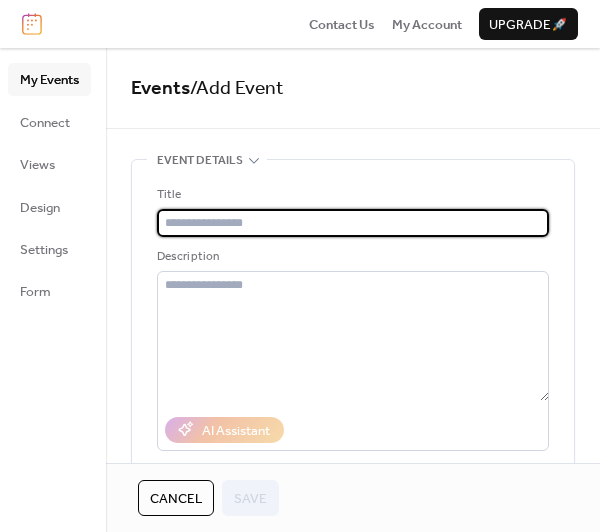 click on "Title" at bounding box center [353, 211] 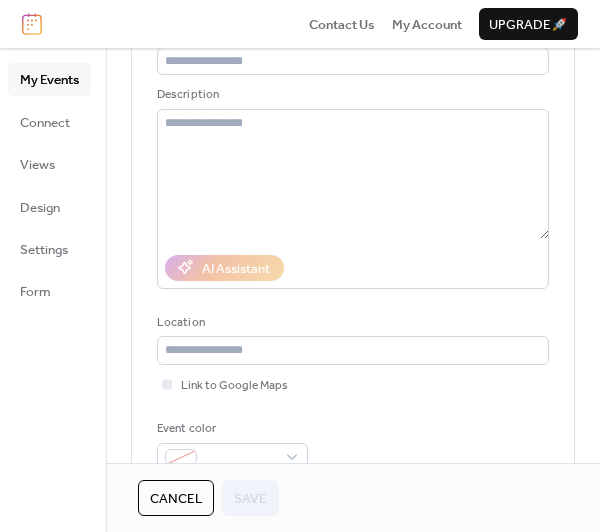 scroll, scrollTop: 0, scrollLeft: 0, axis: both 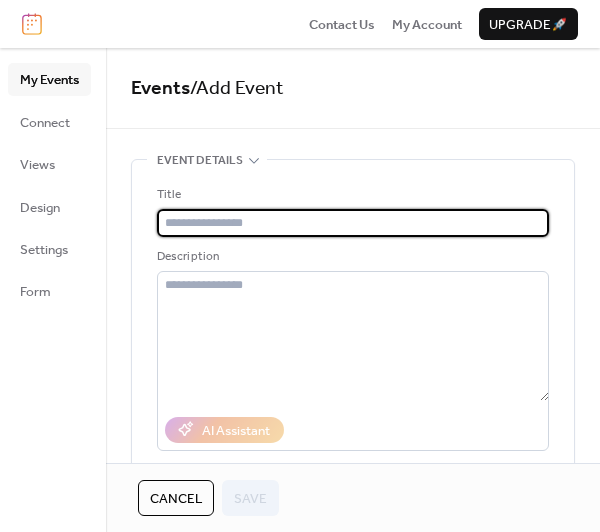 click at bounding box center (353, 223) 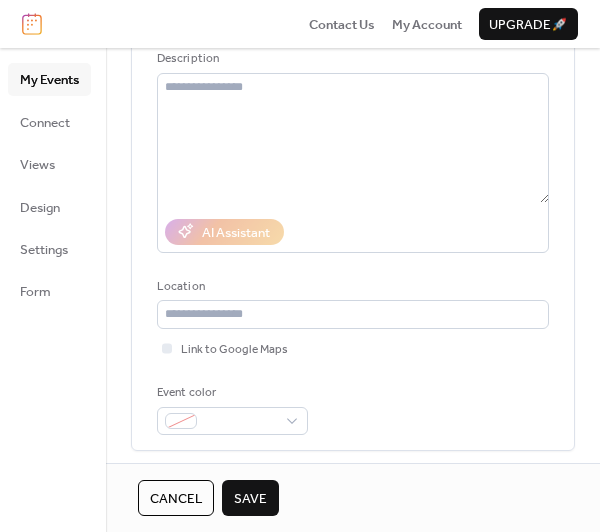 scroll, scrollTop: 200, scrollLeft: 0, axis: vertical 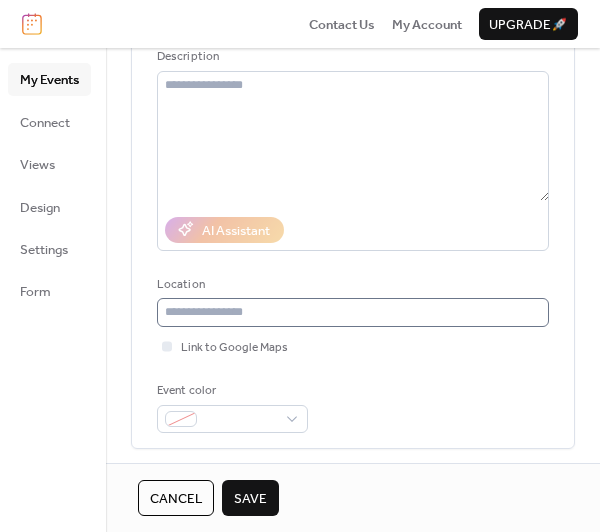type on "**********" 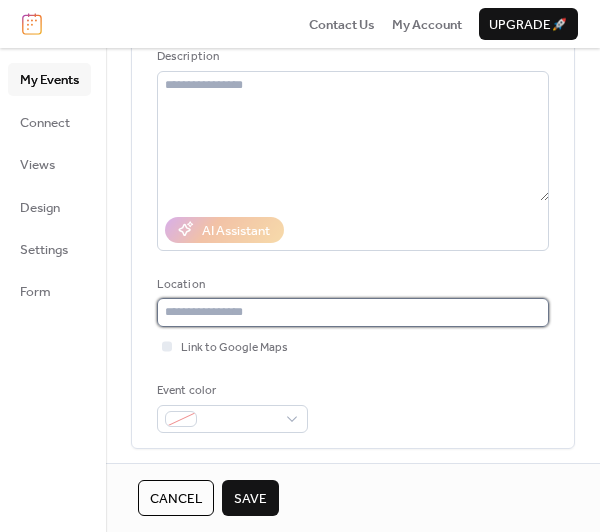 click at bounding box center (353, 312) 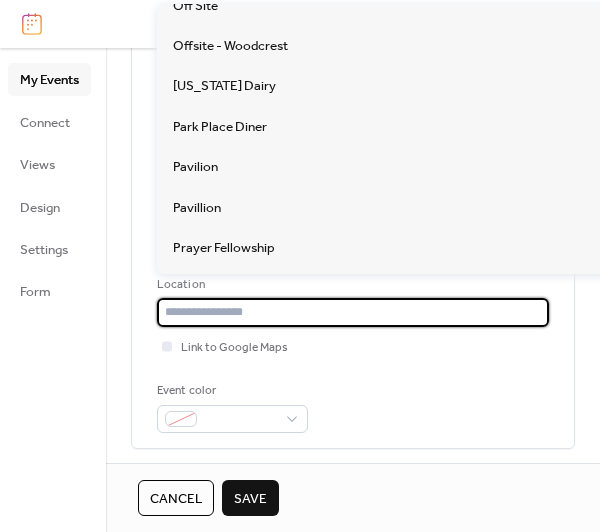 scroll, scrollTop: 1400, scrollLeft: 0, axis: vertical 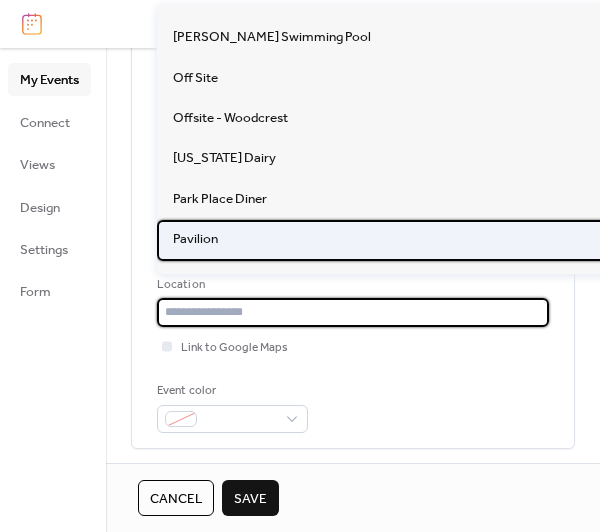 click on "Pavilion" at bounding box center (195, 239) 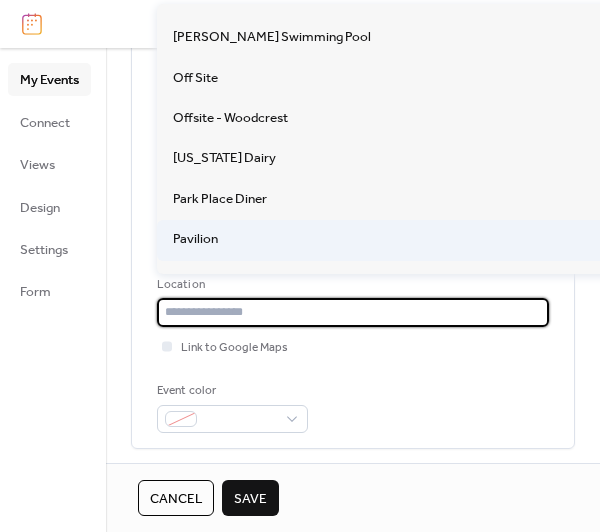 type on "********" 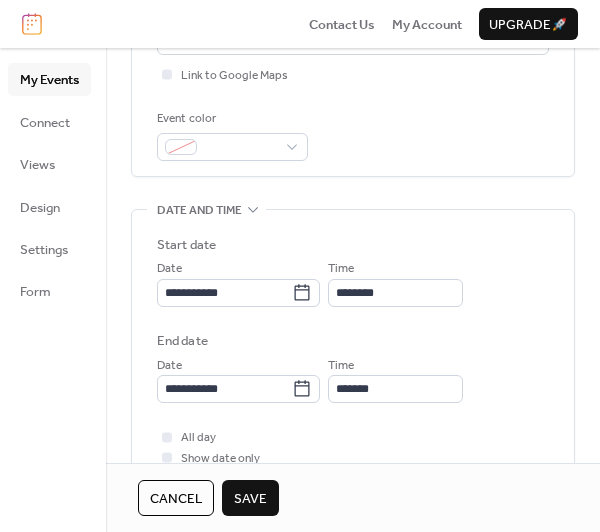scroll, scrollTop: 500, scrollLeft: 0, axis: vertical 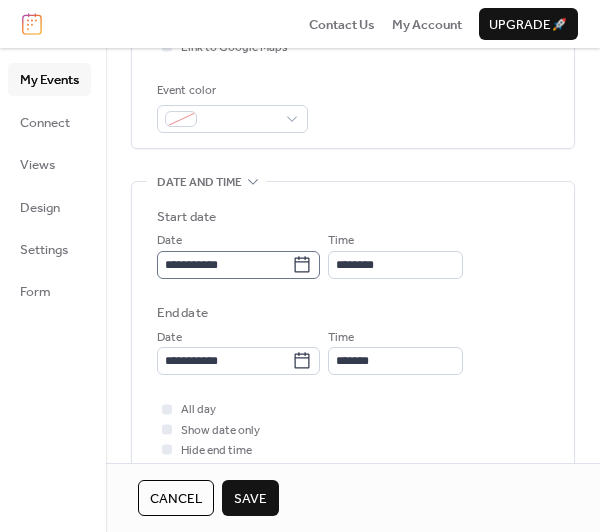 click 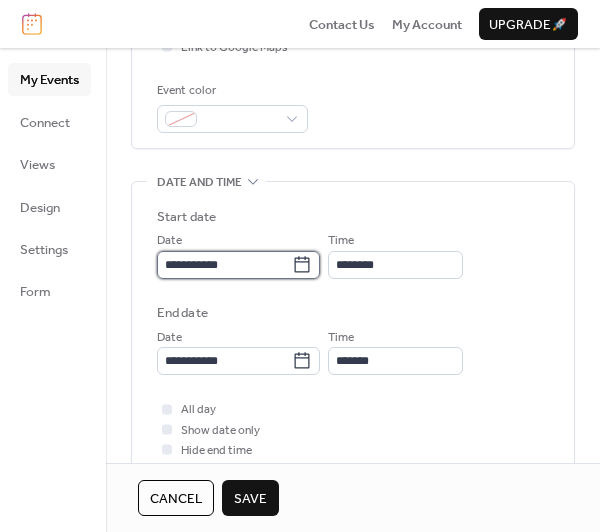click on "**********" at bounding box center (224, 265) 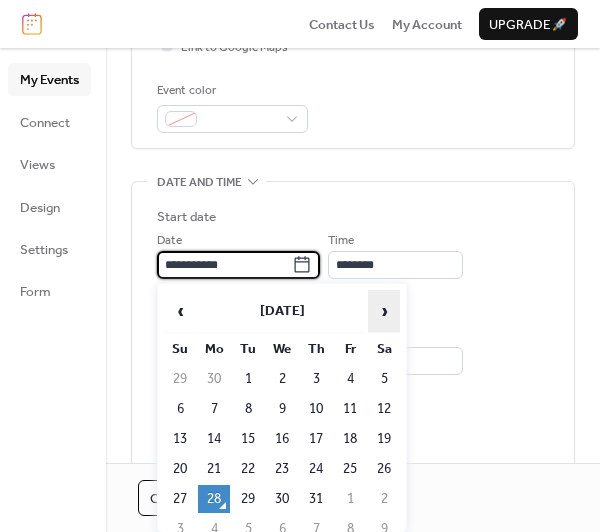 click on "›" at bounding box center (384, 311) 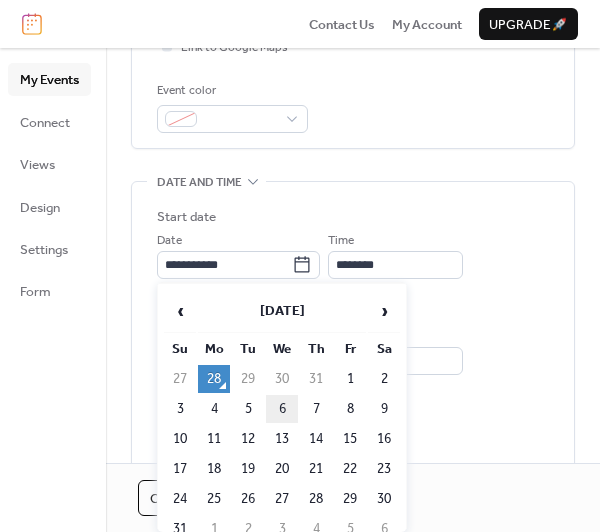 click on "6" at bounding box center [282, 409] 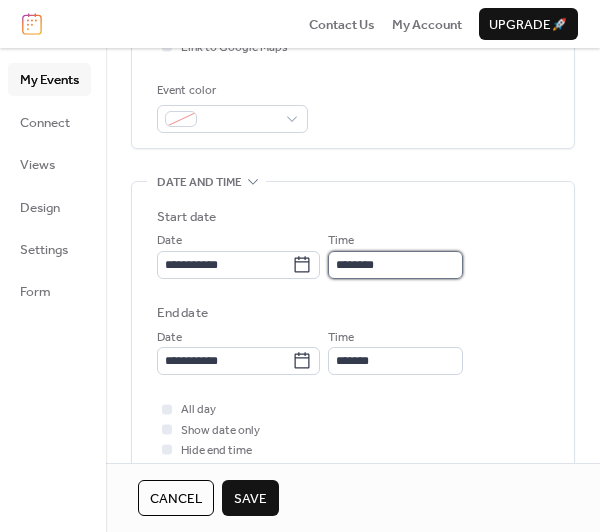 click on "********" at bounding box center (395, 265) 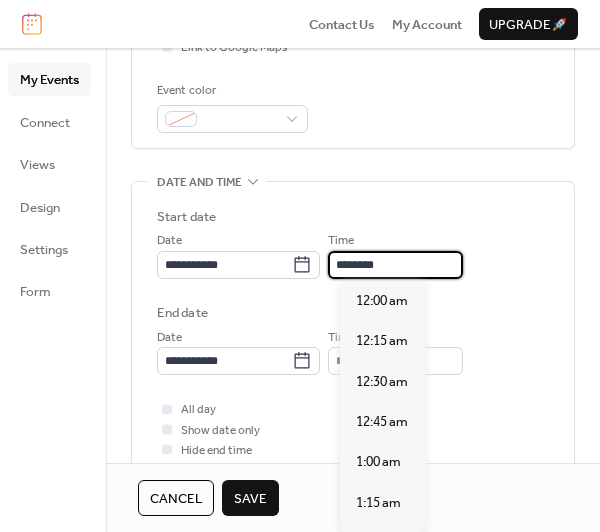 scroll, scrollTop: 1907, scrollLeft: 0, axis: vertical 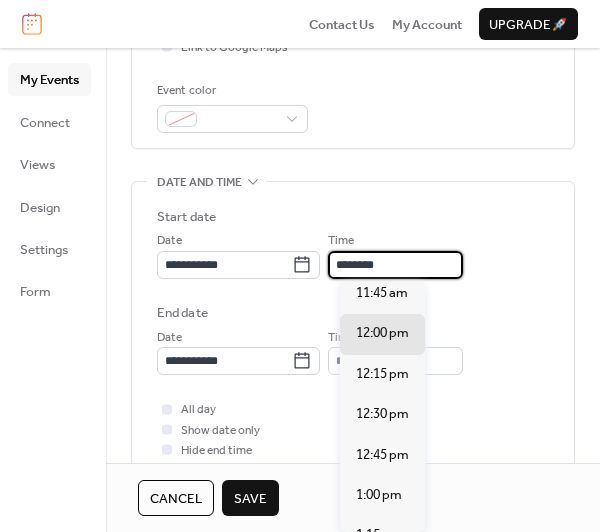click on "********" at bounding box center (395, 265) 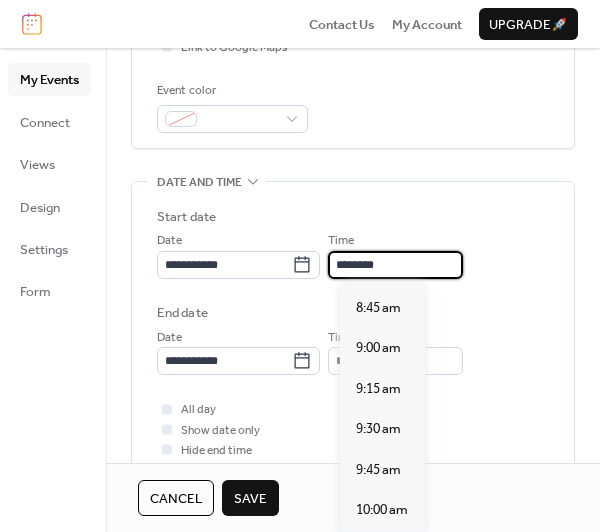 scroll, scrollTop: 1307, scrollLeft: 0, axis: vertical 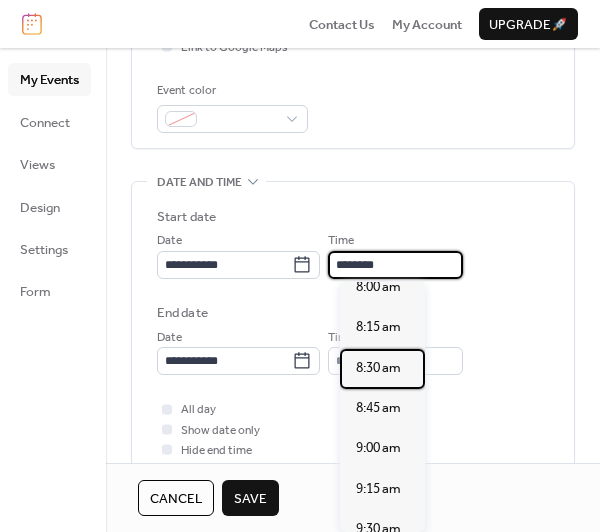 click on "8:30 am" at bounding box center [378, 368] 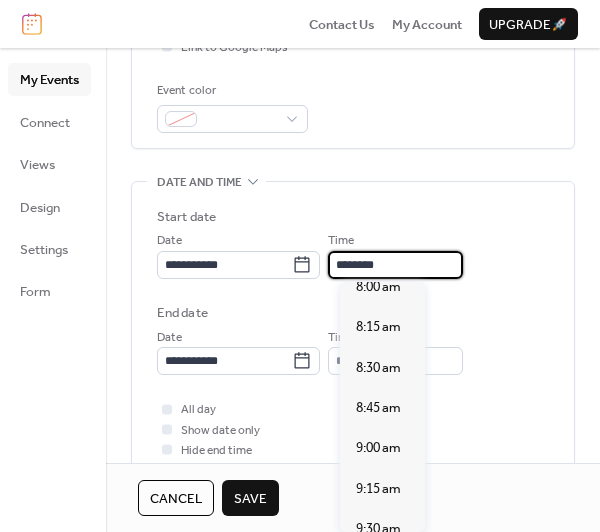 type on "*******" 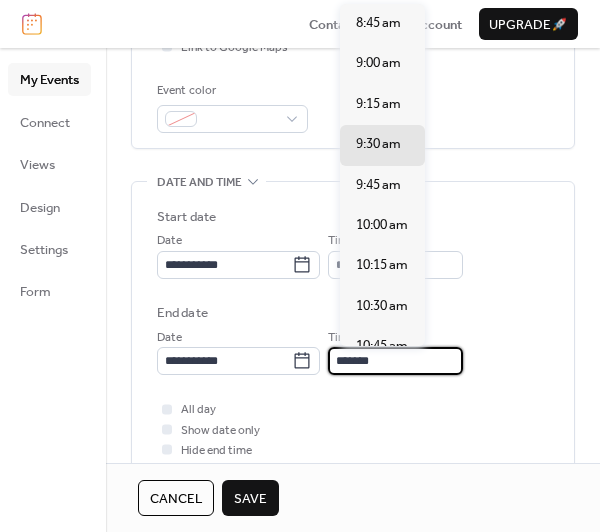 click on "*******" at bounding box center (395, 361) 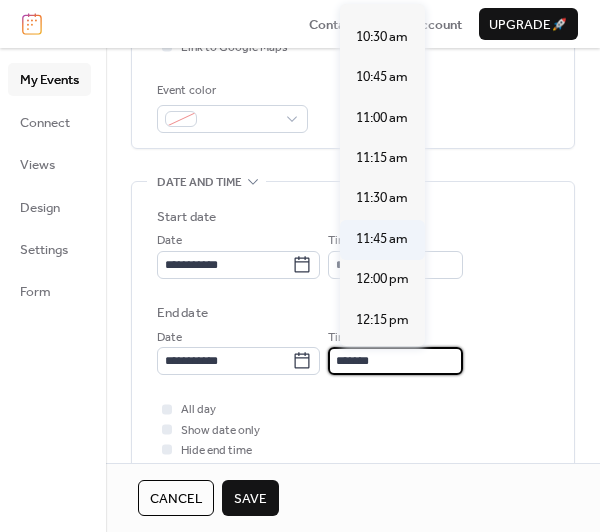 scroll, scrollTop: 300, scrollLeft: 0, axis: vertical 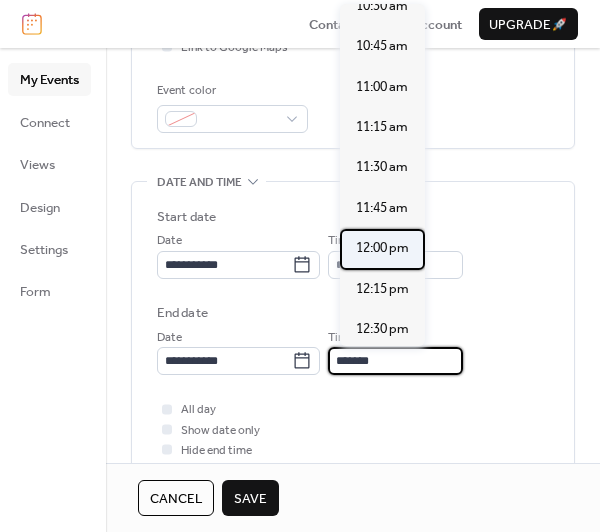 click on "12:00 pm" at bounding box center (382, 248) 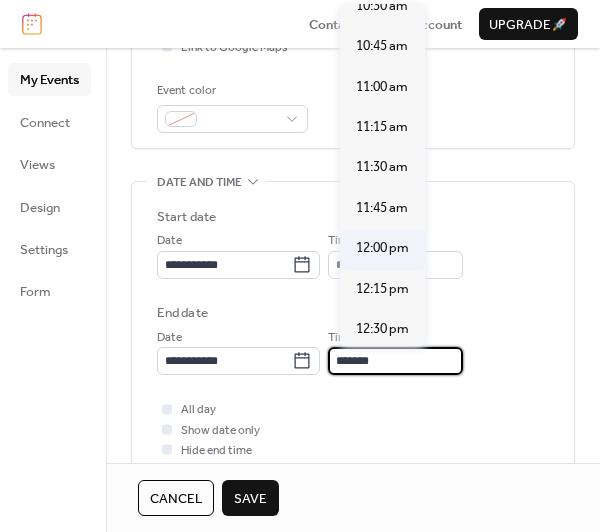 type on "********" 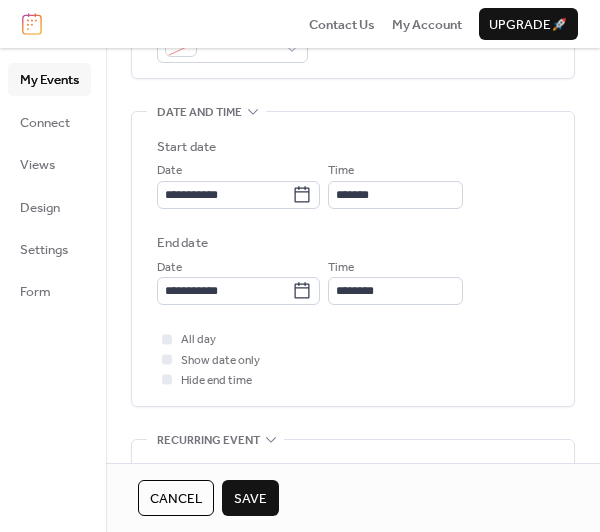 scroll, scrollTop: 600, scrollLeft: 0, axis: vertical 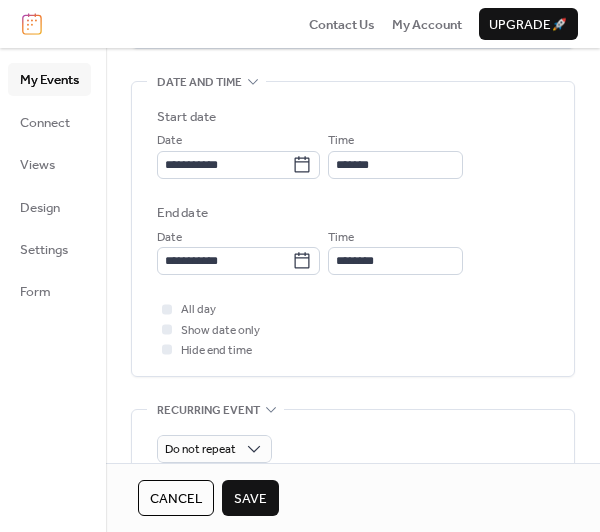 click on "Save" at bounding box center [250, 499] 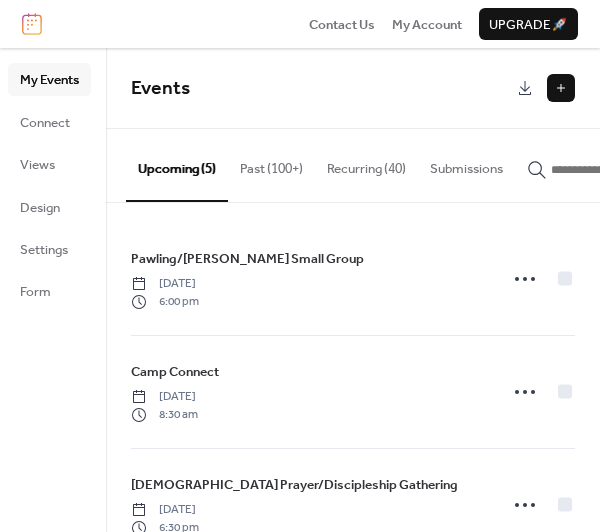 click at bounding box center (561, 88) 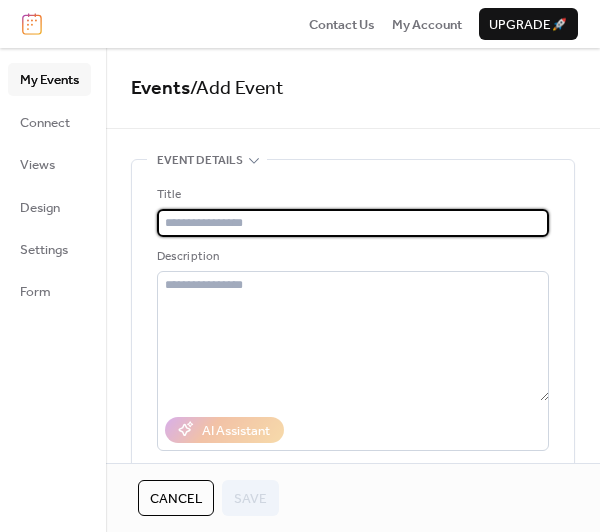 click at bounding box center (353, 223) 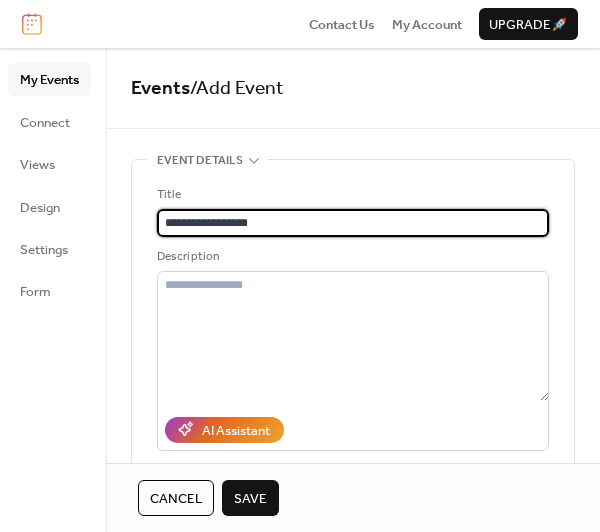 click on "**********" at bounding box center [353, 223] 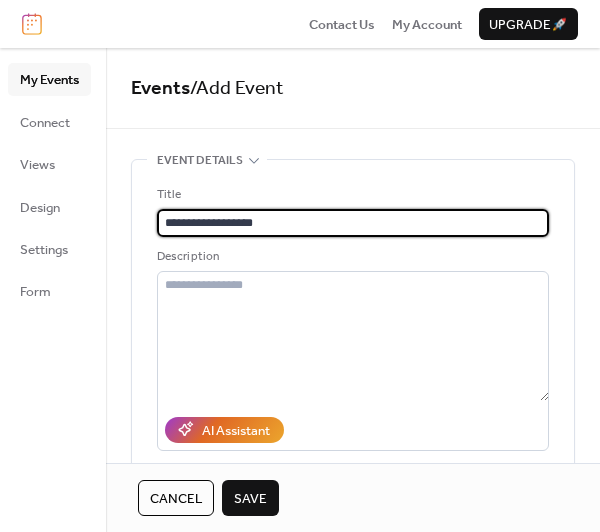 click on "**********" at bounding box center (353, 223) 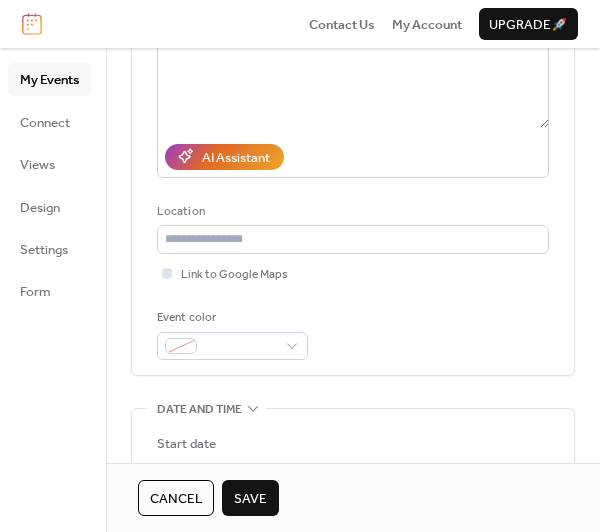 scroll, scrollTop: 300, scrollLeft: 0, axis: vertical 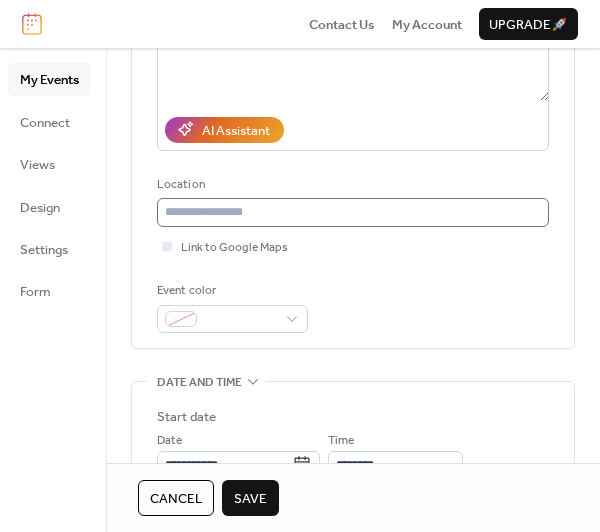 type on "**********" 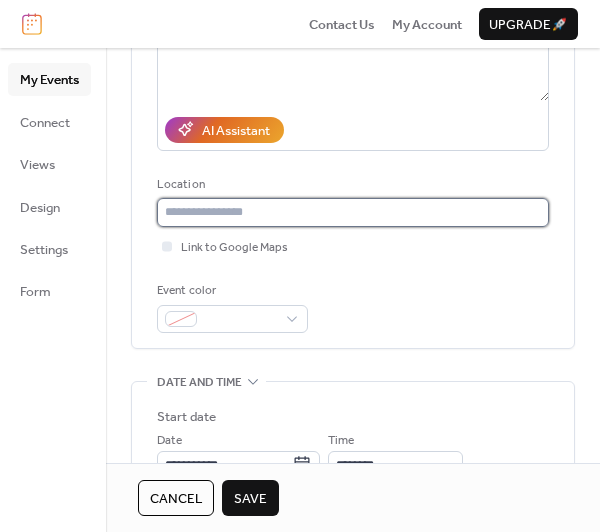 click at bounding box center [353, 212] 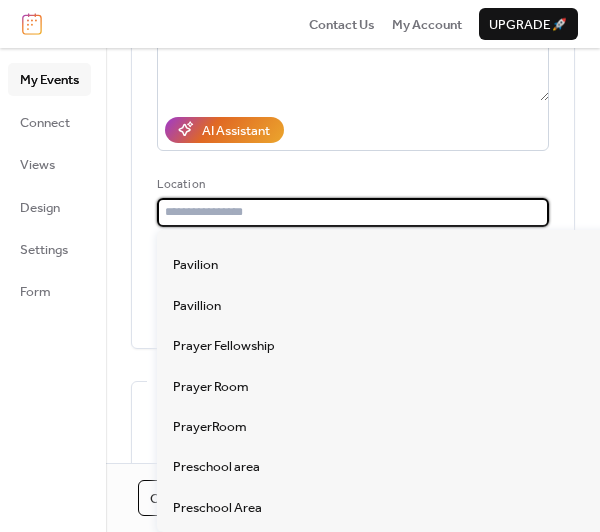 scroll, scrollTop: 1700, scrollLeft: 0, axis: vertical 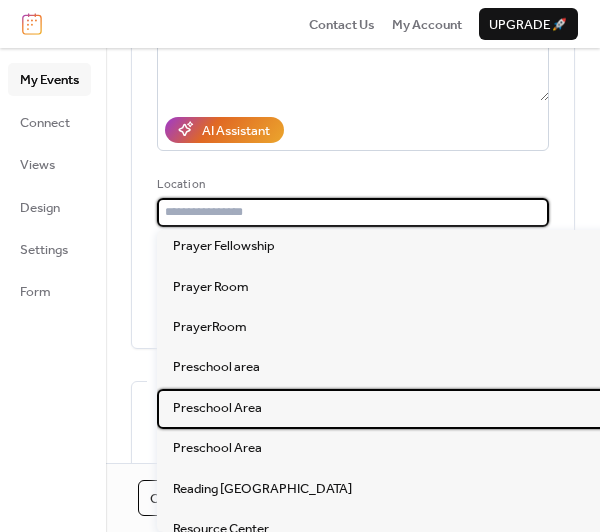 click on "Preschool Area" at bounding box center [217, 408] 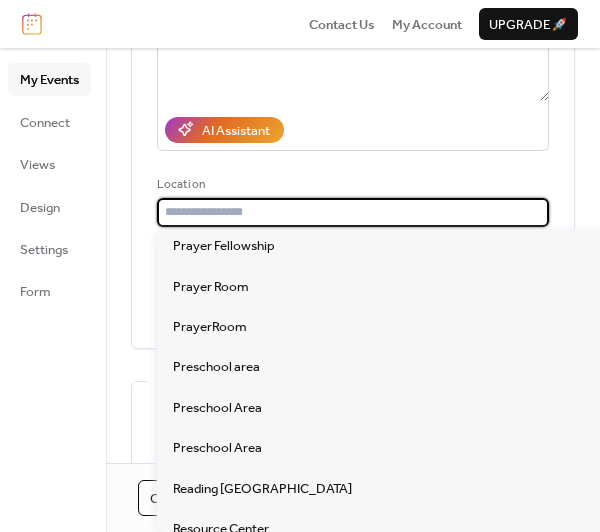 type on "**********" 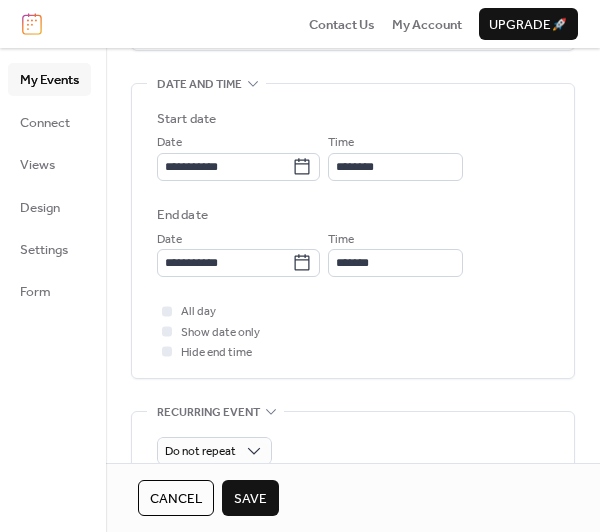 scroll, scrollTop: 500, scrollLeft: 0, axis: vertical 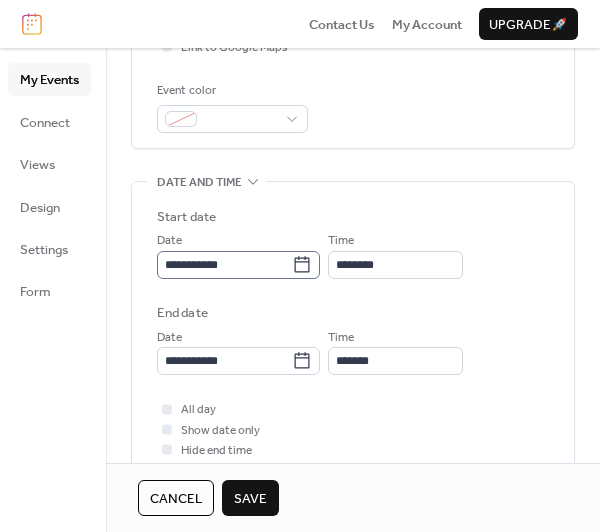click 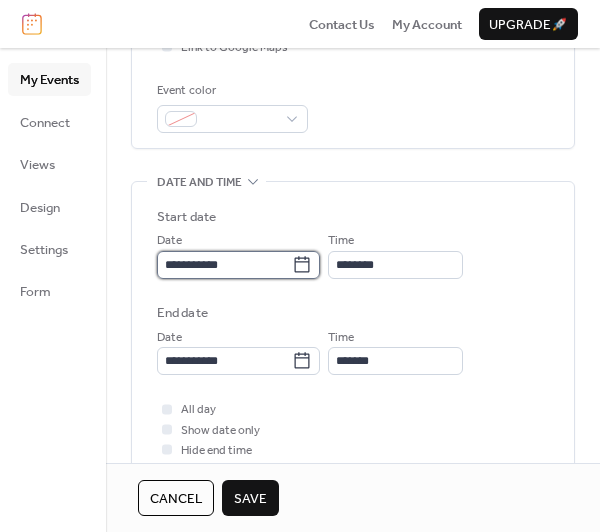 click on "**********" at bounding box center (224, 265) 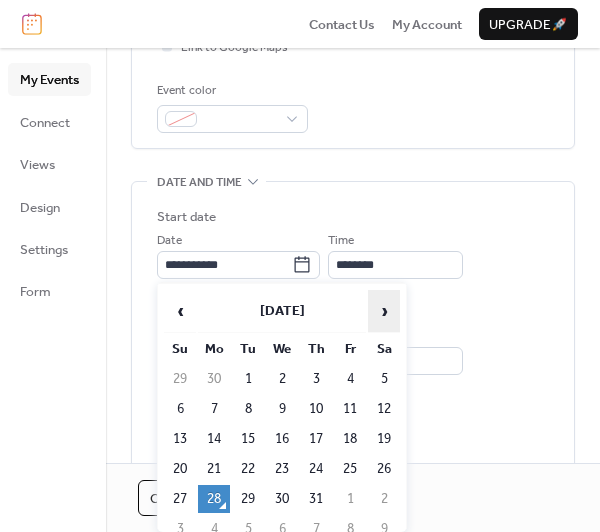 click on "›" at bounding box center (384, 311) 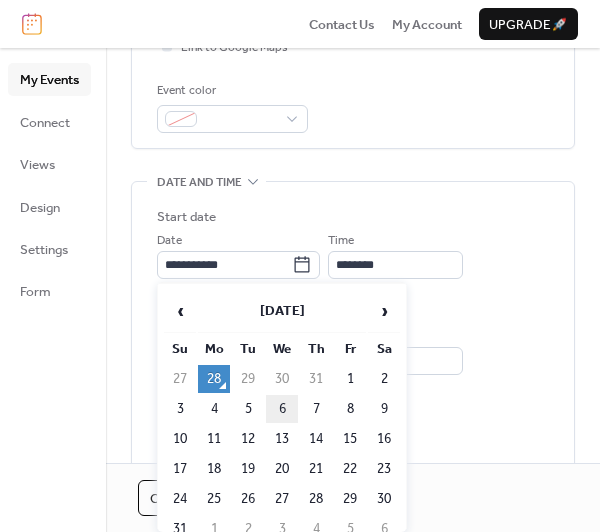 click on "6" at bounding box center (282, 409) 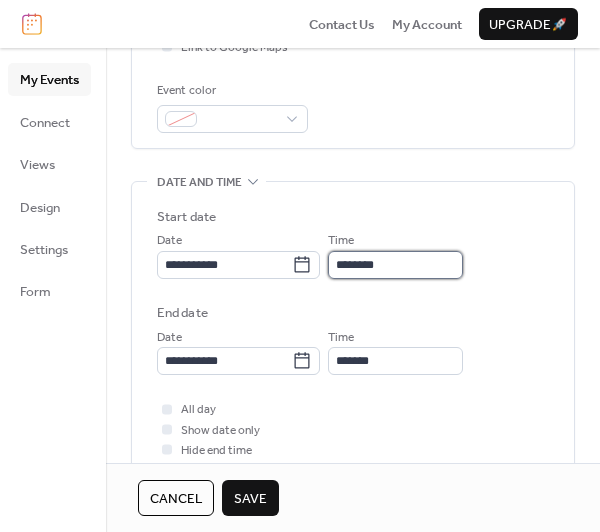 click on "********" at bounding box center (395, 265) 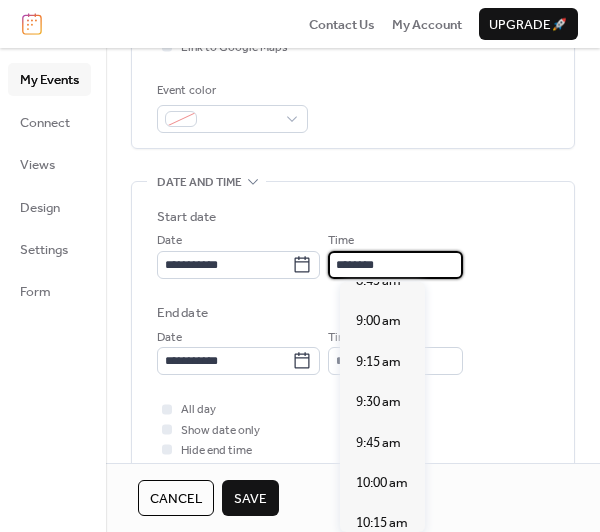 scroll, scrollTop: 1407, scrollLeft: 0, axis: vertical 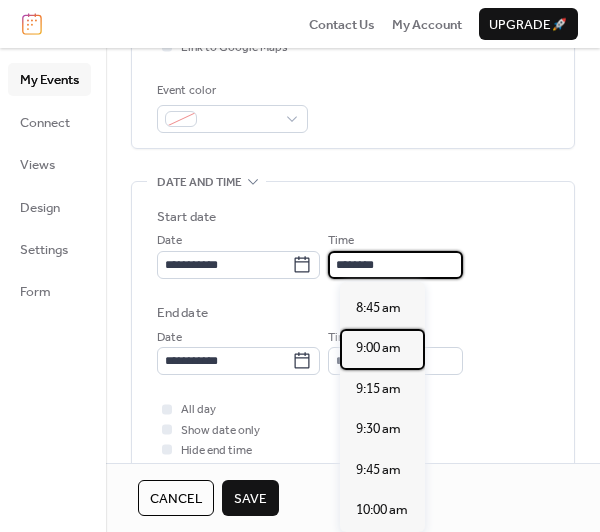 click on "9:00 am" at bounding box center (378, 348) 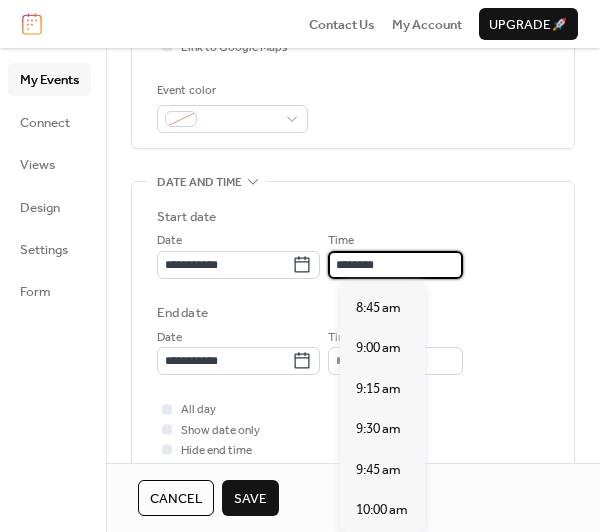 type on "*******" 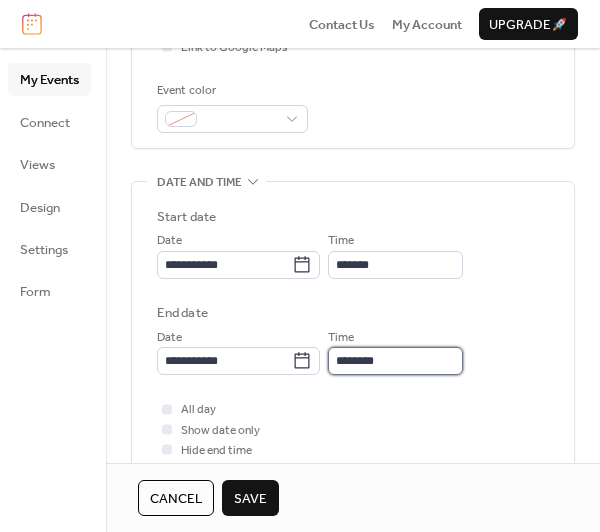 click on "********" at bounding box center (395, 361) 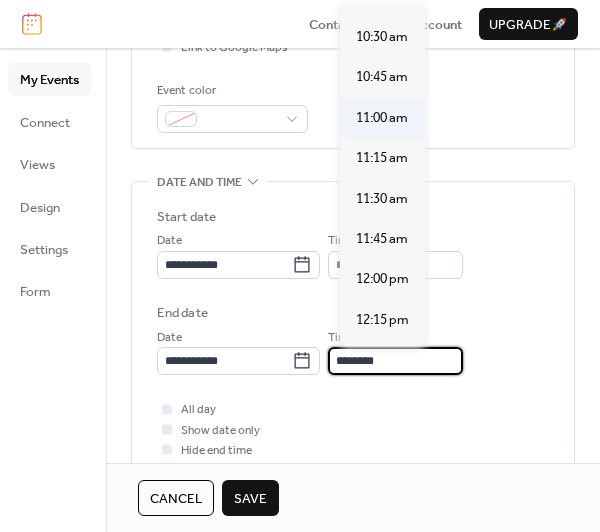 scroll, scrollTop: 200, scrollLeft: 0, axis: vertical 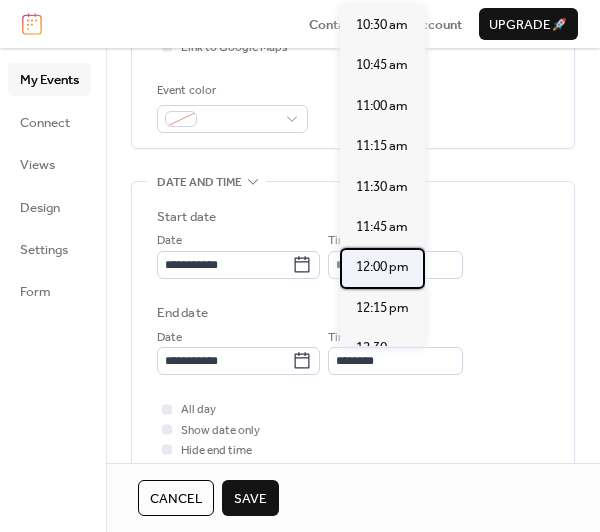 click on "12:00 pm" at bounding box center [382, 267] 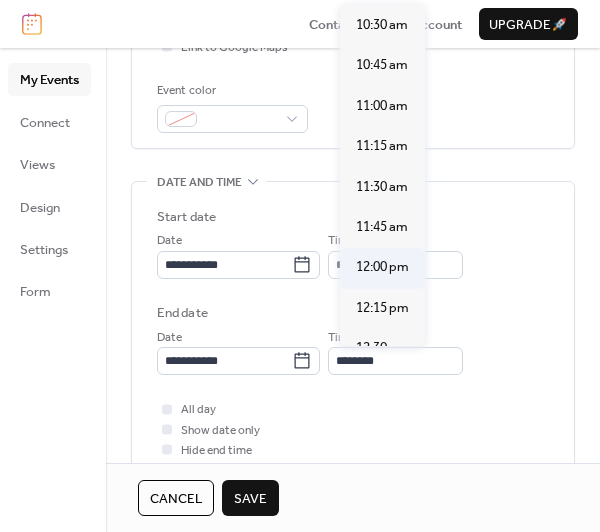 type on "********" 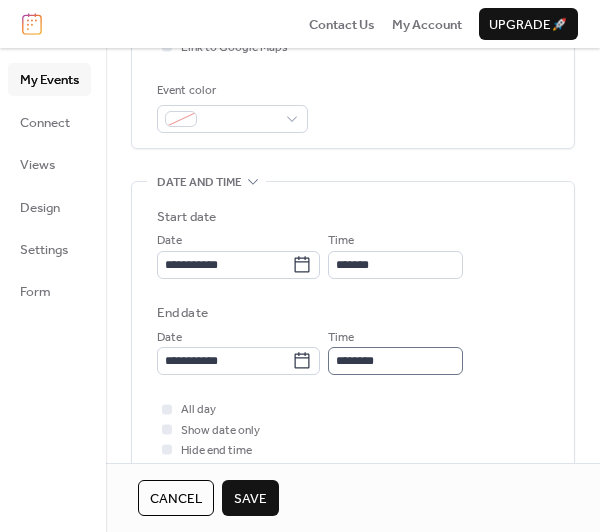 scroll, scrollTop: 0, scrollLeft: 0, axis: both 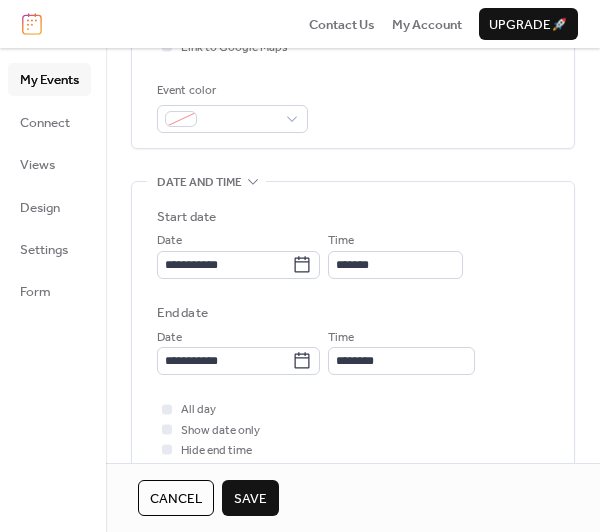 drag, startPoint x: 250, startPoint y: 495, endPoint x: 242, endPoint y: 483, distance: 14.422205 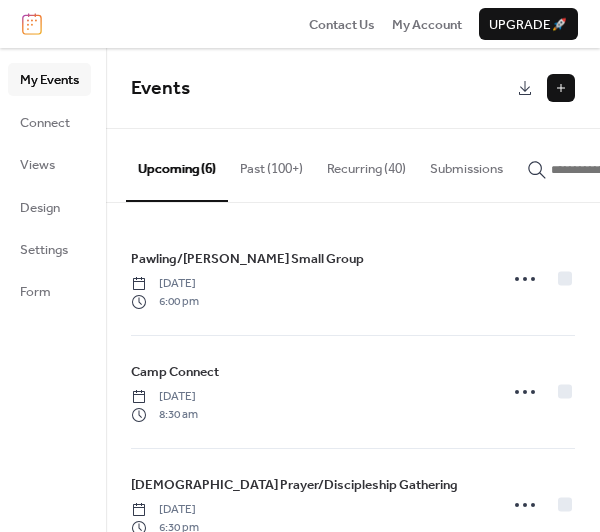 click at bounding box center [561, 88] 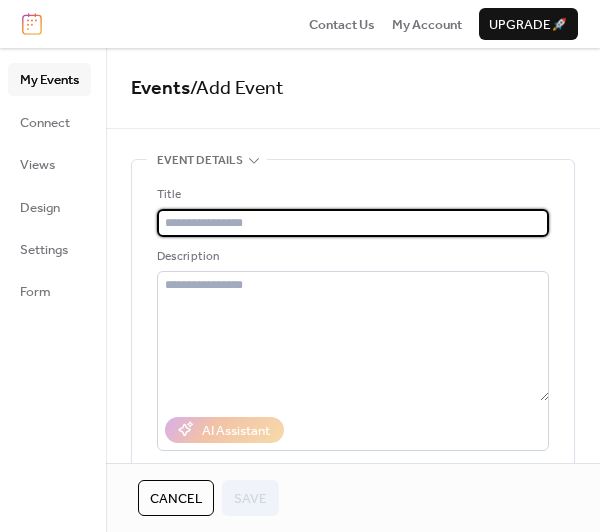 click at bounding box center (353, 223) 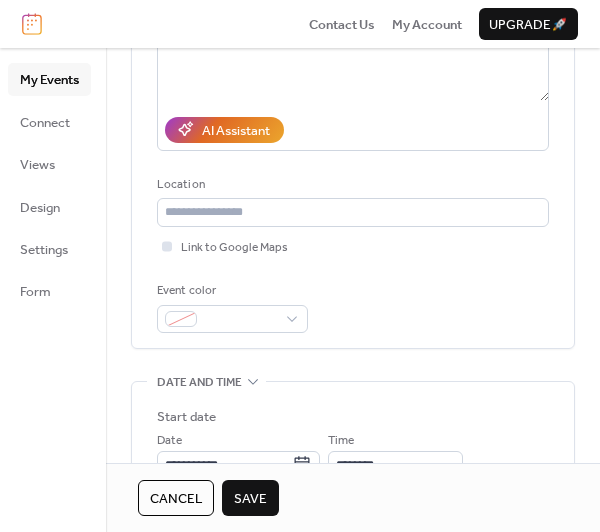 scroll, scrollTop: 200, scrollLeft: 0, axis: vertical 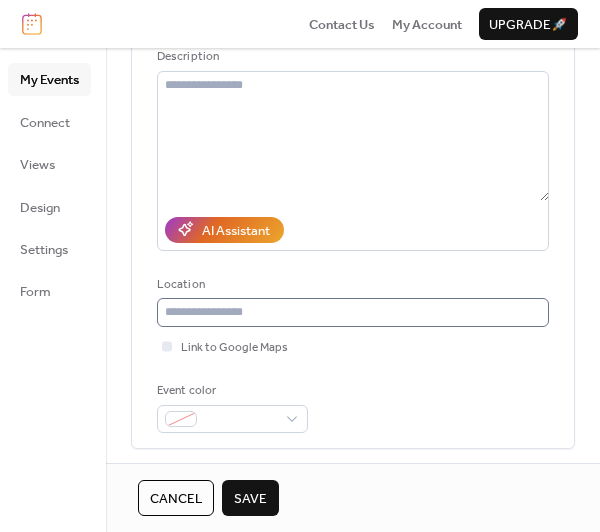 type on "**********" 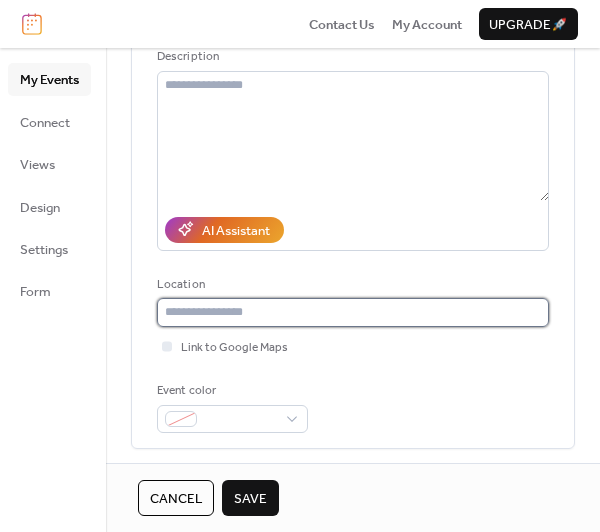 click at bounding box center (353, 312) 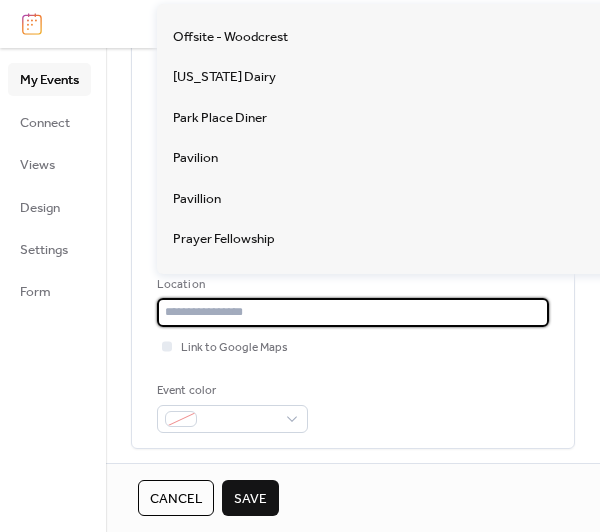 scroll, scrollTop: 1600, scrollLeft: 0, axis: vertical 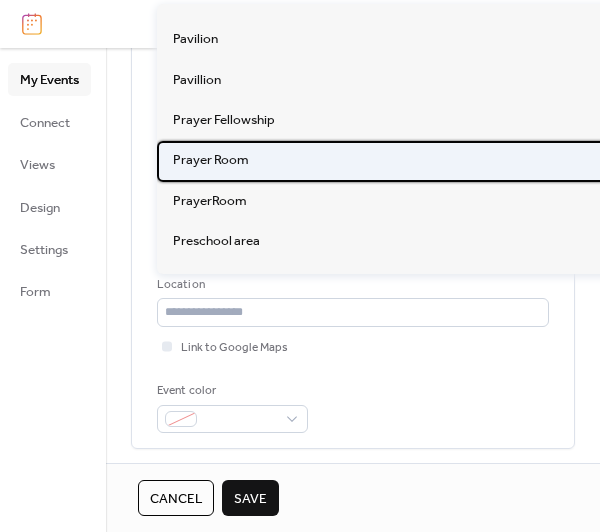 click on "Prayer Room" at bounding box center (211, 160) 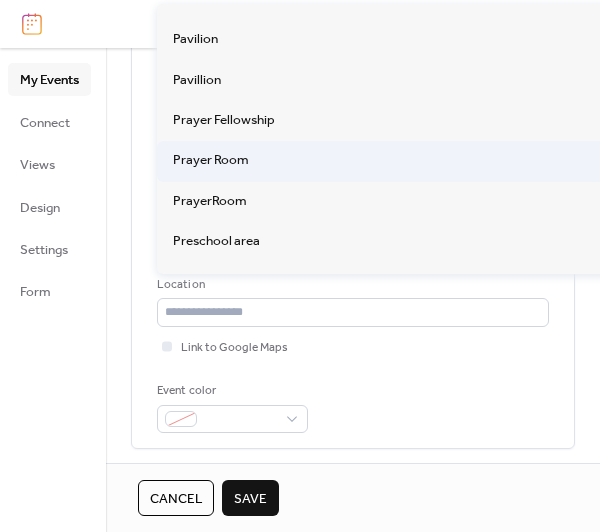 type on "**********" 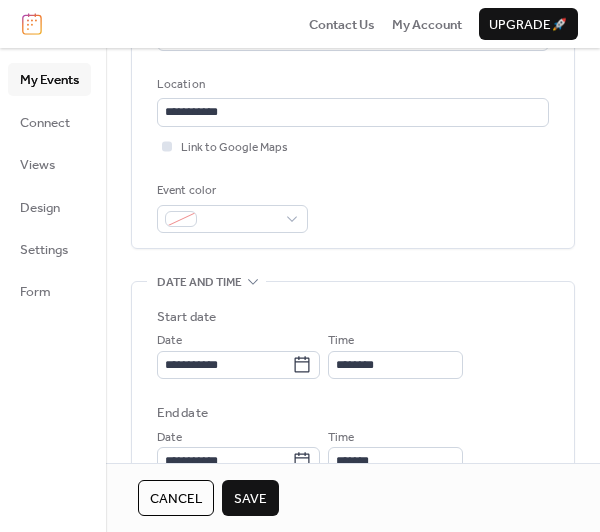 scroll, scrollTop: 500, scrollLeft: 0, axis: vertical 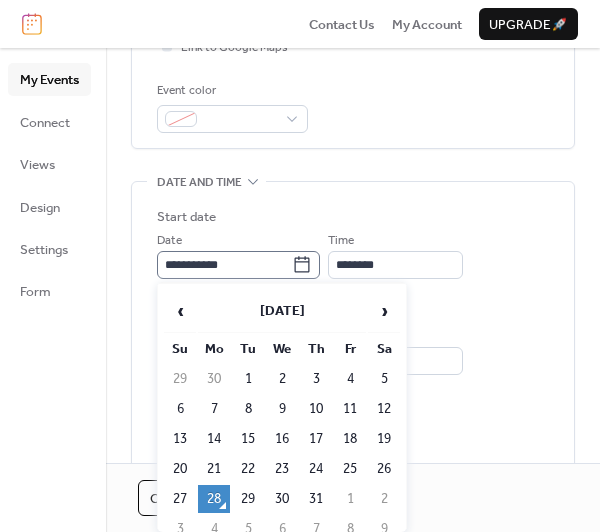 click 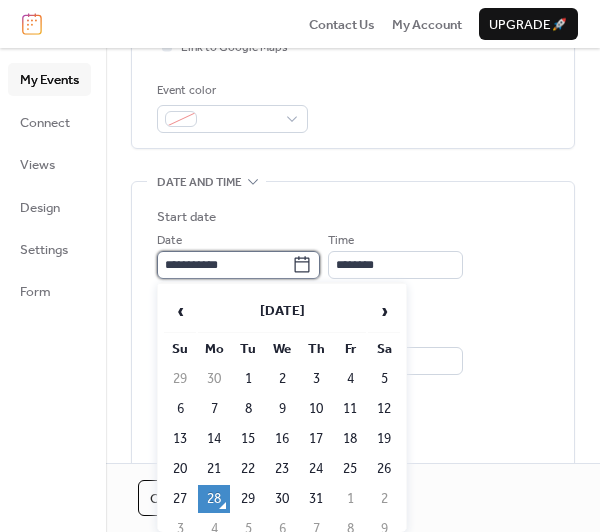 click on "**********" at bounding box center (224, 265) 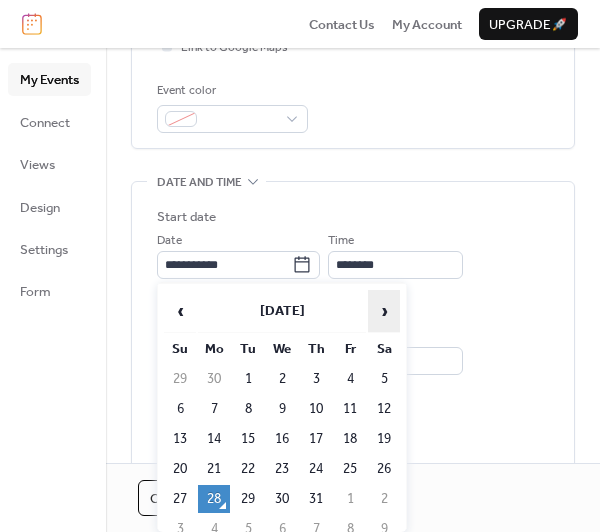 click on "›" at bounding box center [384, 311] 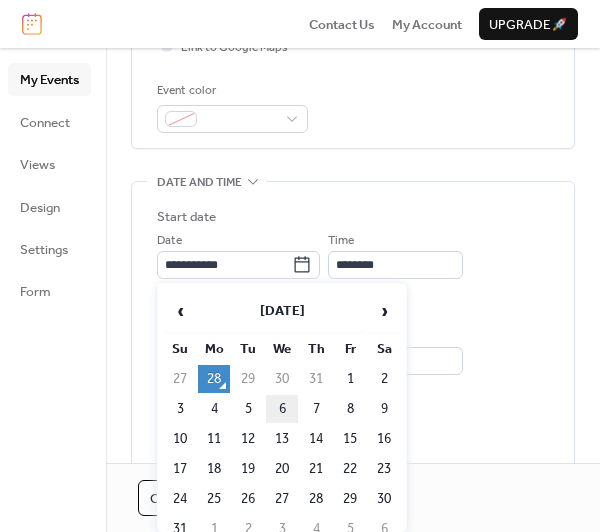 click on "6" at bounding box center [282, 409] 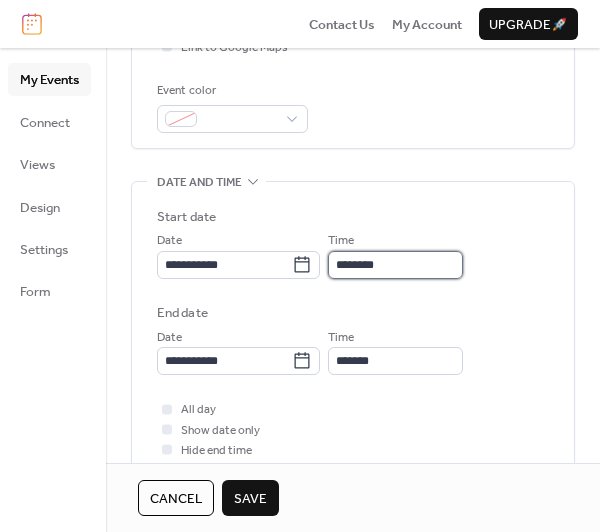 click on "********" at bounding box center (395, 265) 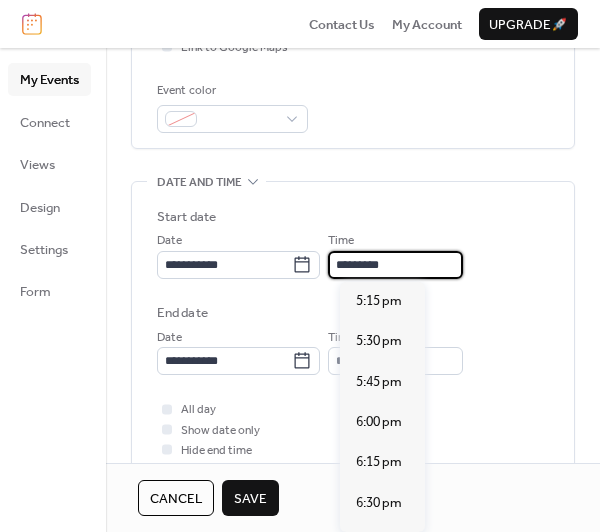 scroll, scrollTop: 2807, scrollLeft: 0, axis: vertical 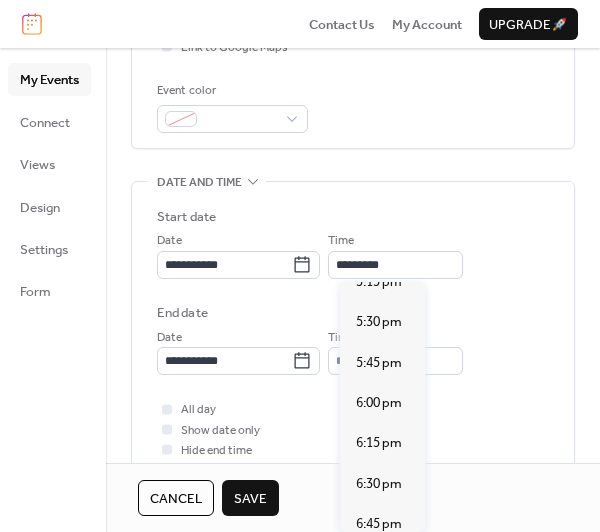 click on "7:00 pm" at bounding box center [382, 566] 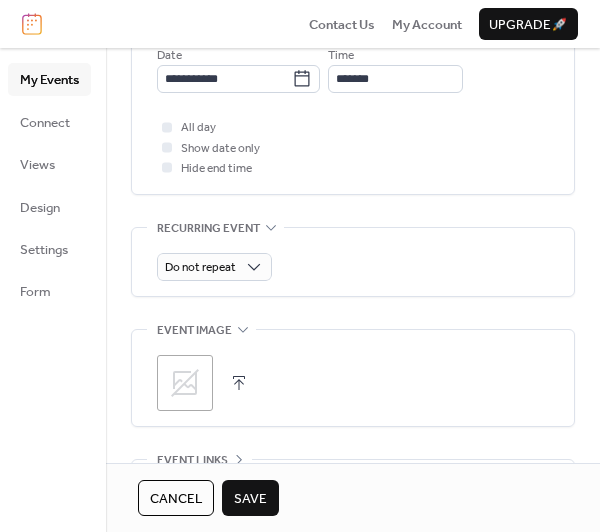 scroll, scrollTop: 800, scrollLeft: 0, axis: vertical 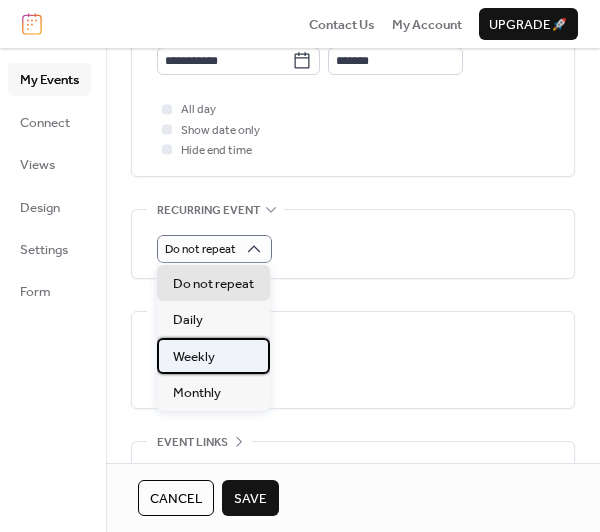 click on "Weekly" at bounding box center [194, 357] 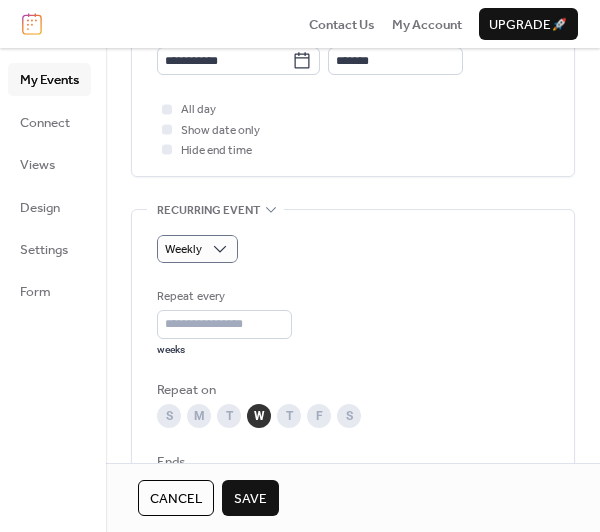 scroll, scrollTop: 900, scrollLeft: 0, axis: vertical 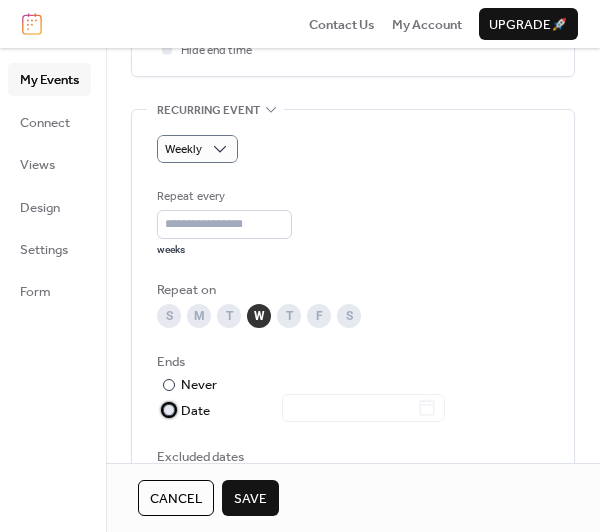click at bounding box center (169, 410) 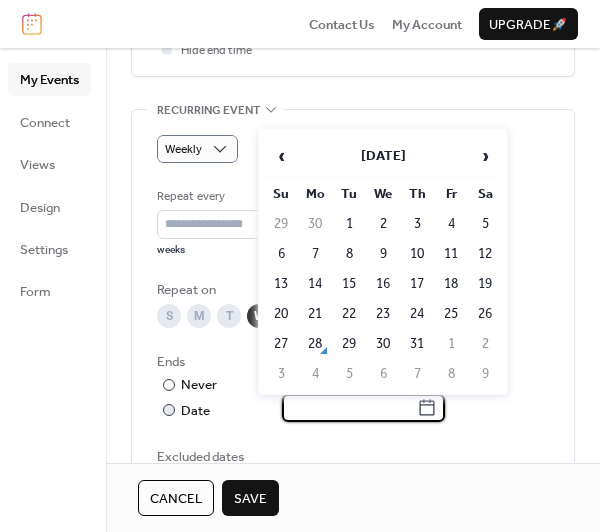 click at bounding box center [349, 408] 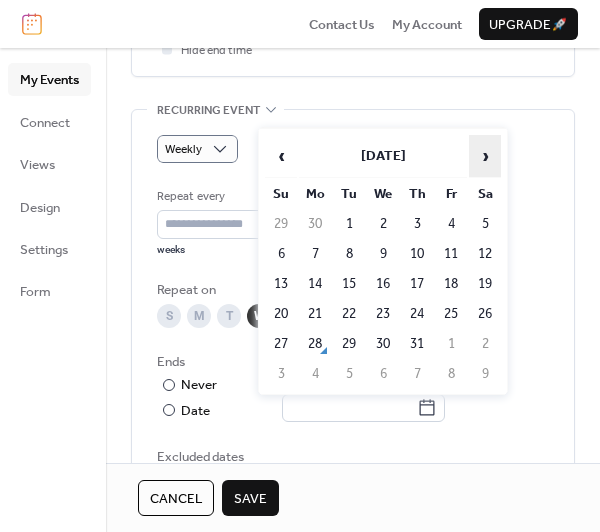 click on "›" at bounding box center (485, 156) 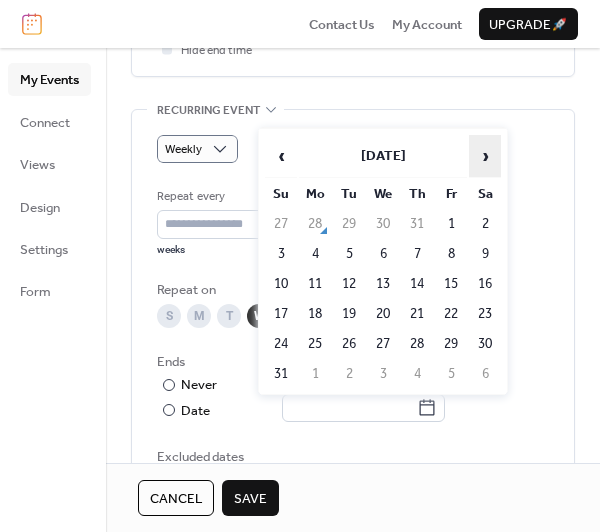 click on "›" at bounding box center [485, 156] 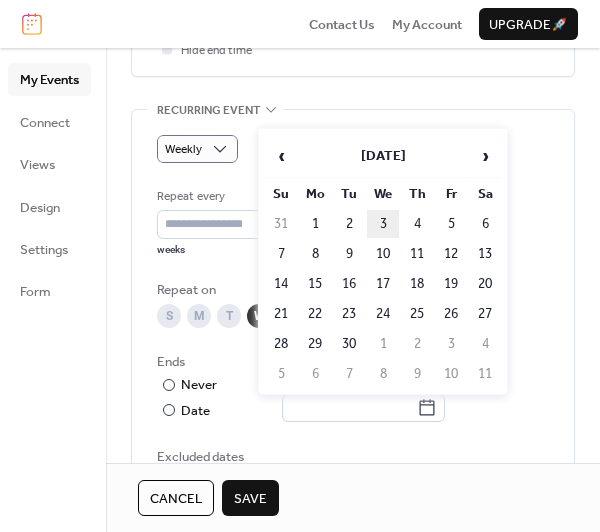 click on "3" at bounding box center [383, 224] 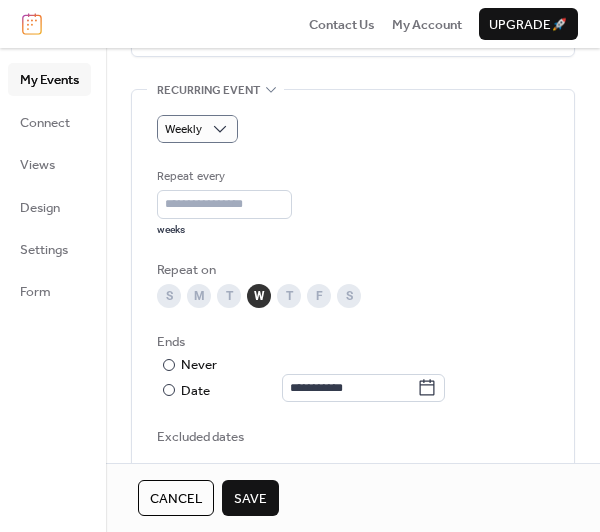 scroll, scrollTop: 800, scrollLeft: 0, axis: vertical 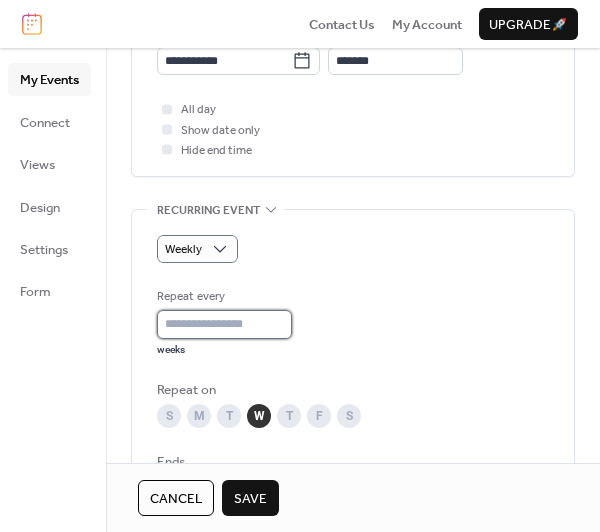 click on "*" at bounding box center [224, 324] 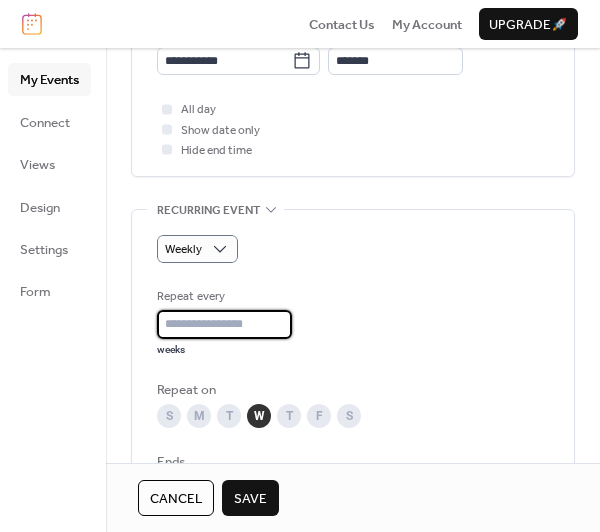 type on "*" 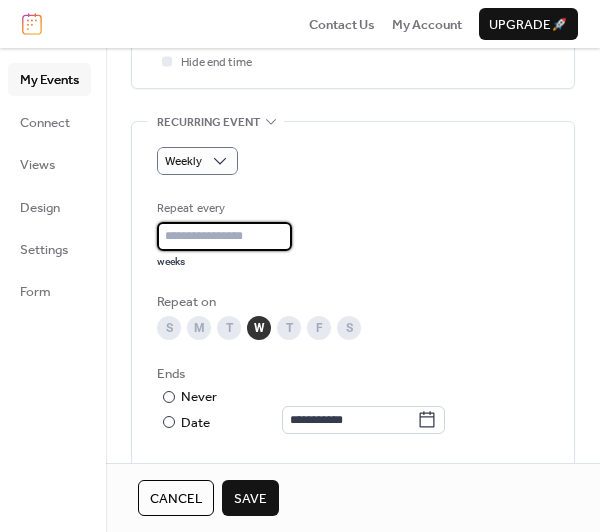 scroll, scrollTop: 1000, scrollLeft: 0, axis: vertical 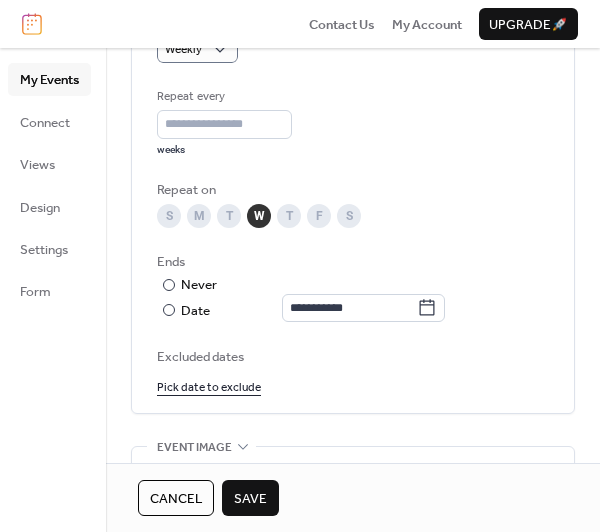 click on "Save" at bounding box center (250, 499) 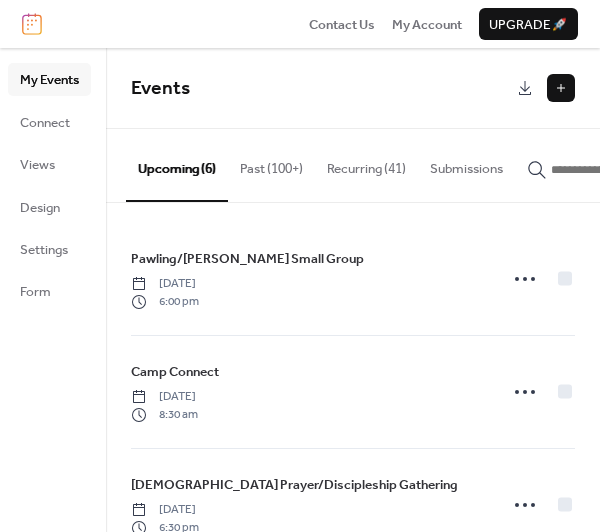 click at bounding box center (561, 88) 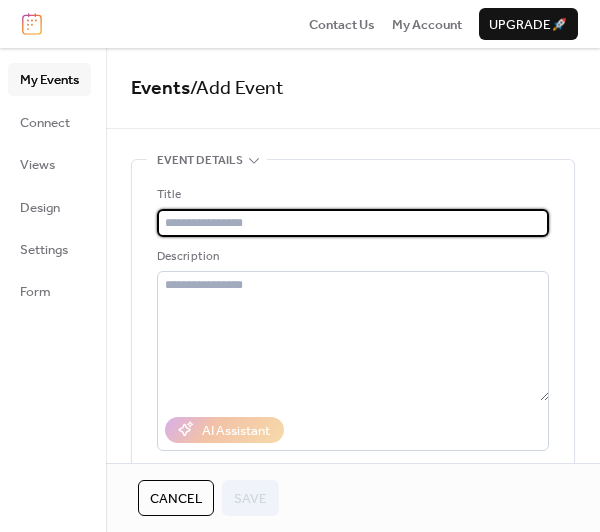 click at bounding box center (353, 223) 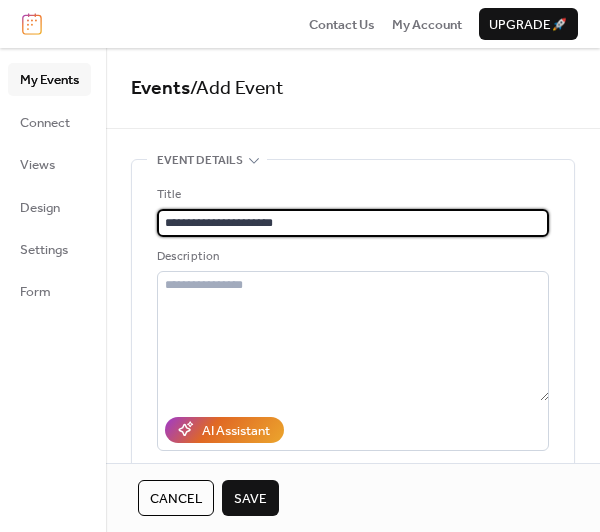 click on "**********" at bounding box center [353, 223] 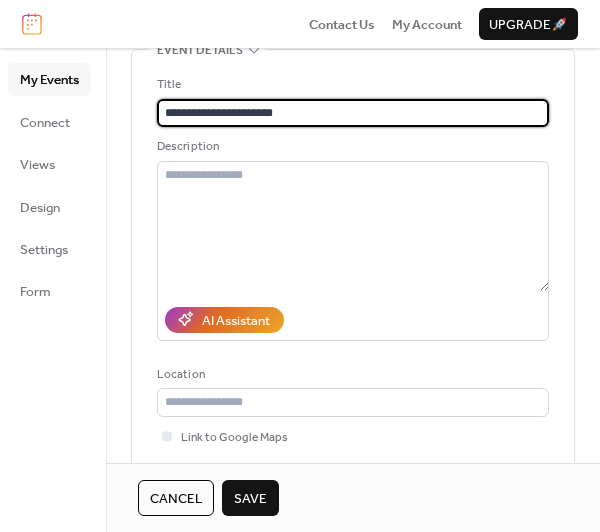 scroll, scrollTop: 300, scrollLeft: 0, axis: vertical 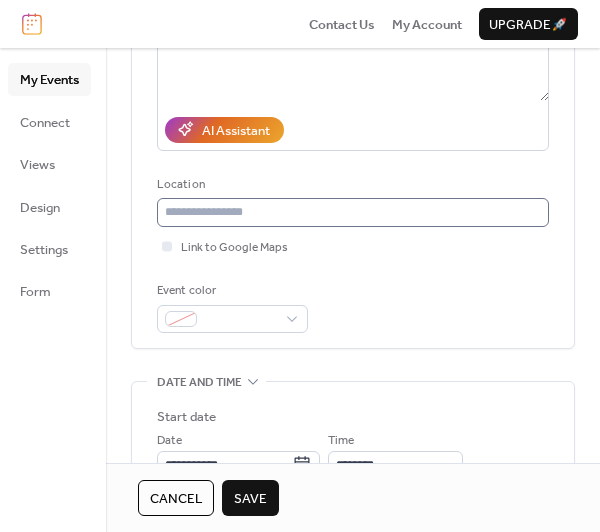 type on "**********" 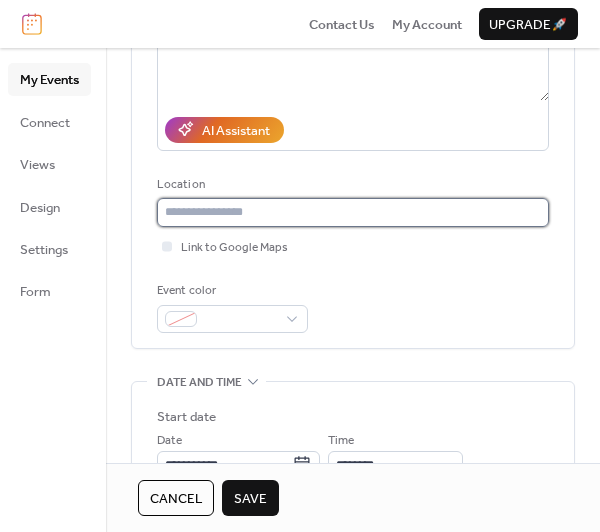 click at bounding box center (353, 212) 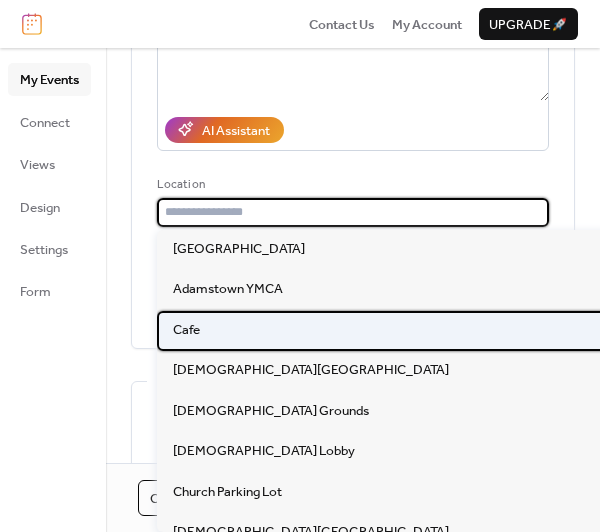 click on "Cafe" at bounding box center (186, 330) 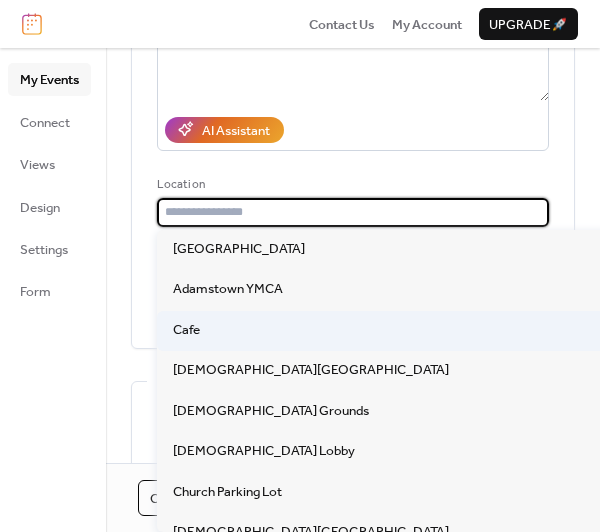 type on "****" 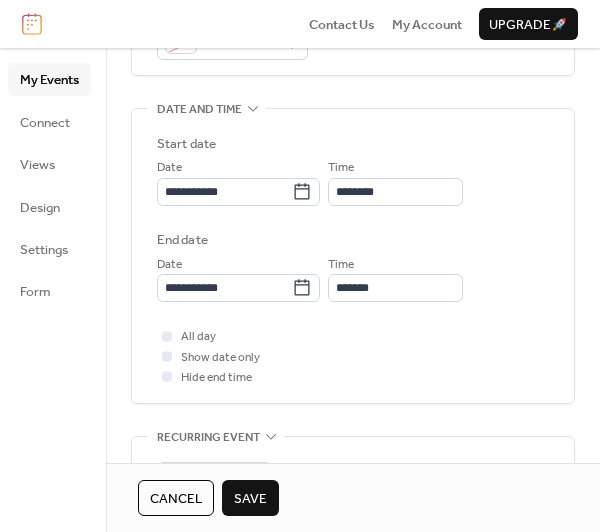 scroll, scrollTop: 600, scrollLeft: 0, axis: vertical 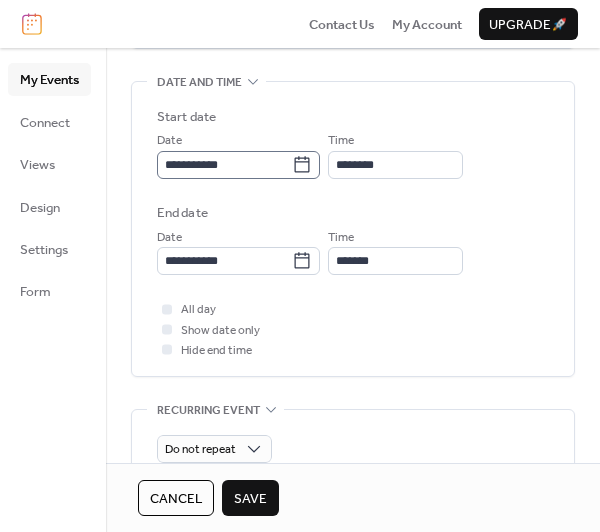 click 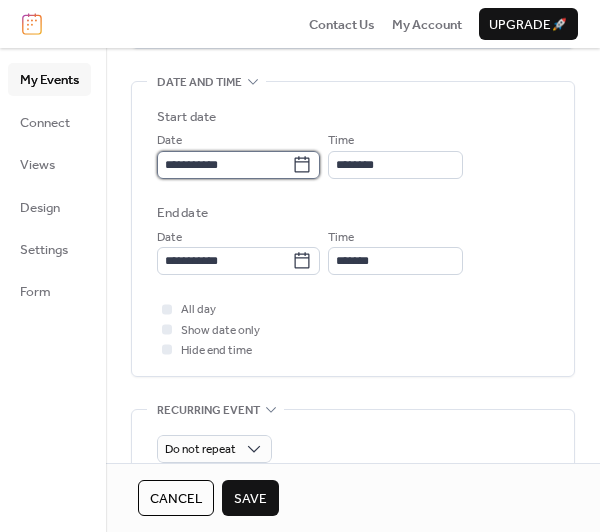click on "**********" at bounding box center (224, 165) 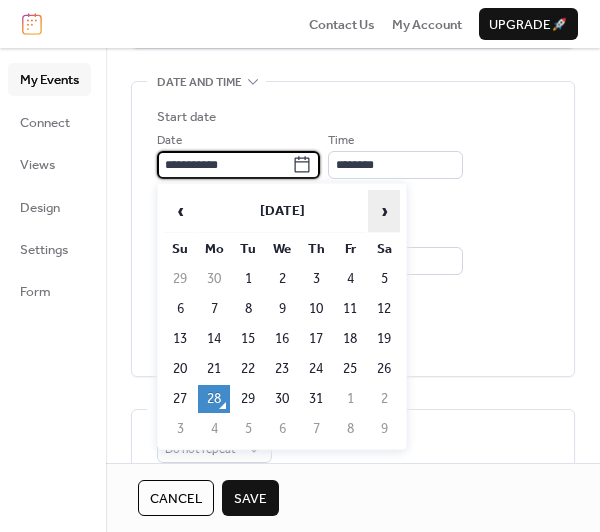 click on "›" at bounding box center [384, 211] 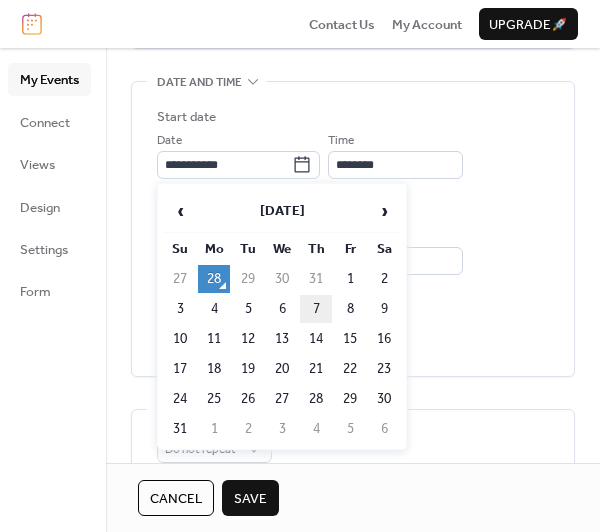 click on "7" at bounding box center (316, 309) 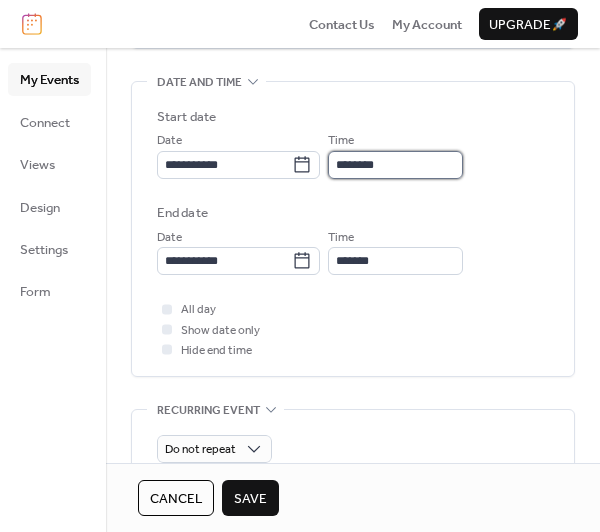 click on "********" at bounding box center [395, 165] 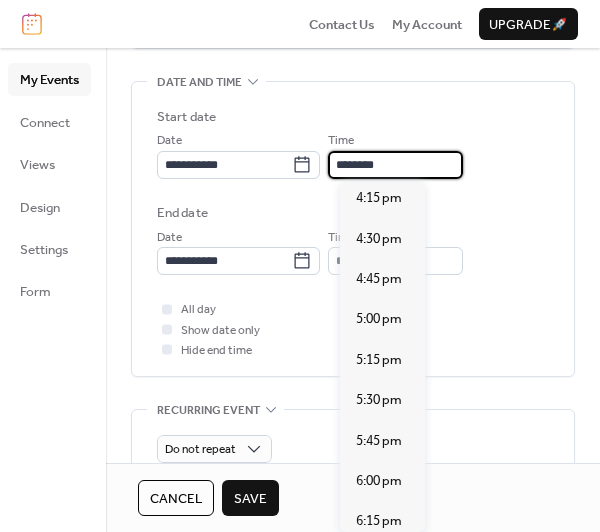 scroll, scrollTop: 2707, scrollLeft: 0, axis: vertical 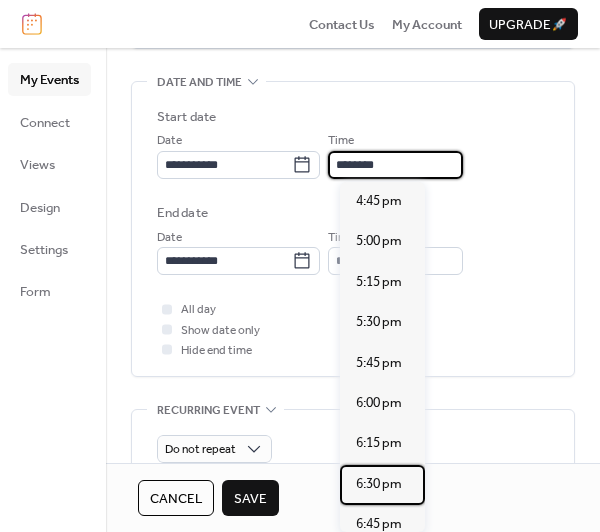 click on "6:30 pm" at bounding box center (379, 484) 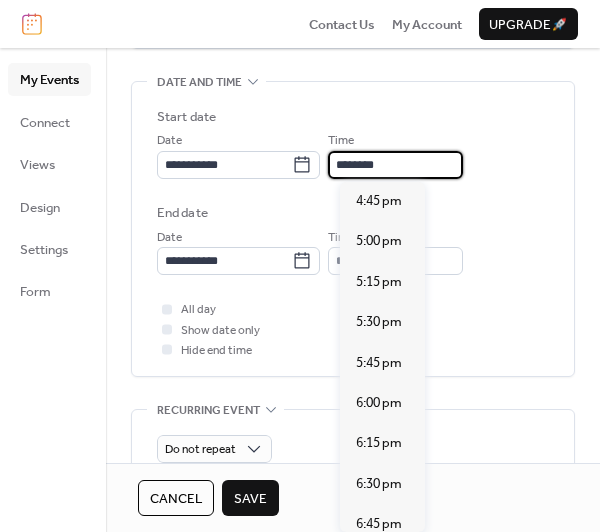 type on "*******" 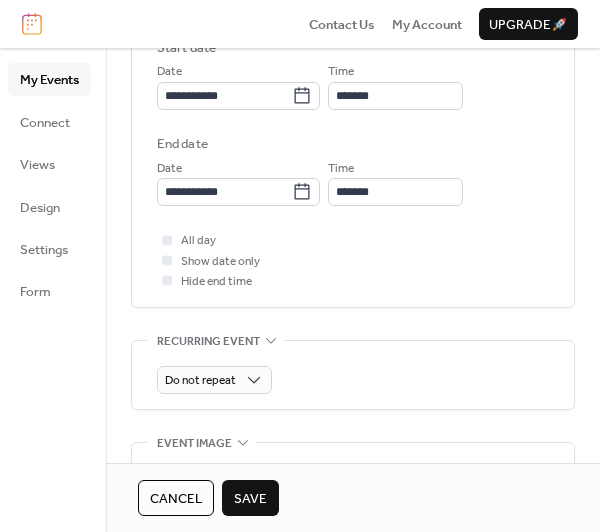scroll, scrollTop: 700, scrollLeft: 0, axis: vertical 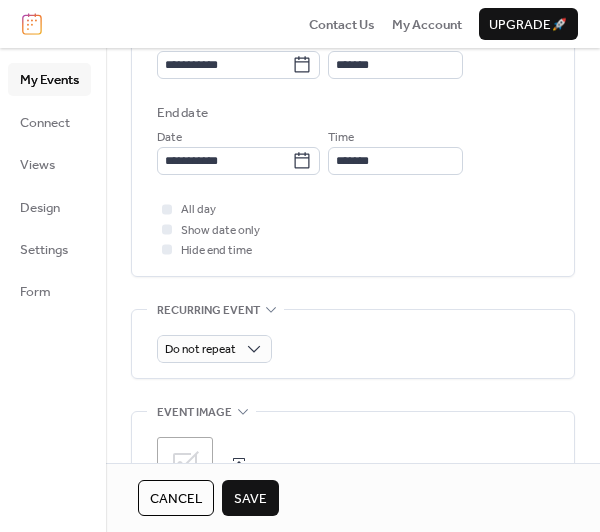 click on "Save" at bounding box center (250, 499) 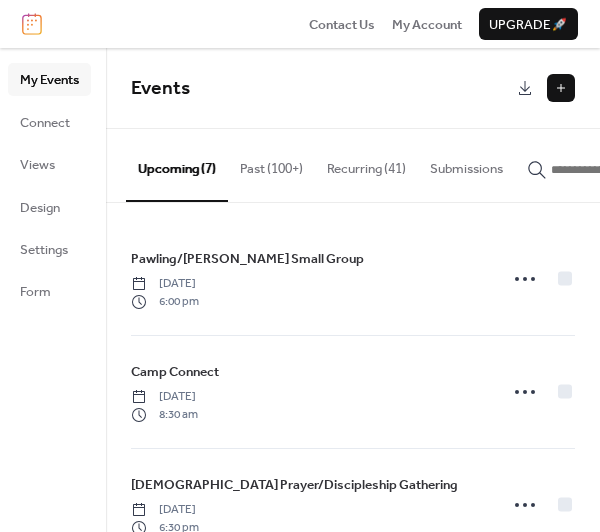 click at bounding box center [561, 88] 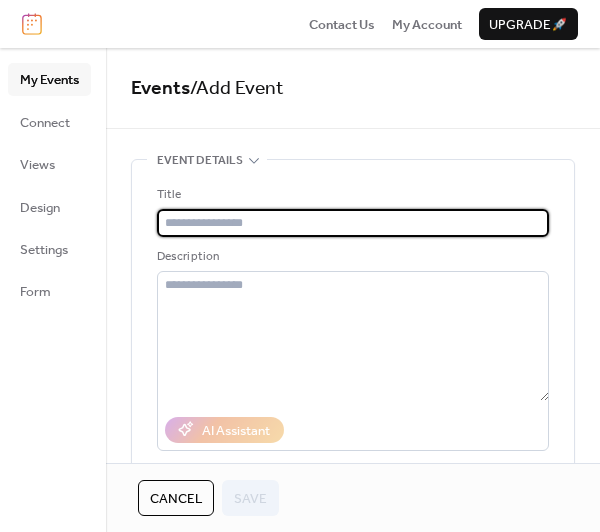 click at bounding box center (353, 223) 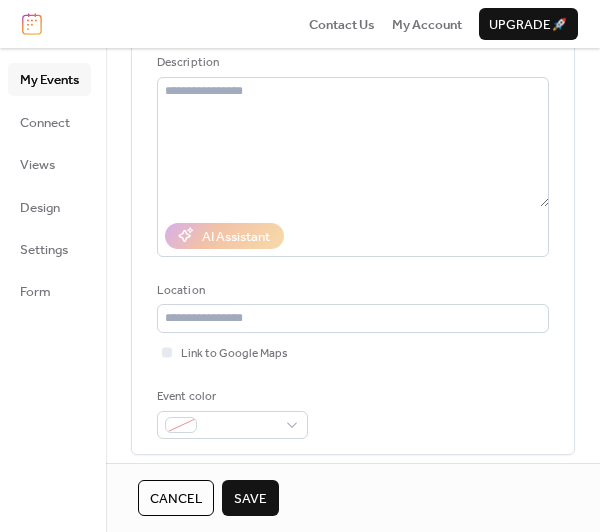 scroll, scrollTop: 200, scrollLeft: 0, axis: vertical 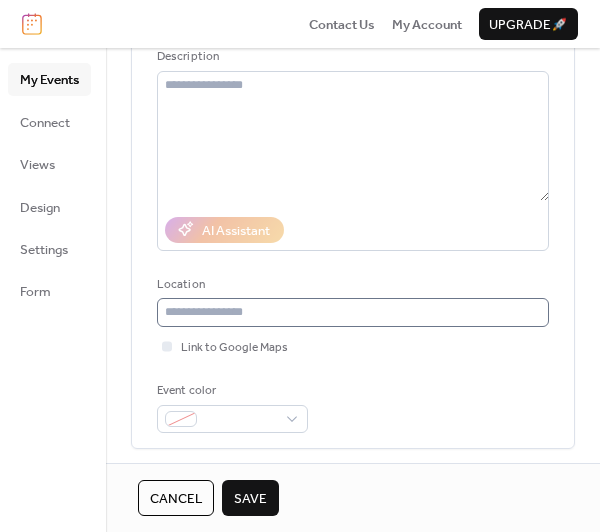 type on "*******" 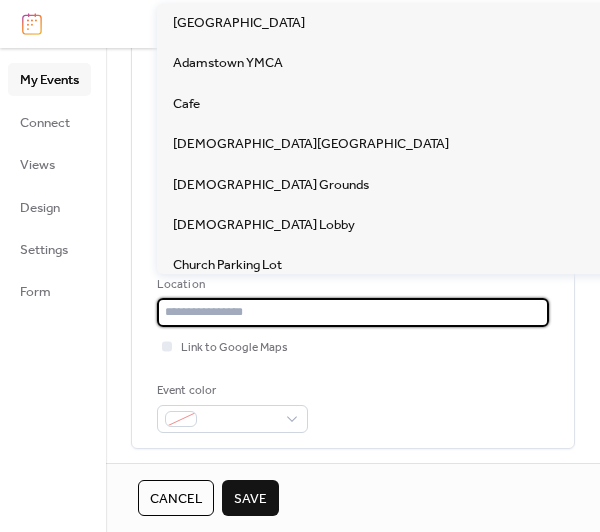 click at bounding box center [353, 312] 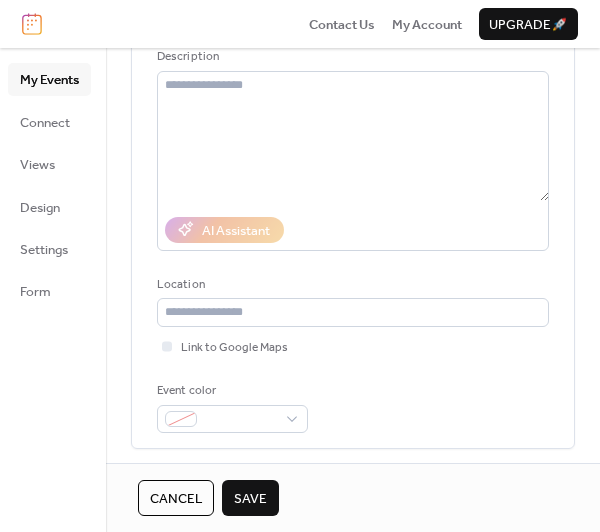 click on "Title ******* Description AI Assistant Location Link to Google Maps Event color" at bounding box center (353, 209) 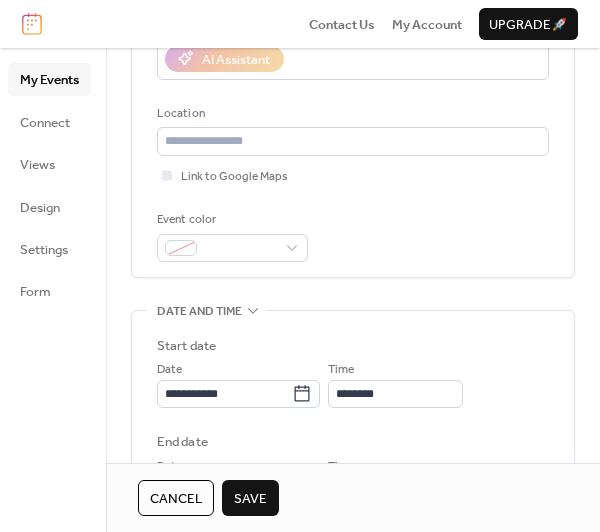 scroll, scrollTop: 400, scrollLeft: 0, axis: vertical 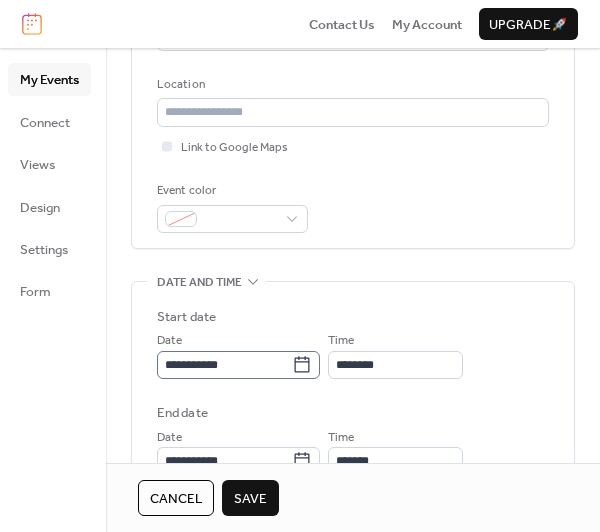 click 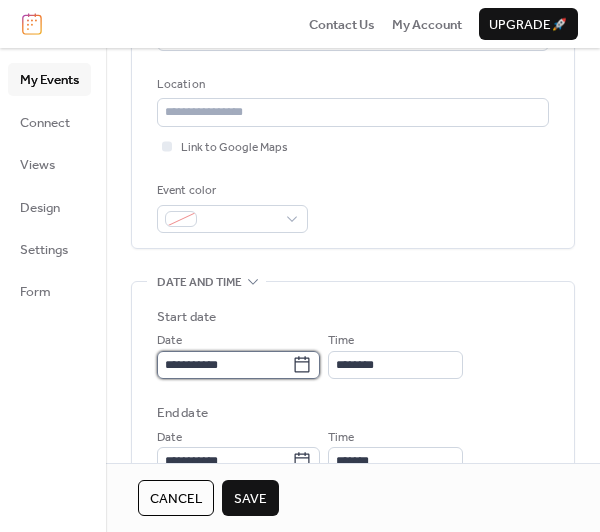 click on "**********" at bounding box center [224, 365] 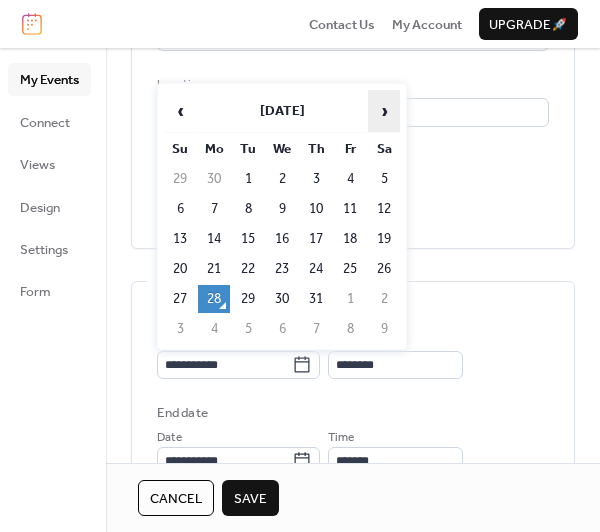 click on "›" at bounding box center (384, 111) 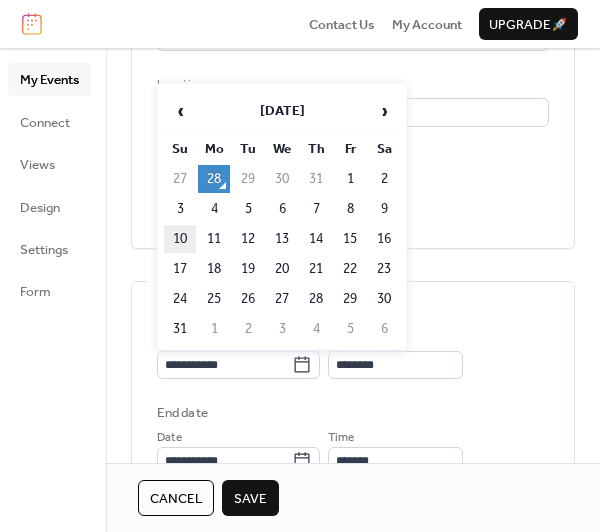 click on "10" at bounding box center (180, 239) 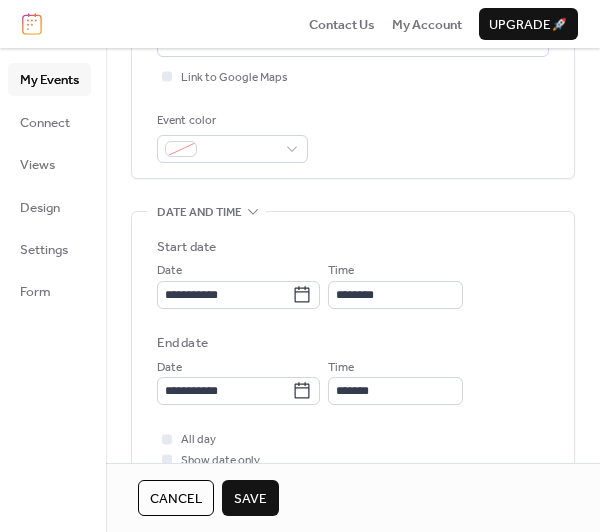 scroll, scrollTop: 500, scrollLeft: 0, axis: vertical 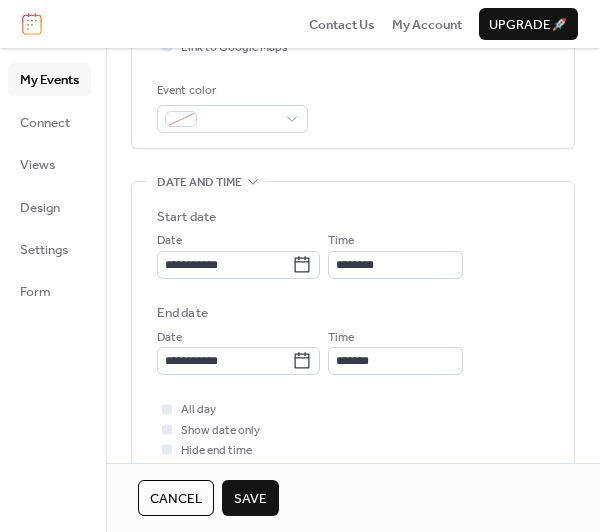 click on "Save" at bounding box center (250, 499) 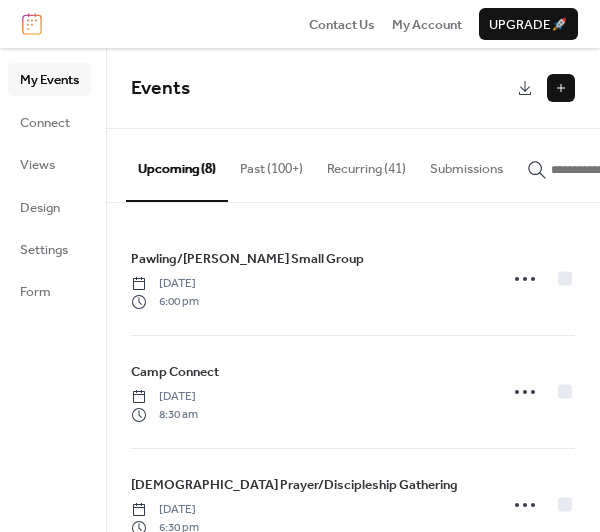 click at bounding box center [561, 88] 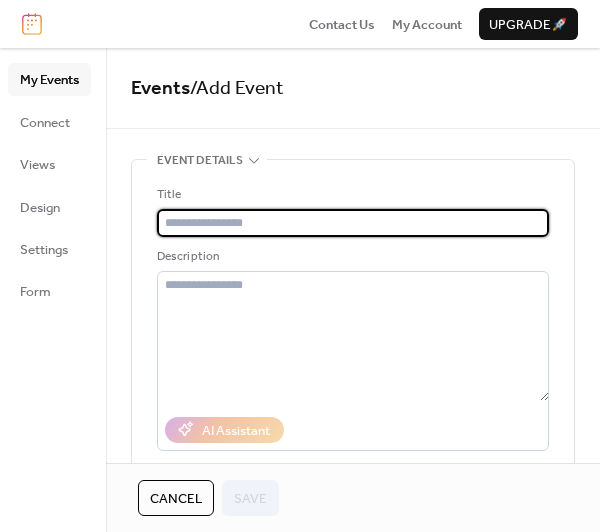 click at bounding box center (353, 223) 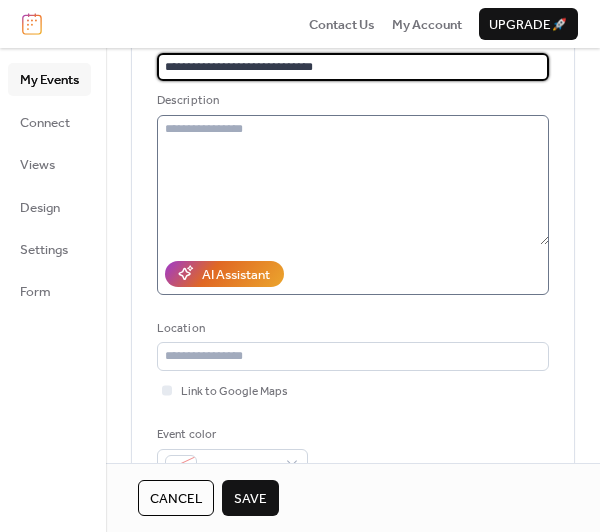 scroll, scrollTop: 200, scrollLeft: 0, axis: vertical 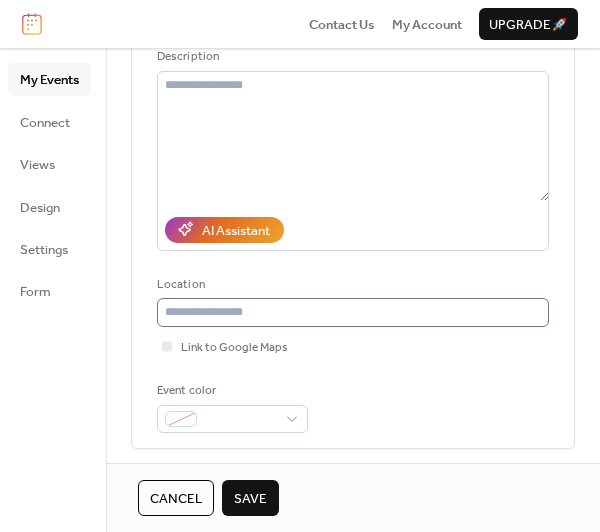 type on "**********" 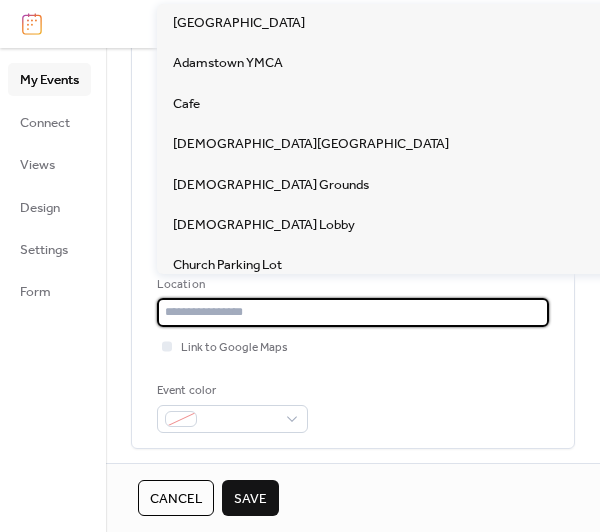 click at bounding box center [353, 312] 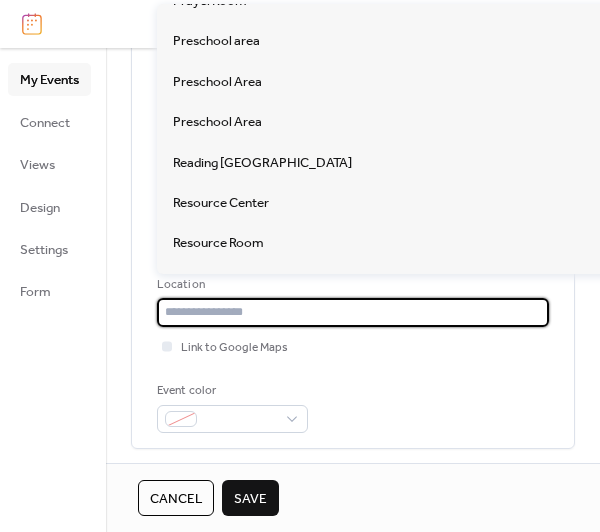 scroll, scrollTop: 1900, scrollLeft: 0, axis: vertical 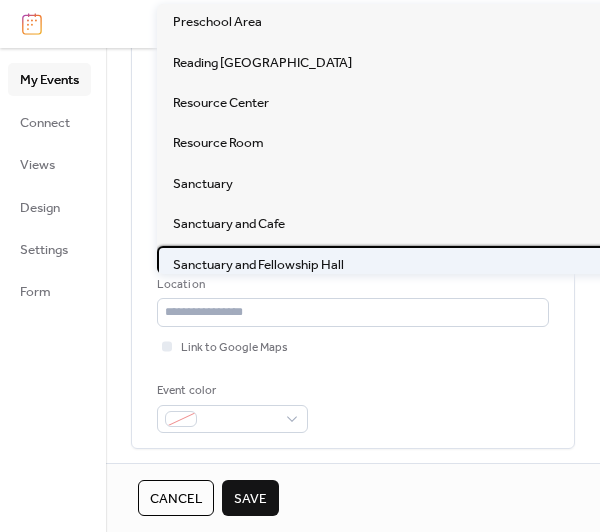click on "Sanctuary and Fellowship Hall" at bounding box center [258, 265] 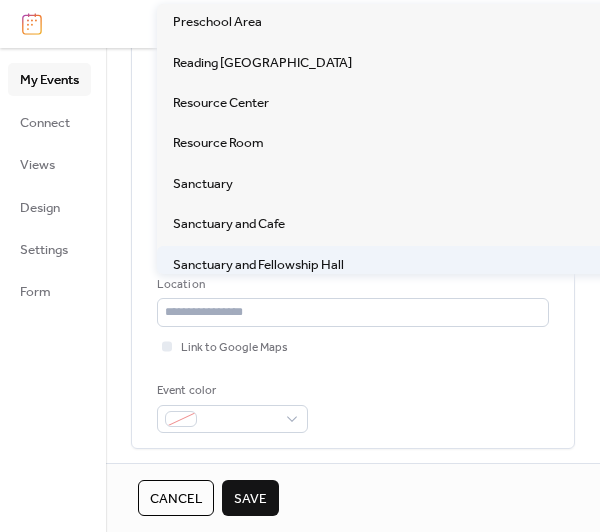 type on "**********" 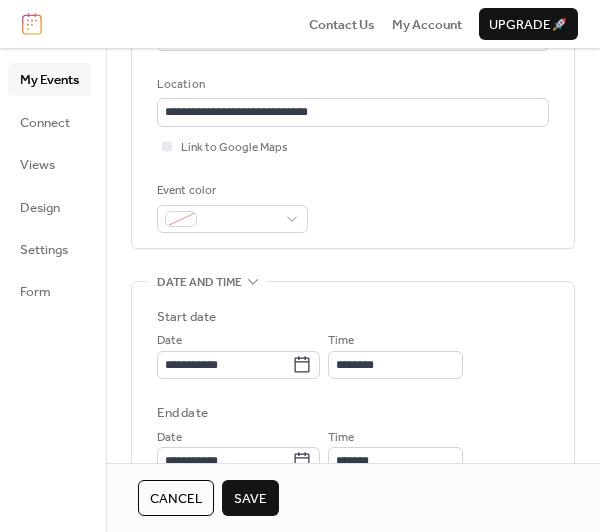 scroll, scrollTop: 500, scrollLeft: 0, axis: vertical 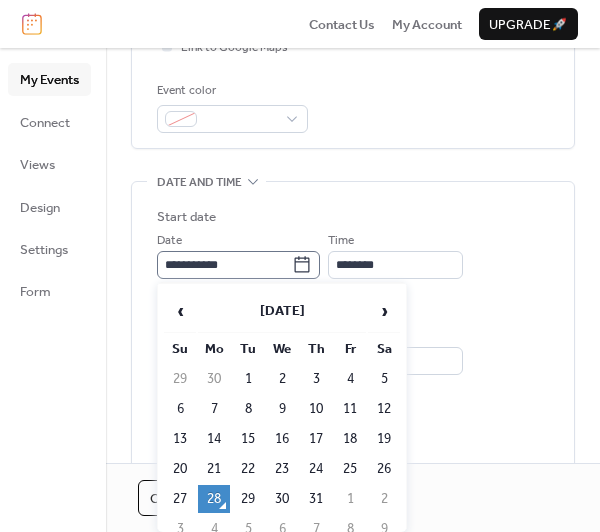 click 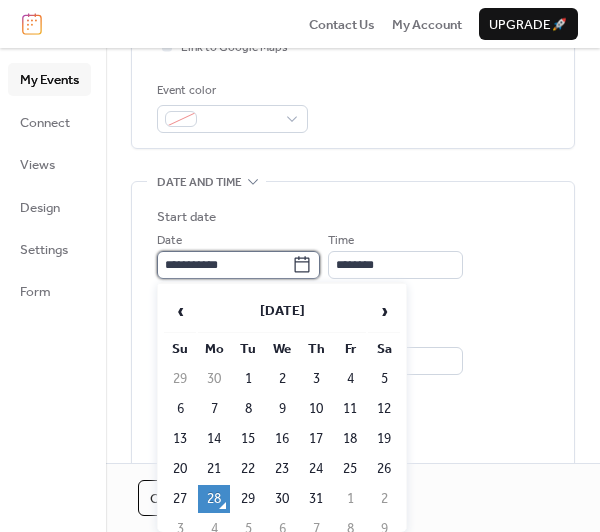 click on "**********" at bounding box center (224, 265) 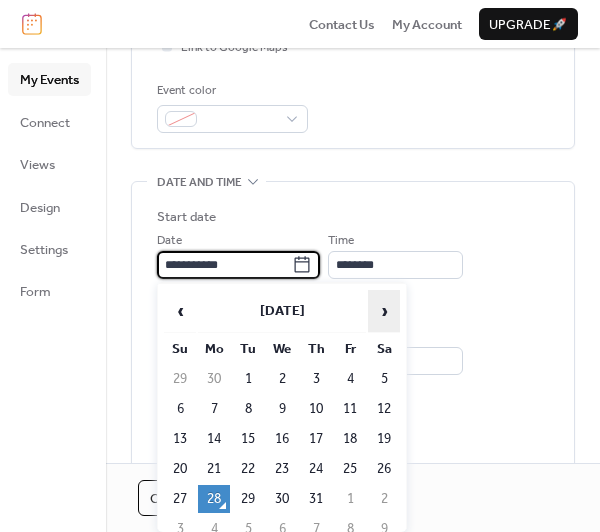 click on "›" at bounding box center (384, 311) 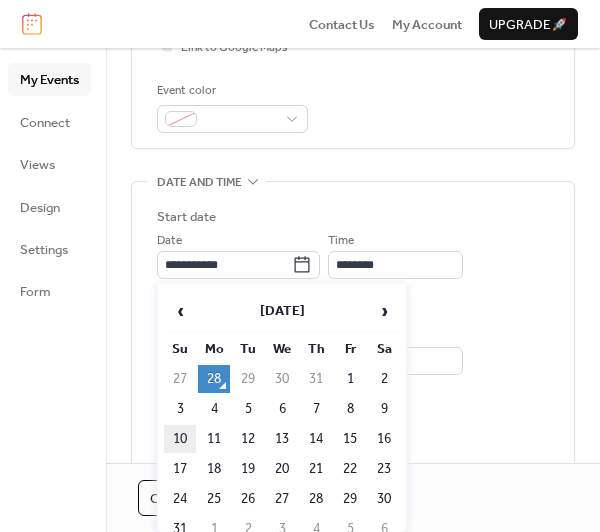 click on "10" at bounding box center [180, 439] 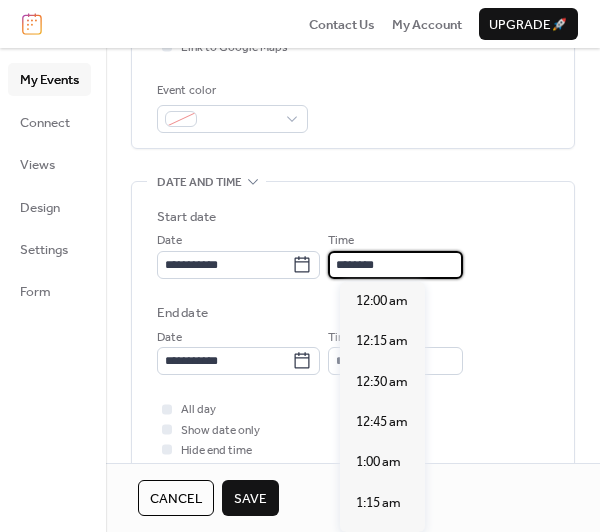 click on "********" at bounding box center [395, 265] 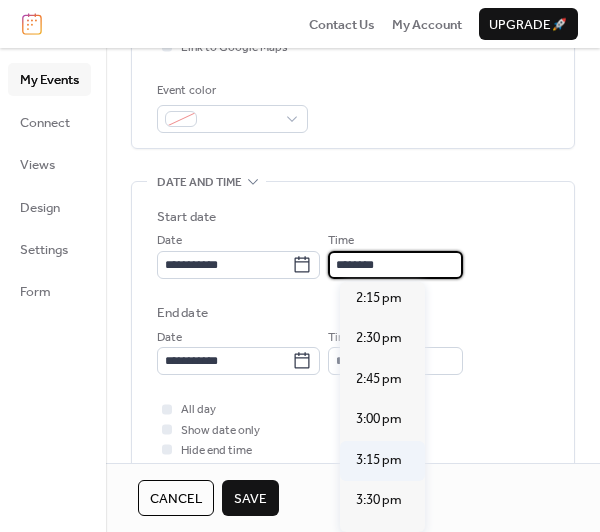 scroll, scrollTop: 2507, scrollLeft: 0, axis: vertical 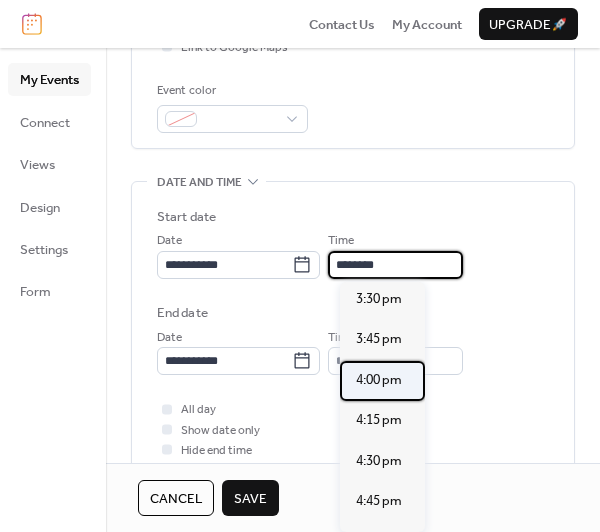 click on "4:00 pm" at bounding box center (379, 380) 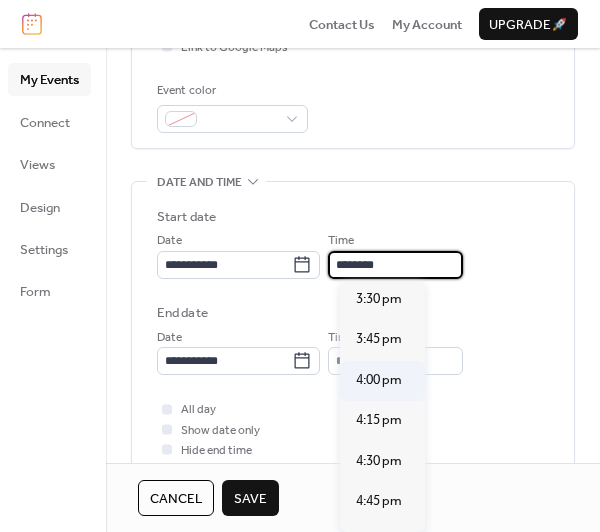 type on "*******" 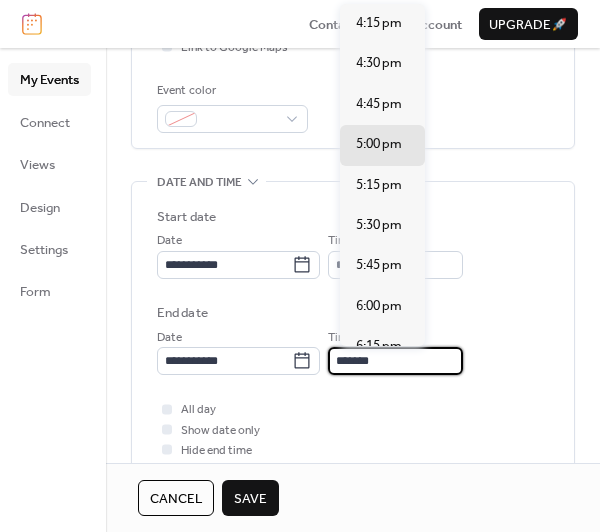 click on "*******" at bounding box center [395, 361] 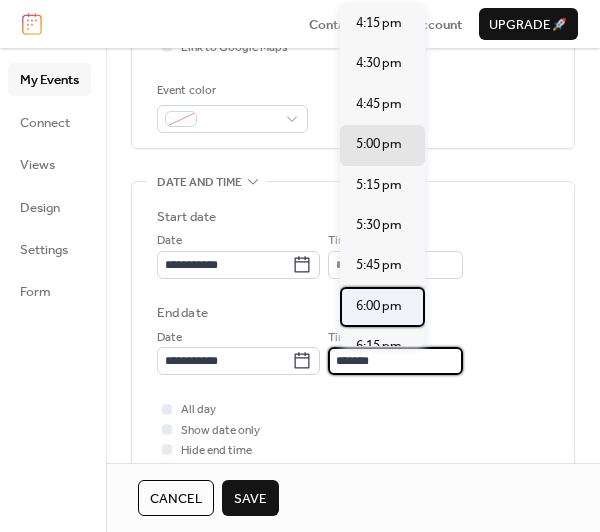 click on "6:00 pm" at bounding box center [379, 306] 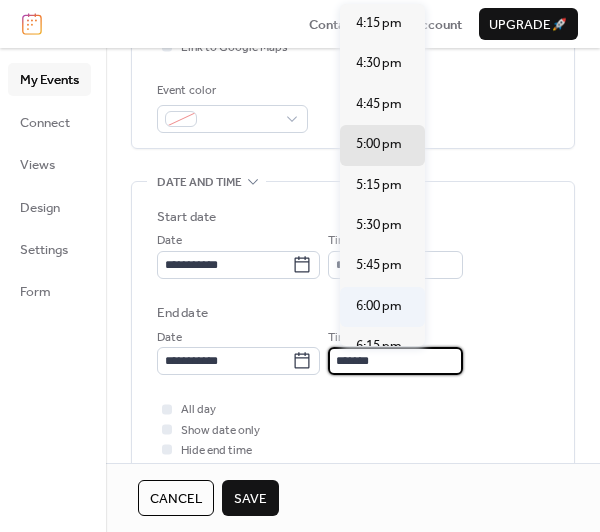 type on "*******" 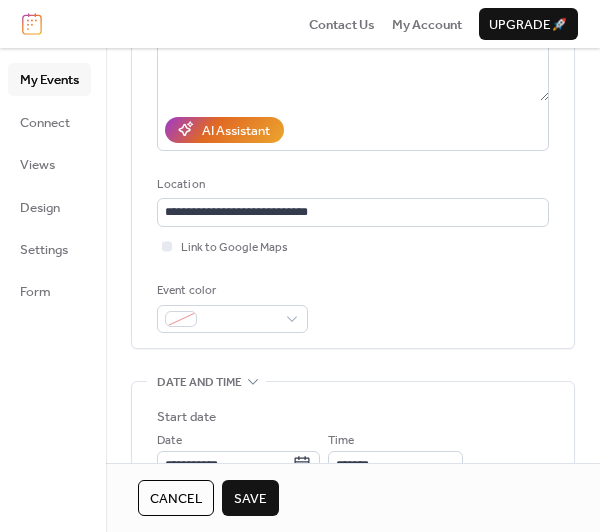 scroll, scrollTop: 500, scrollLeft: 0, axis: vertical 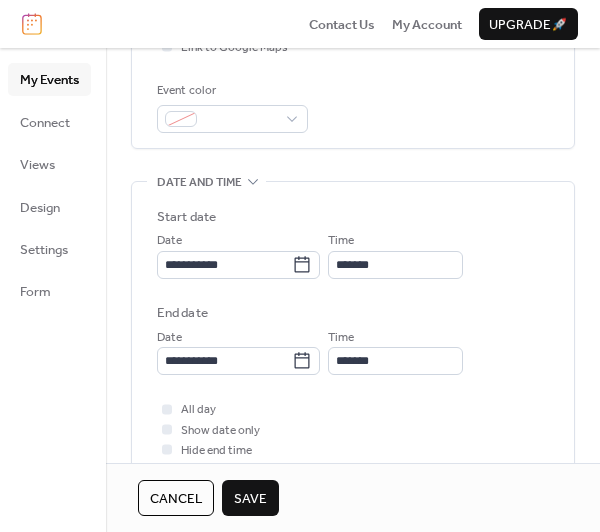 click on "Save" at bounding box center [250, 499] 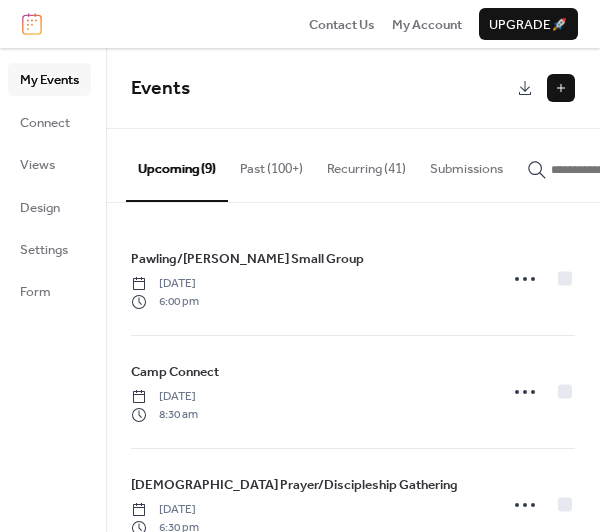 click at bounding box center (561, 88) 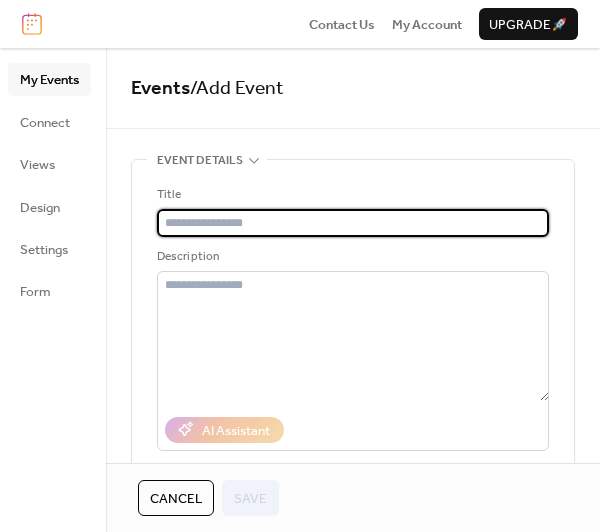 click at bounding box center [353, 223] 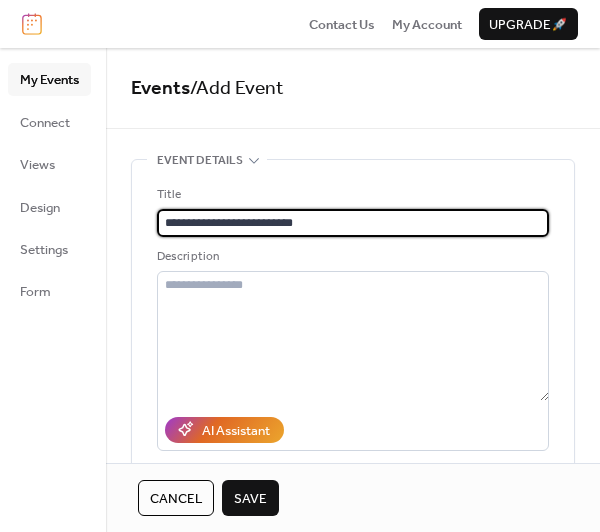 click on "**********" at bounding box center (353, 223) 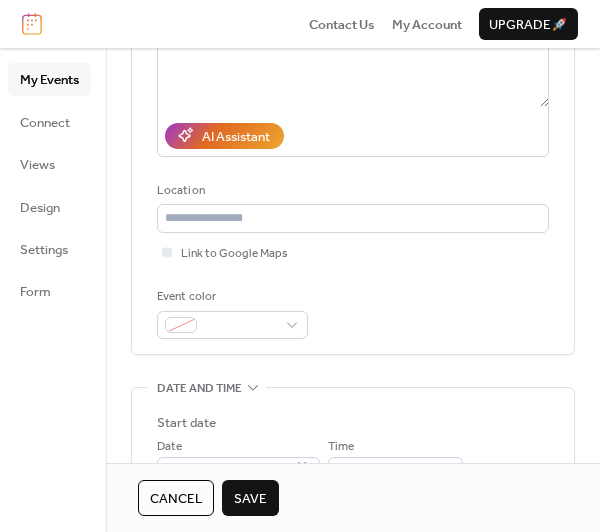 scroll, scrollTop: 300, scrollLeft: 0, axis: vertical 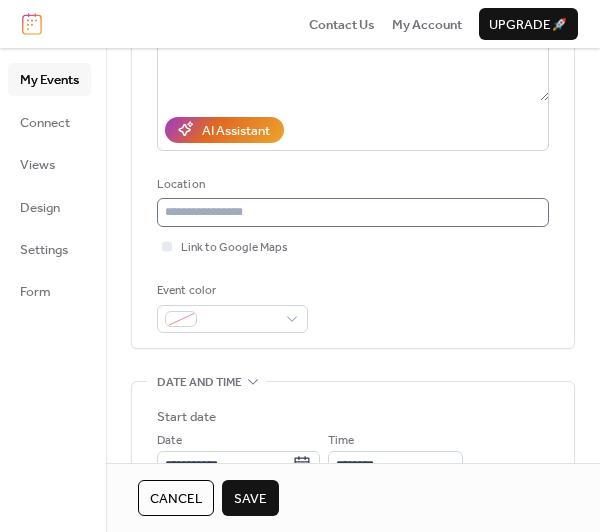 type on "**********" 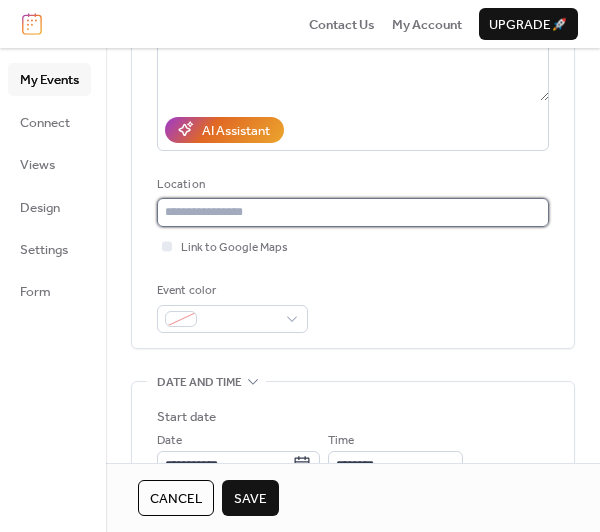 click at bounding box center [353, 212] 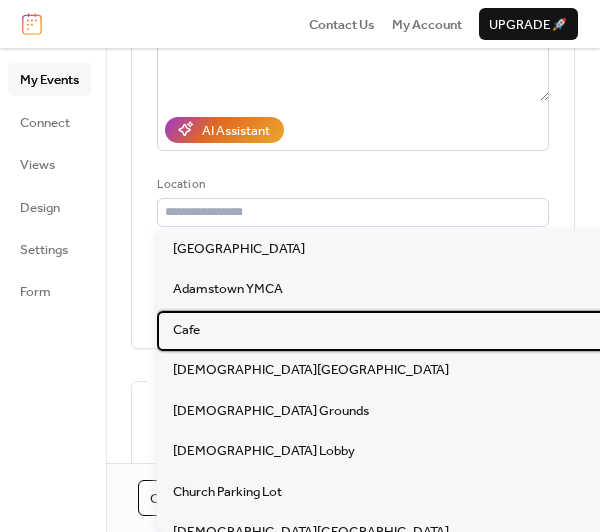 click on "Cafe" at bounding box center [186, 330] 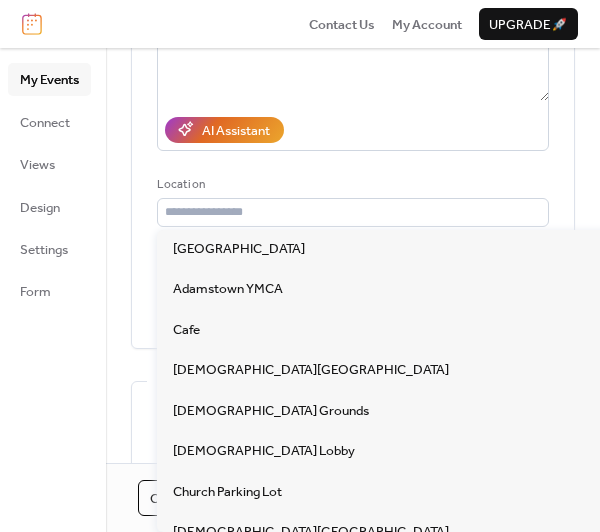 type on "****" 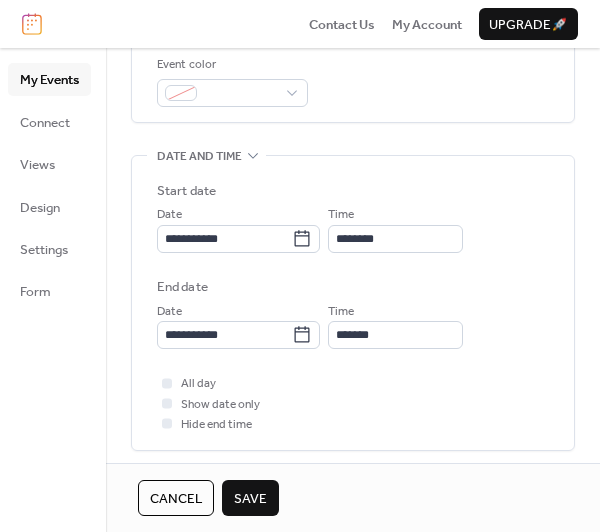 scroll, scrollTop: 600, scrollLeft: 0, axis: vertical 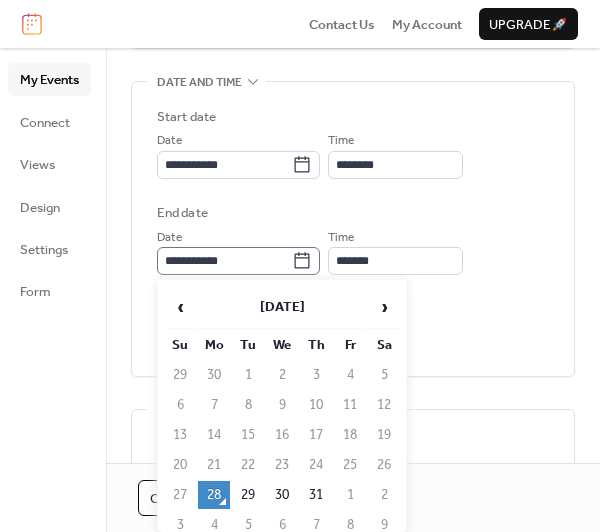 click 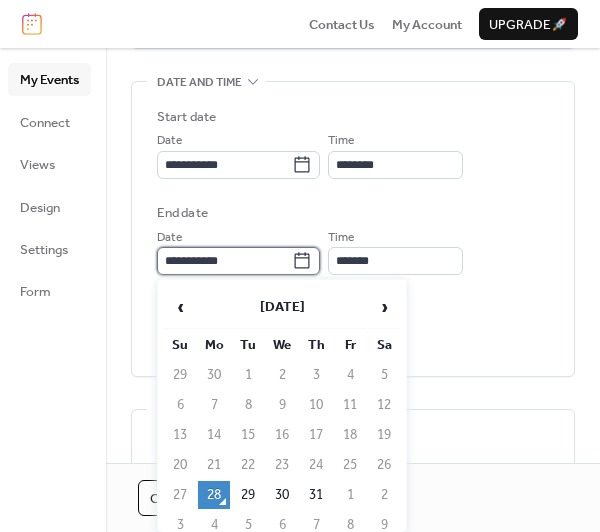click on "**********" at bounding box center (224, 261) 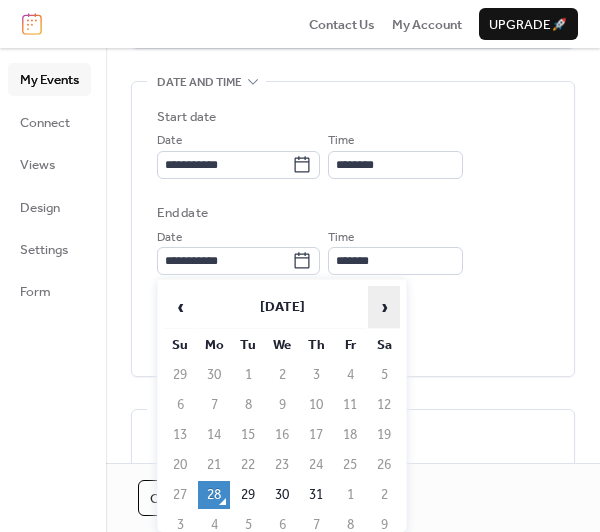 click on "›" at bounding box center [384, 307] 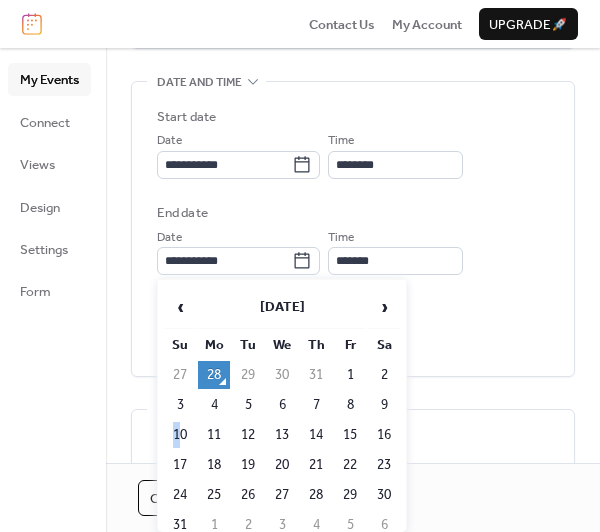 click on "10" at bounding box center (180, 435) 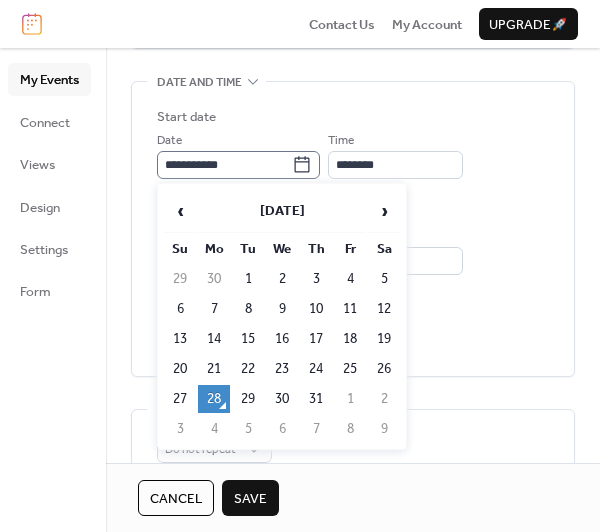 click 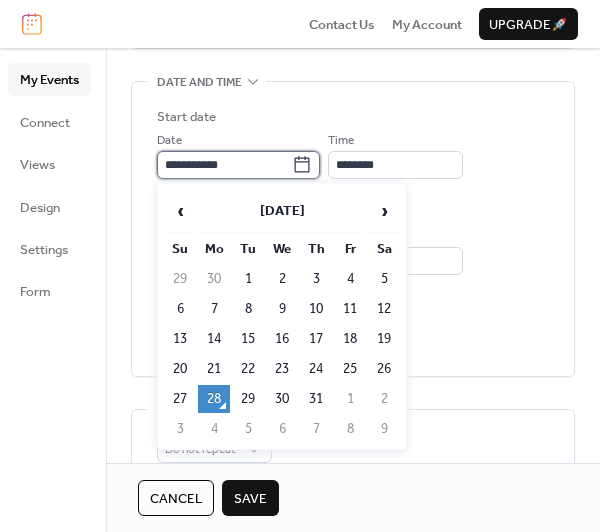 click on "**********" at bounding box center [224, 165] 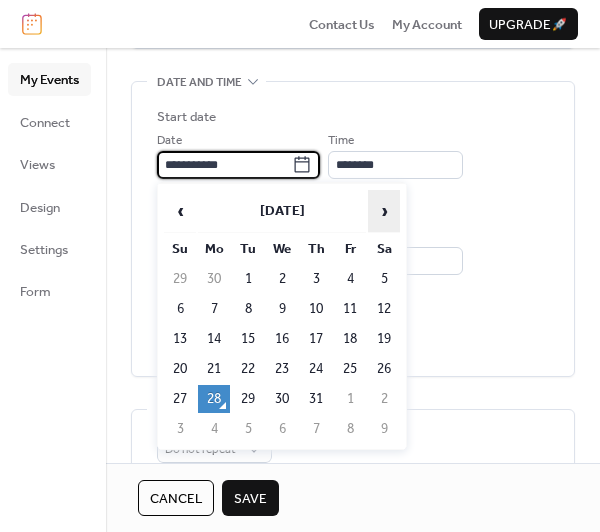 click on "›" at bounding box center (384, 211) 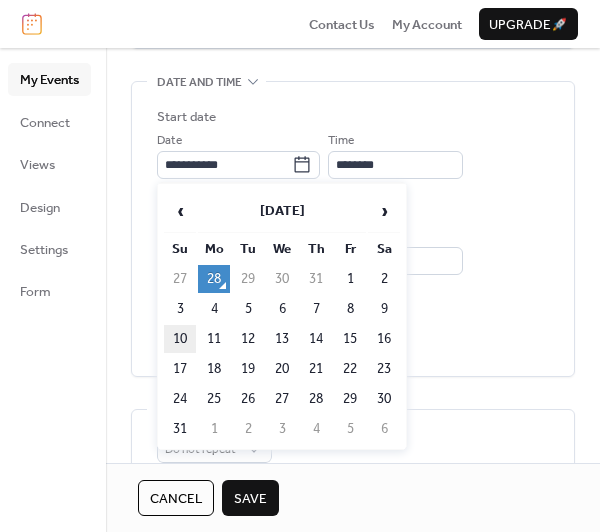 click on "10" at bounding box center (180, 339) 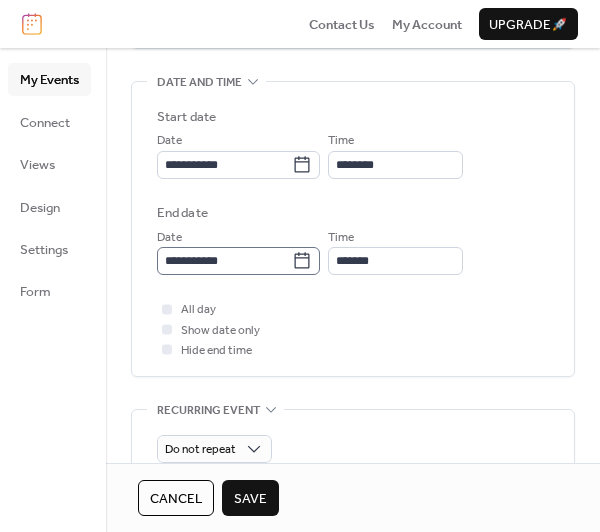 click 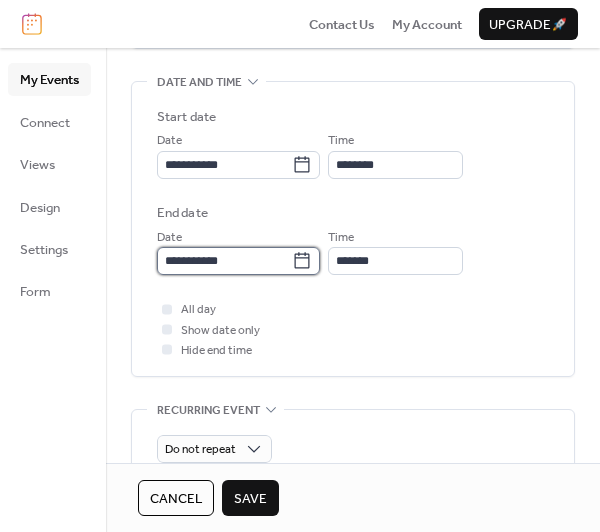 click on "**********" at bounding box center (224, 261) 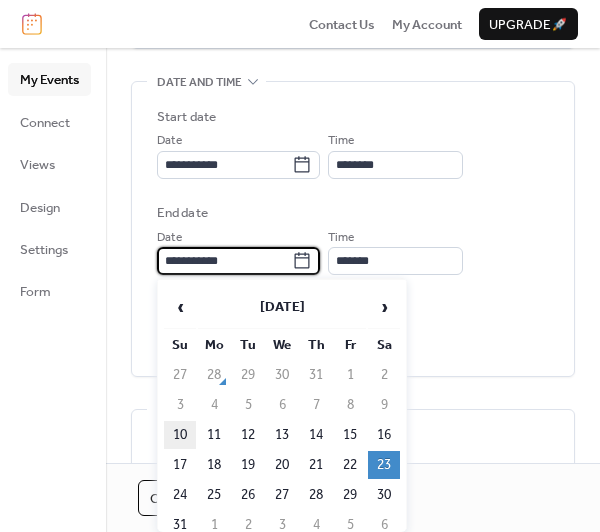 click on "10" at bounding box center (180, 435) 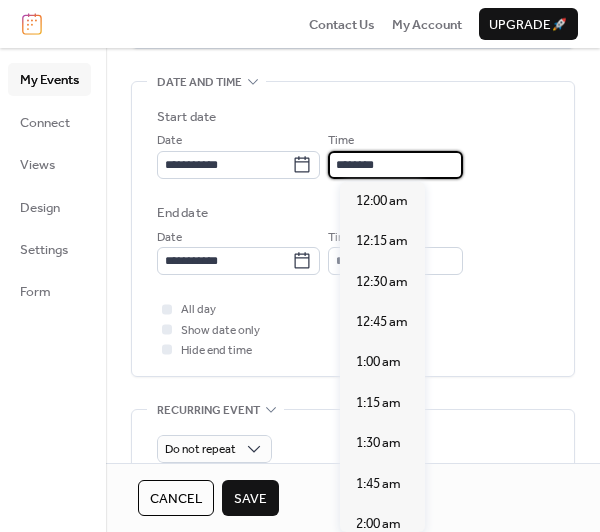 click on "********" at bounding box center [395, 165] 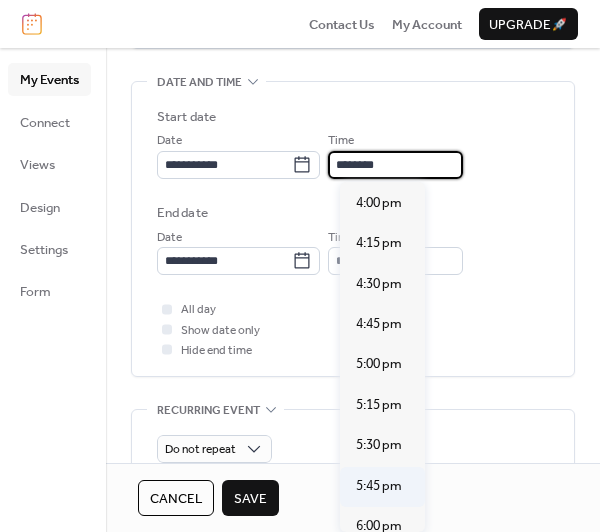 scroll, scrollTop: 2707, scrollLeft: 0, axis: vertical 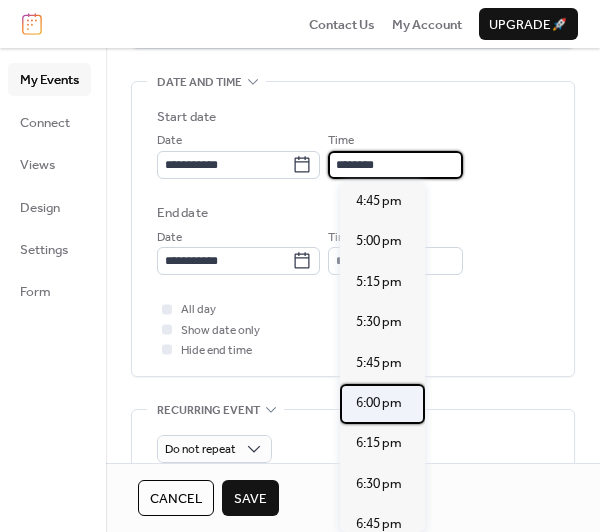 click on "6:00 pm" at bounding box center [379, 403] 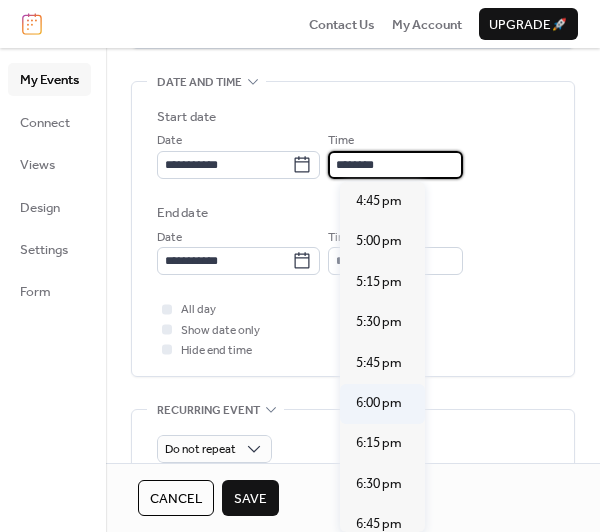 type on "*******" 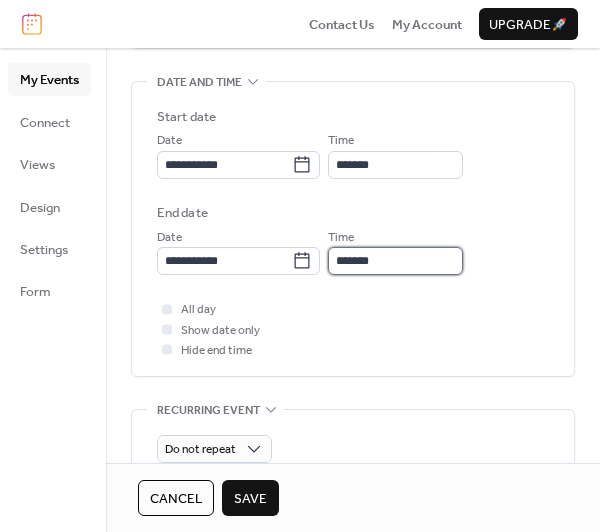 click on "*******" at bounding box center (395, 261) 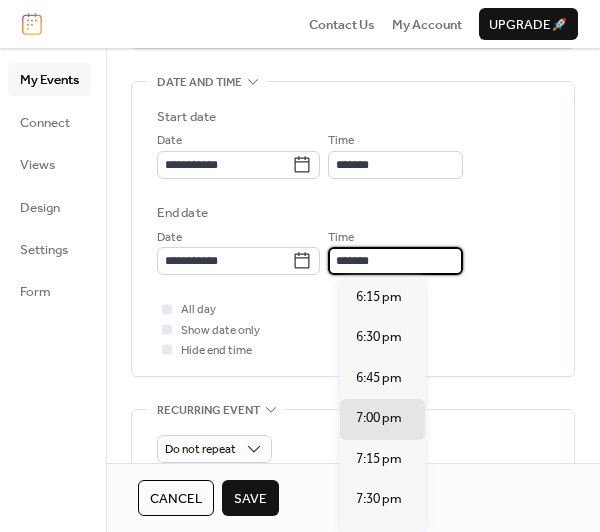scroll, scrollTop: 0, scrollLeft: 0, axis: both 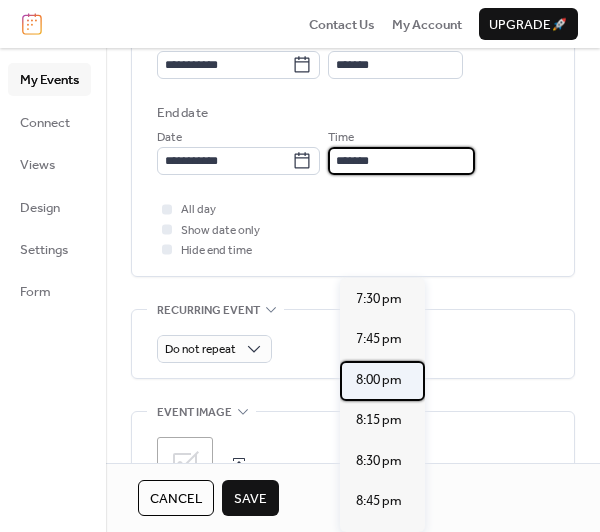 click on "8:00 pm" at bounding box center [379, 380] 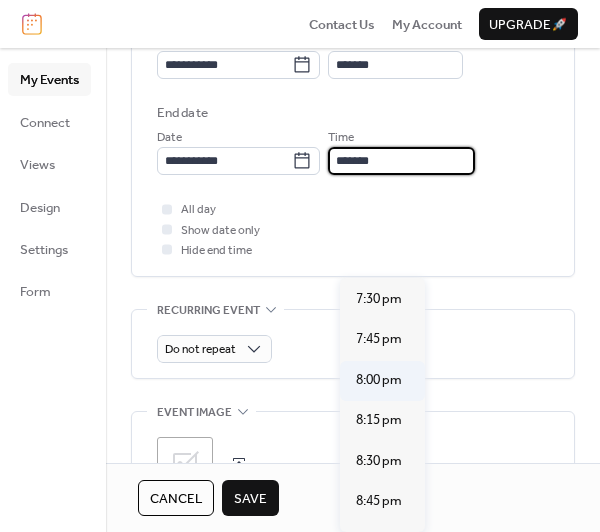 type on "*******" 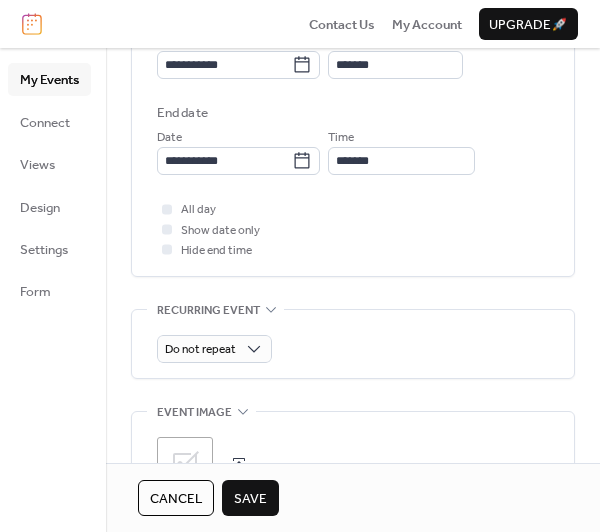 click on "Save" at bounding box center [250, 499] 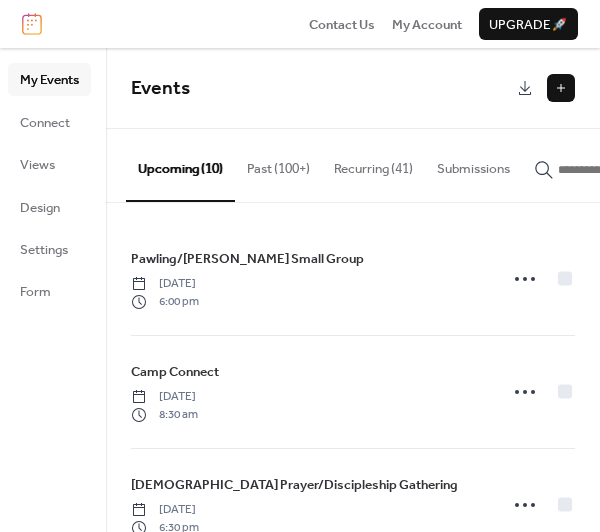 click at bounding box center (561, 88) 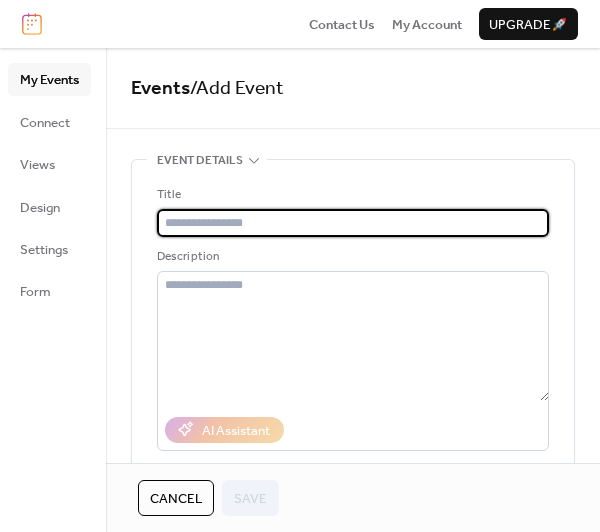 click at bounding box center (353, 223) 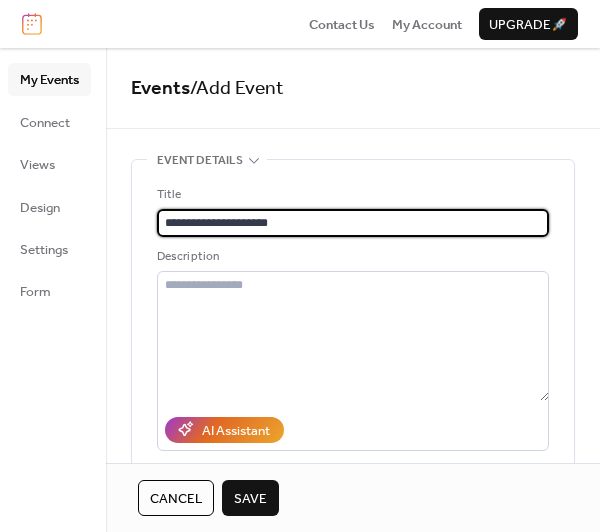 scroll, scrollTop: 0, scrollLeft: 0, axis: both 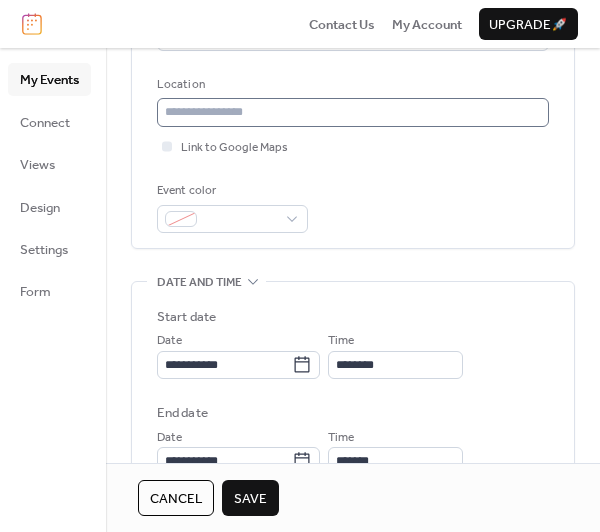 type on "**********" 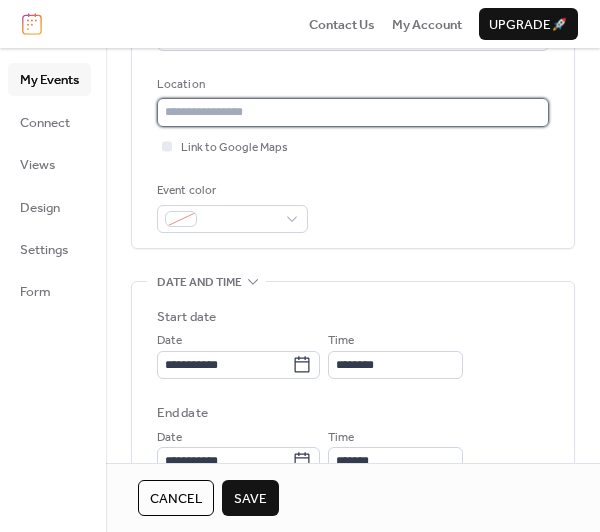 scroll, scrollTop: 0, scrollLeft: 0, axis: both 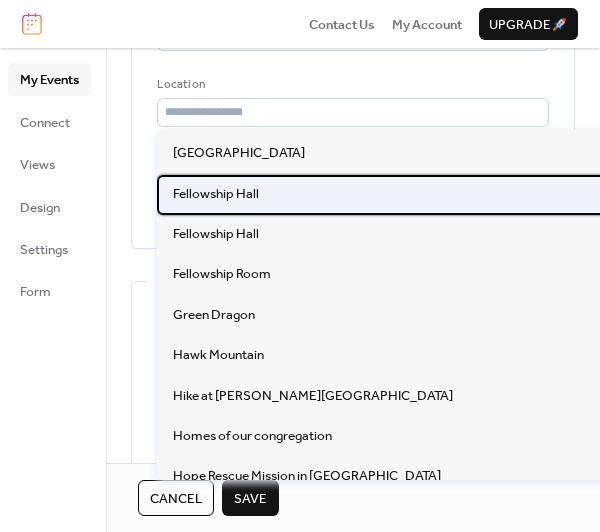 click on "Fellowship  Hall" at bounding box center [216, 194] 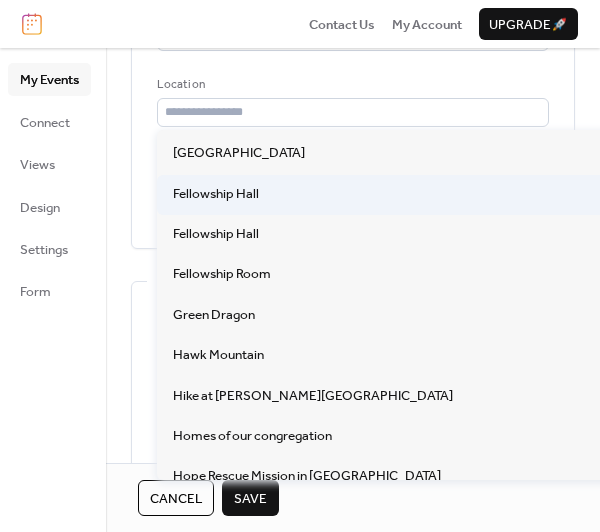 type on "**********" 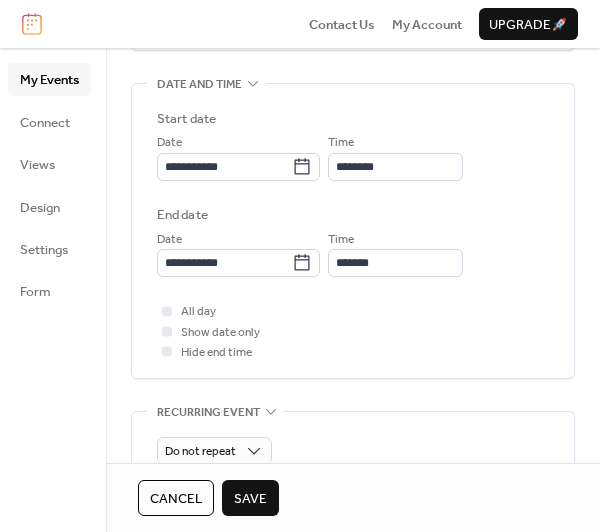 scroll, scrollTop: 600, scrollLeft: 0, axis: vertical 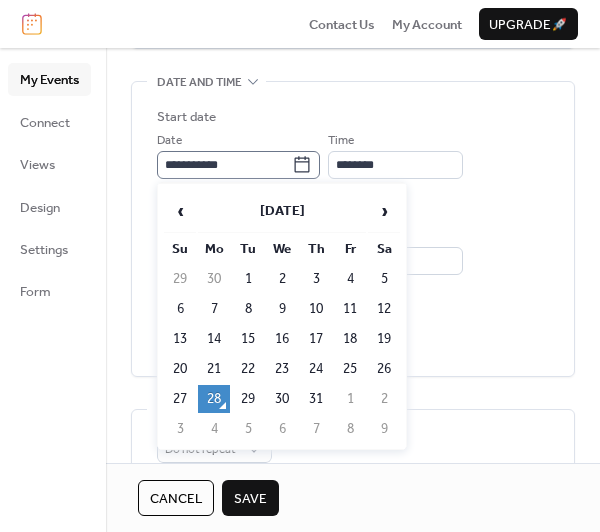 click 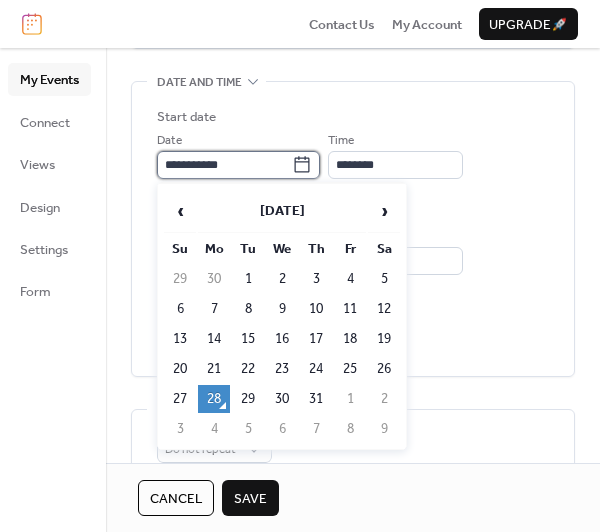 click on "**********" at bounding box center [224, 165] 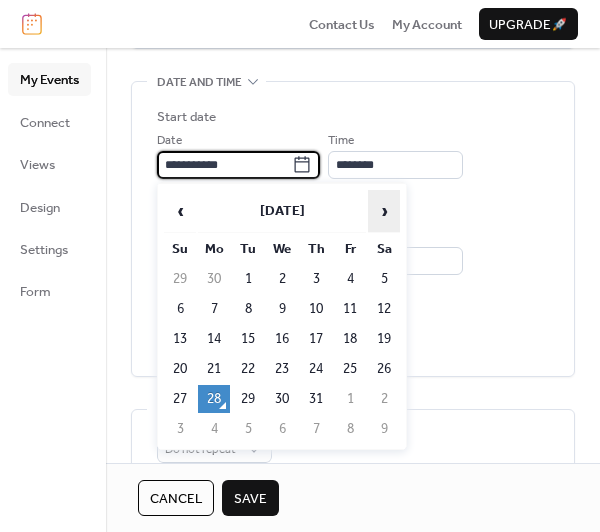 click on "›" at bounding box center [384, 211] 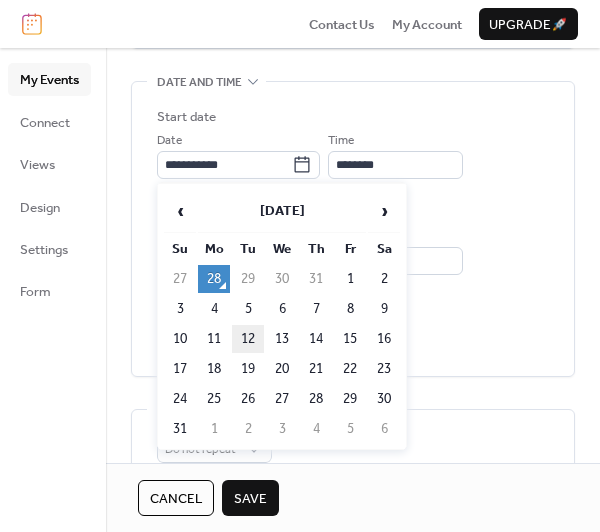 click on "12" at bounding box center [248, 339] 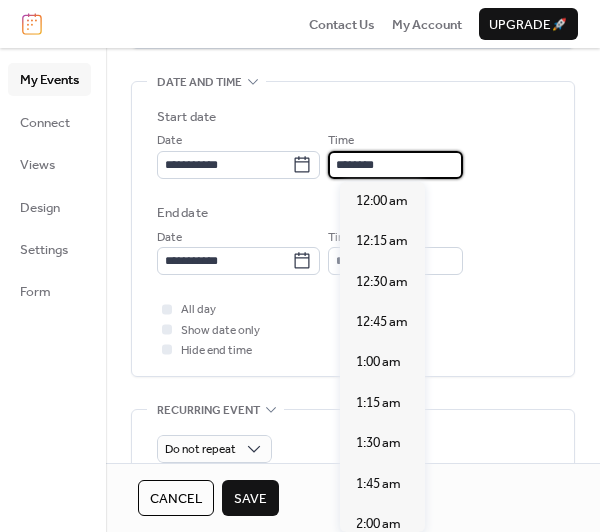scroll, scrollTop: 1907, scrollLeft: 0, axis: vertical 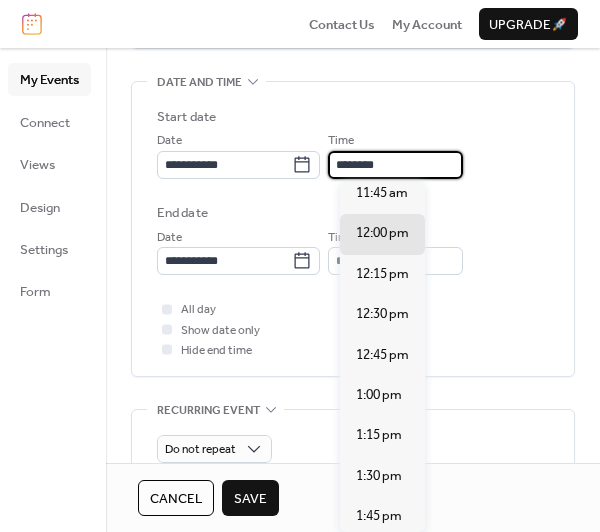 click on "********" at bounding box center [395, 165] 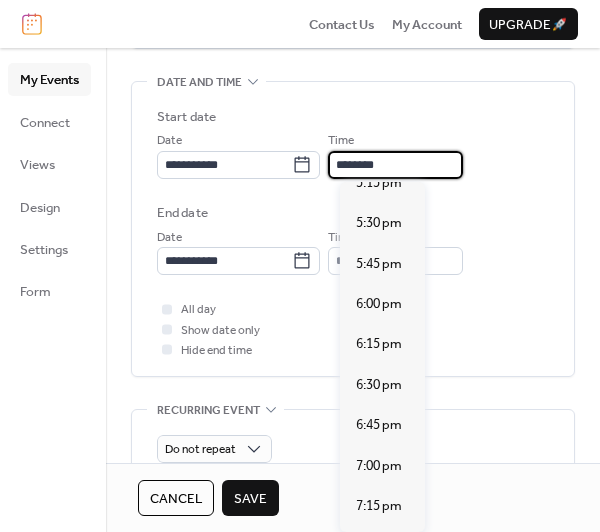 scroll, scrollTop: 2807, scrollLeft: 0, axis: vertical 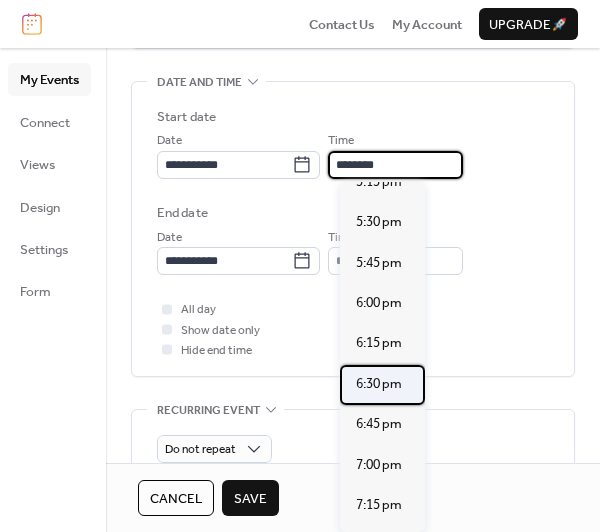 click on "6:30 pm" at bounding box center (379, 384) 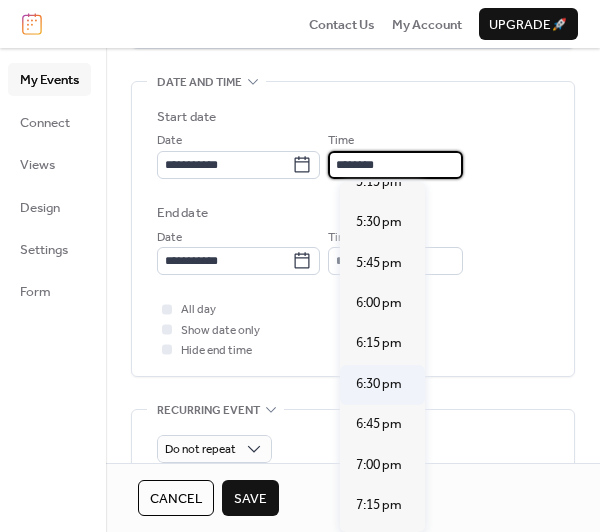type on "*******" 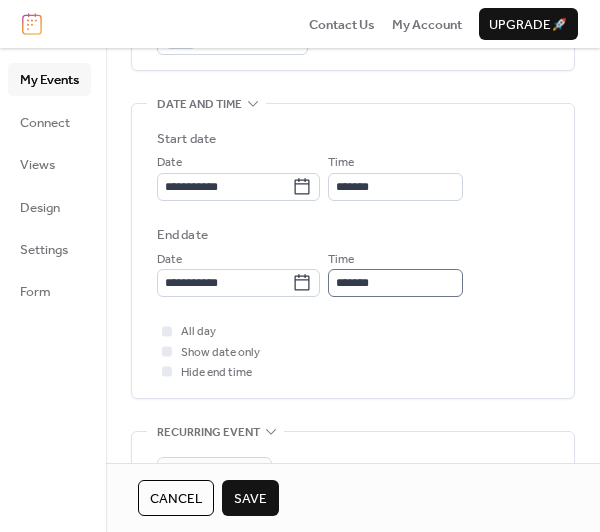 scroll, scrollTop: 700, scrollLeft: 0, axis: vertical 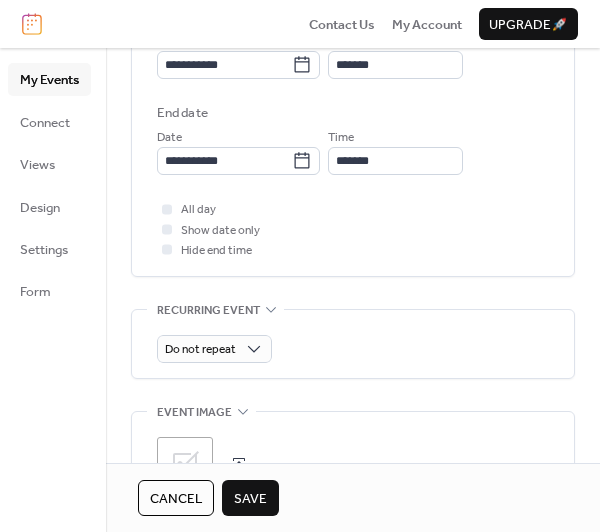 click on "Save" at bounding box center (250, 499) 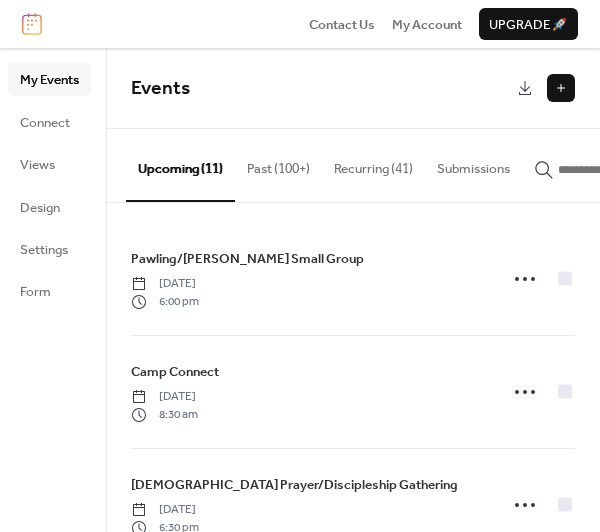 click at bounding box center (561, 88) 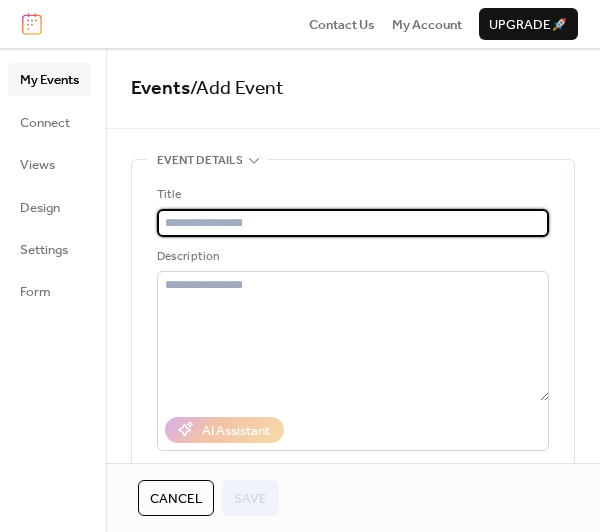 click at bounding box center (353, 223) 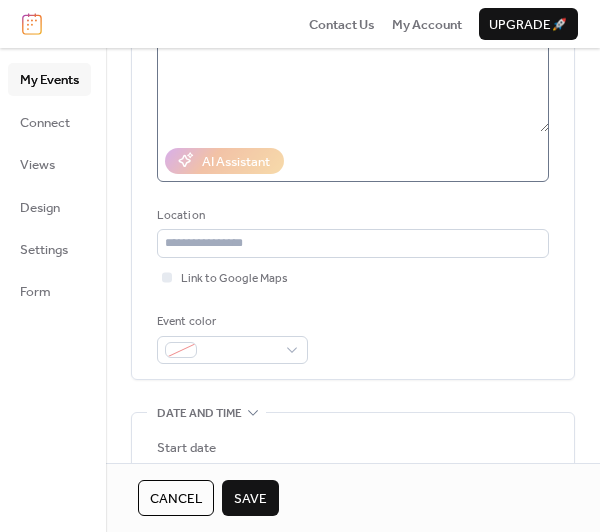 scroll, scrollTop: 300, scrollLeft: 0, axis: vertical 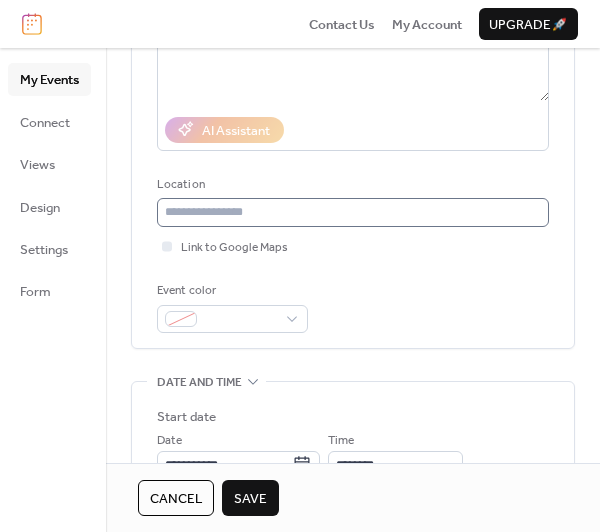 type on "**********" 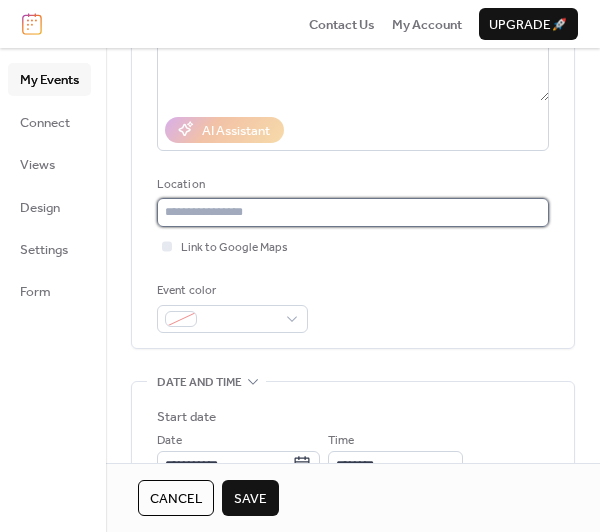 click at bounding box center (353, 212) 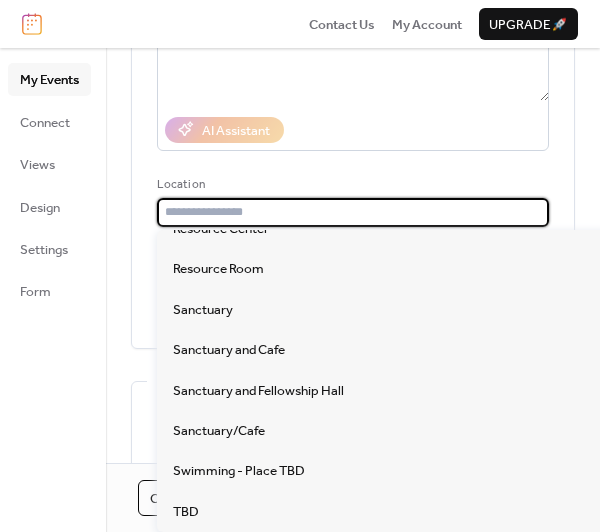 scroll, scrollTop: 2200, scrollLeft: 0, axis: vertical 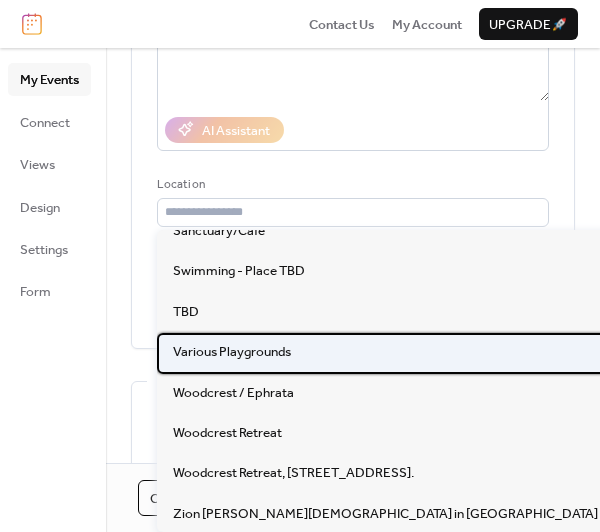 click on "Various Playgrounds" at bounding box center [232, 352] 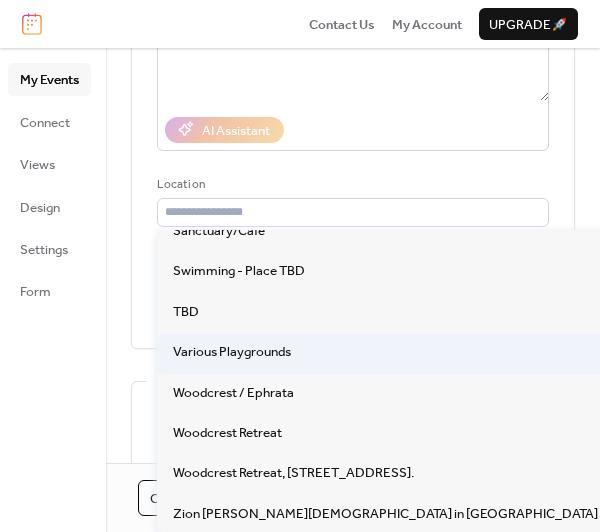 type on "**********" 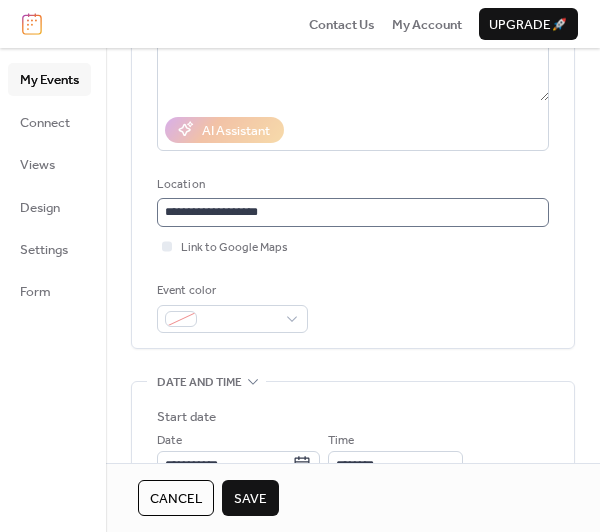 scroll, scrollTop: 0, scrollLeft: 0, axis: both 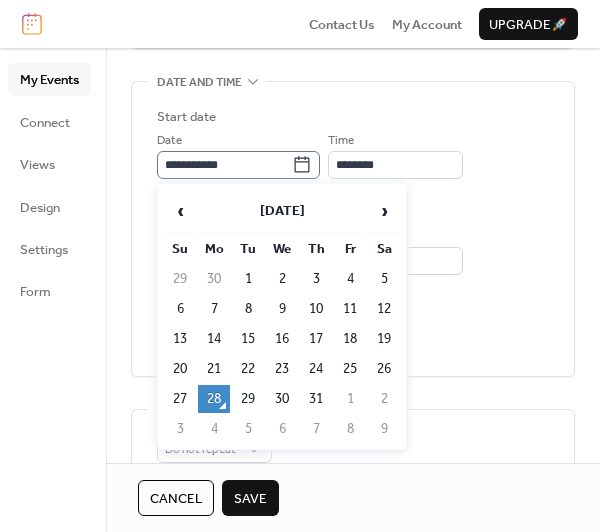 click 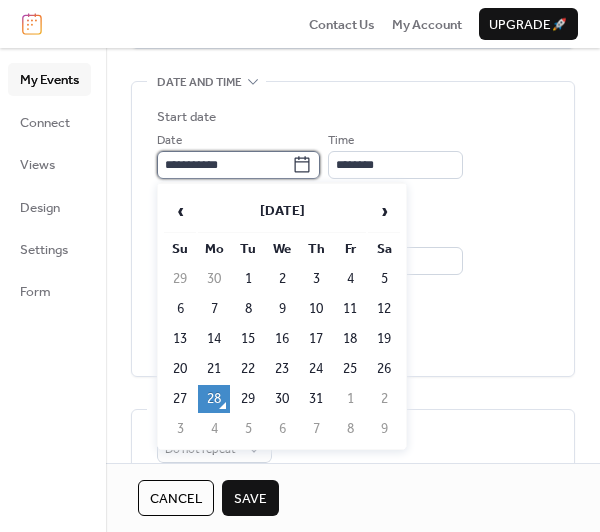 click on "**********" at bounding box center [224, 165] 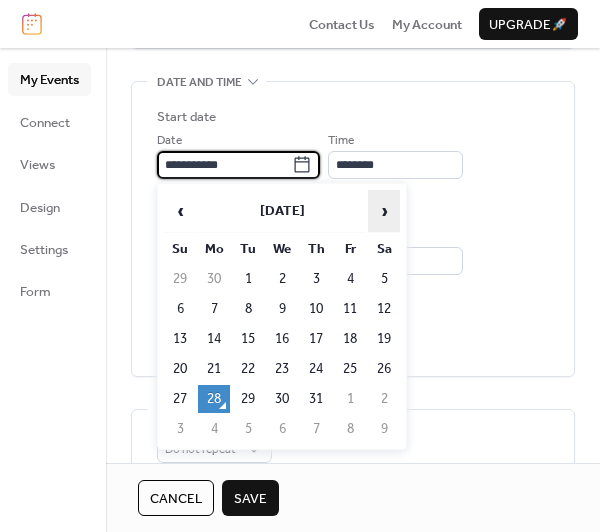 click on "›" at bounding box center (384, 211) 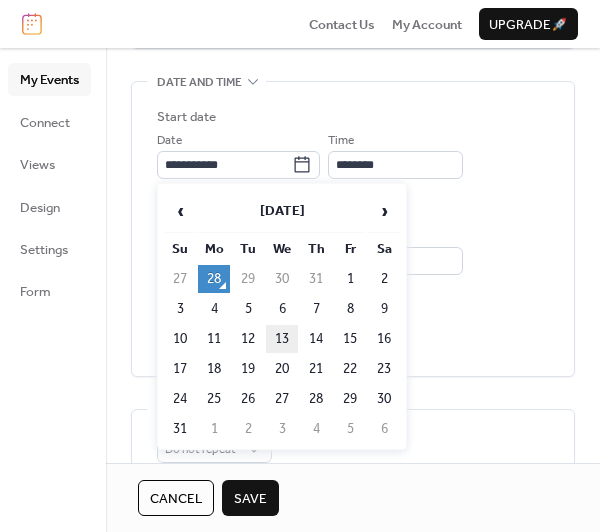 click on "13" at bounding box center [282, 339] 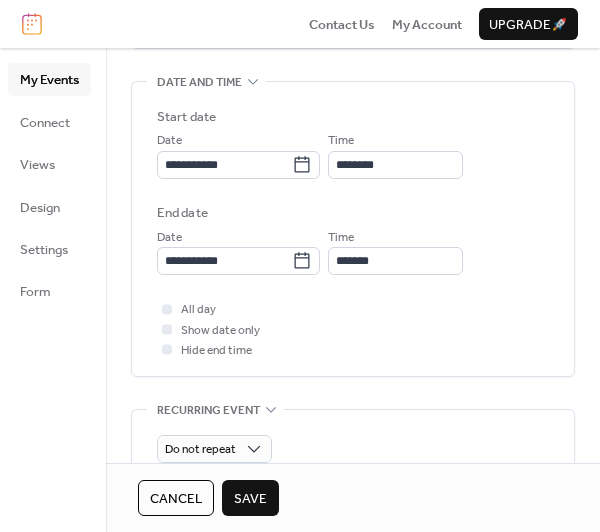 scroll, scrollTop: 800, scrollLeft: 0, axis: vertical 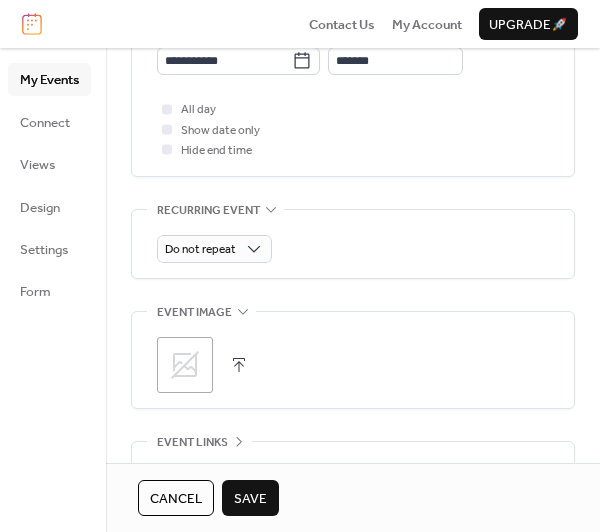 click on "Save" at bounding box center [250, 499] 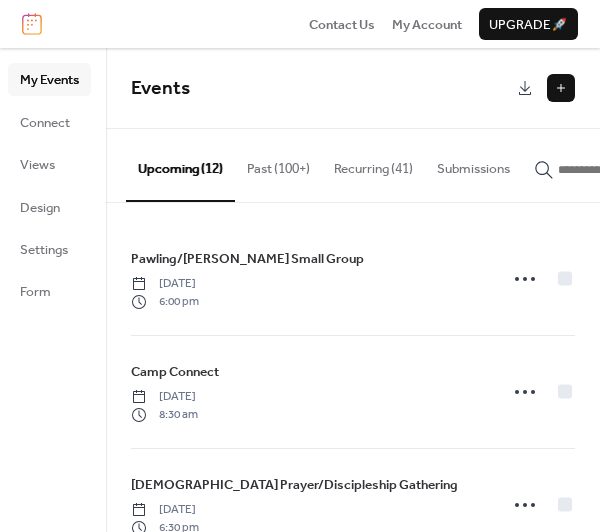 click at bounding box center [561, 88] 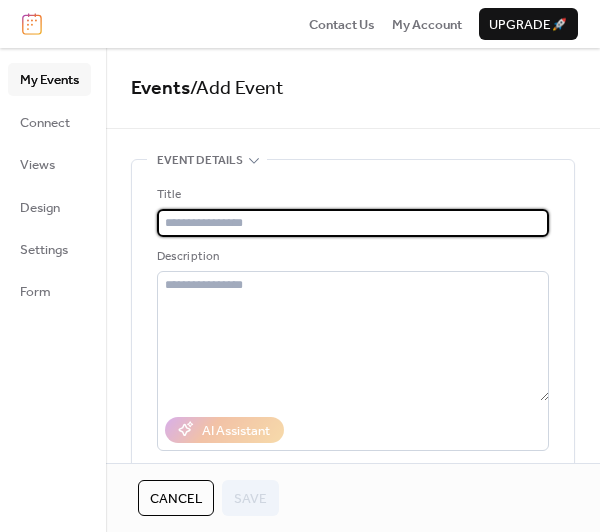 click at bounding box center [353, 223] 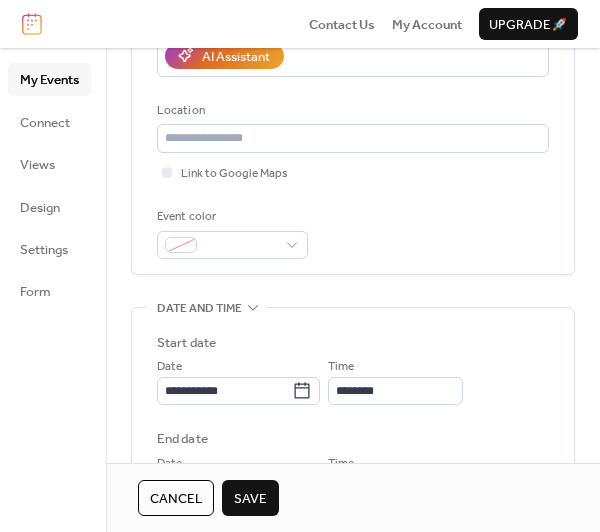scroll, scrollTop: 400, scrollLeft: 0, axis: vertical 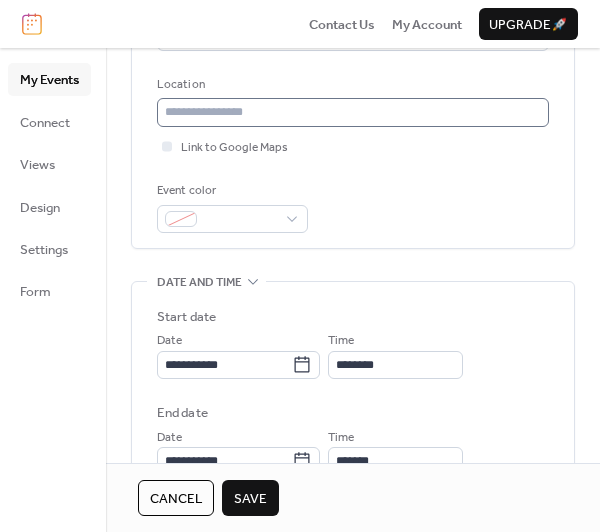 type on "**********" 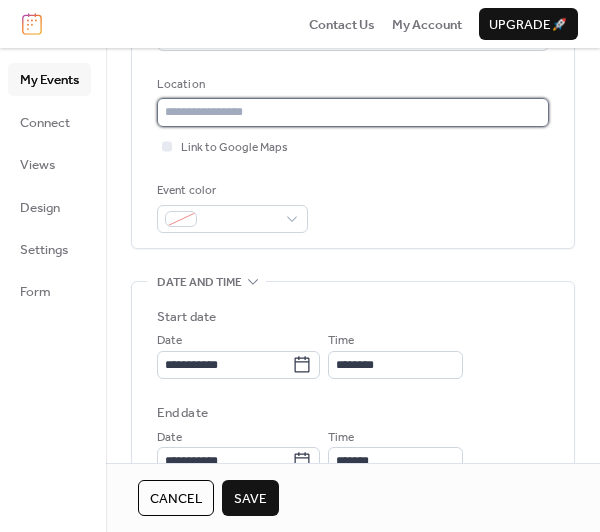 click at bounding box center (353, 112) 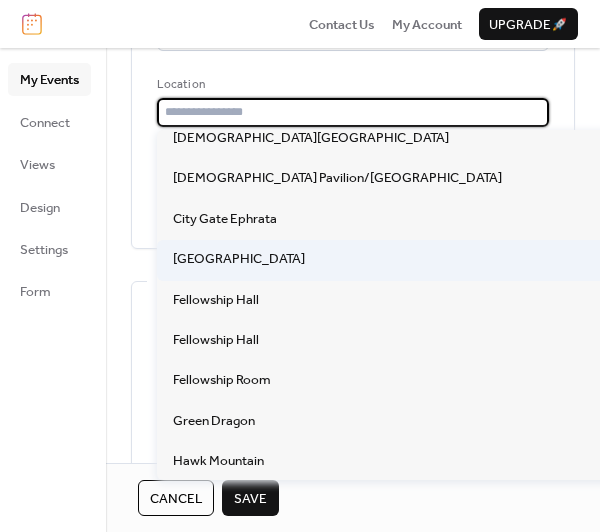 scroll, scrollTop: 400, scrollLeft: 0, axis: vertical 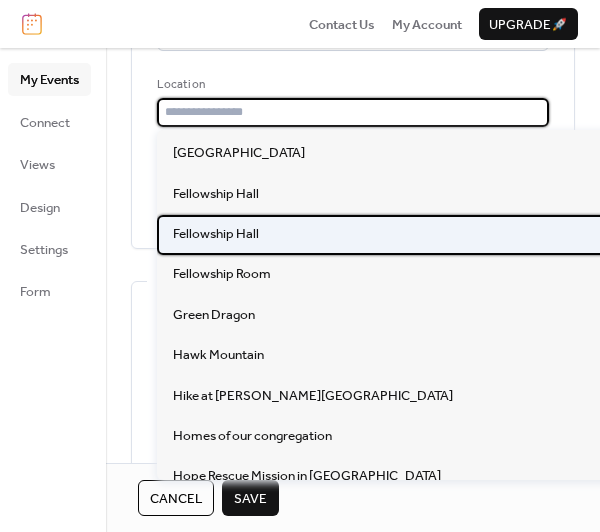 click on "Fellowship Hall" at bounding box center (216, 234) 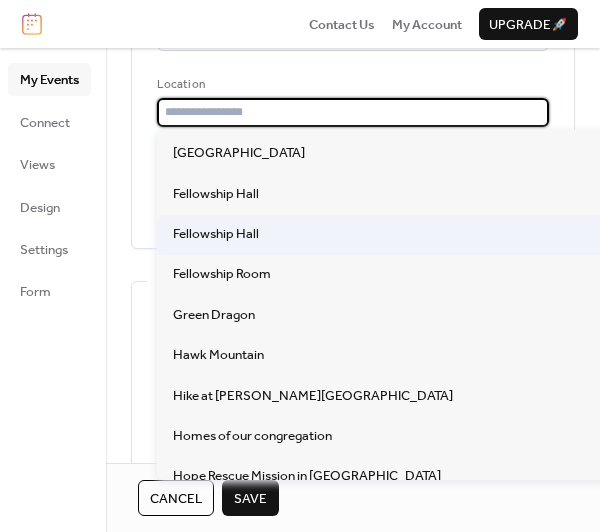 type on "**********" 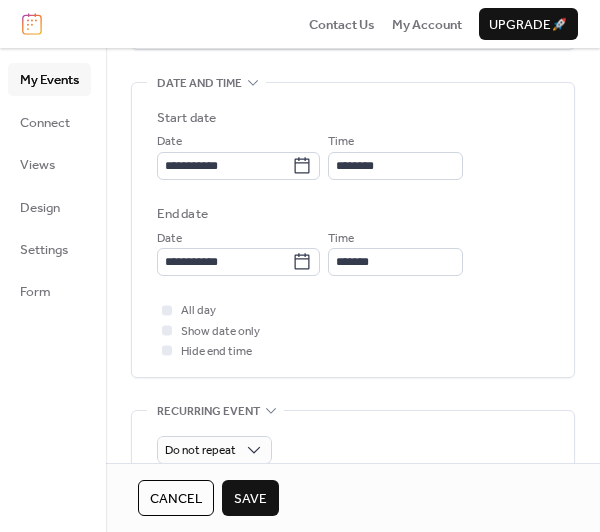 scroll, scrollTop: 600, scrollLeft: 0, axis: vertical 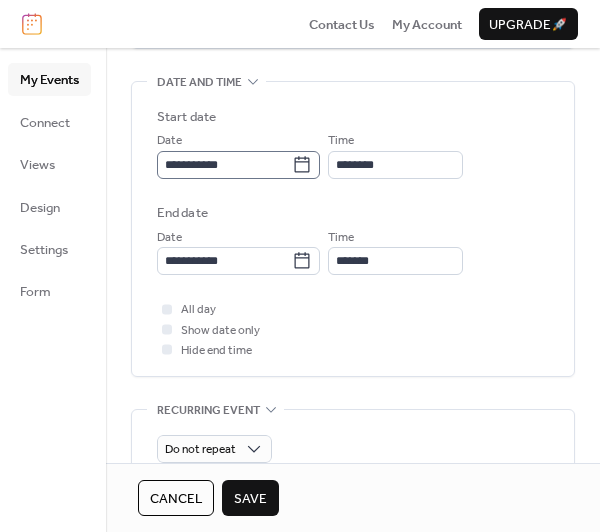 click 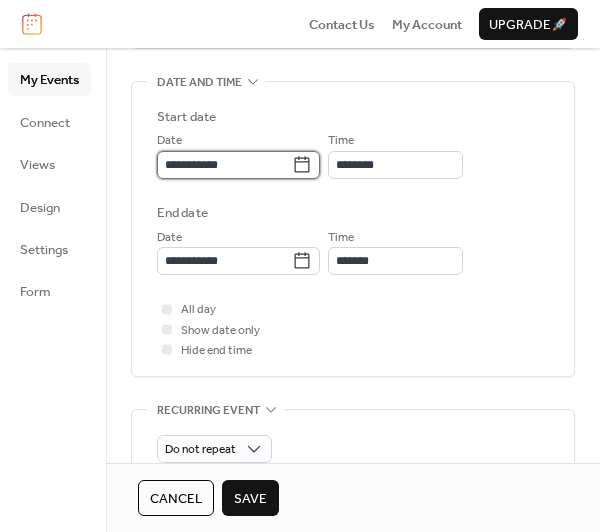 click on "**********" at bounding box center (224, 165) 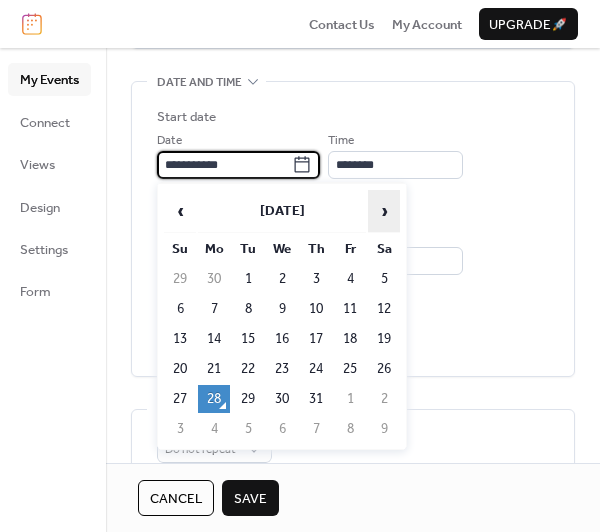 click on "›" at bounding box center [384, 211] 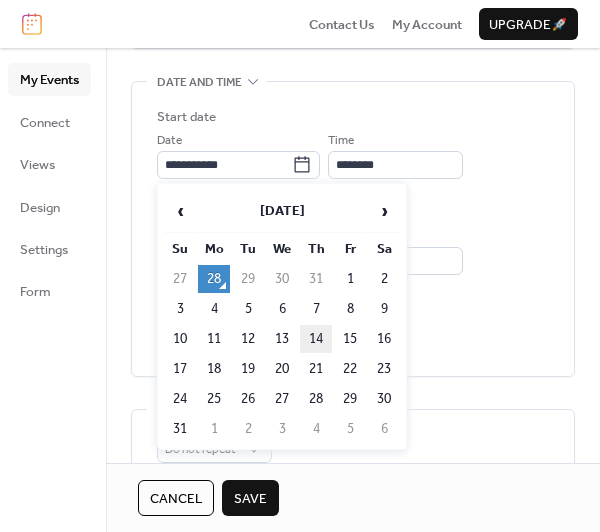 click on "14" at bounding box center (316, 339) 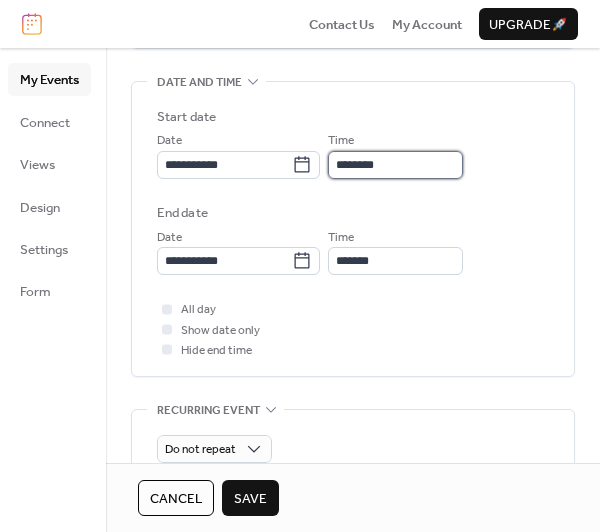 click on "********" at bounding box center [395, 165] 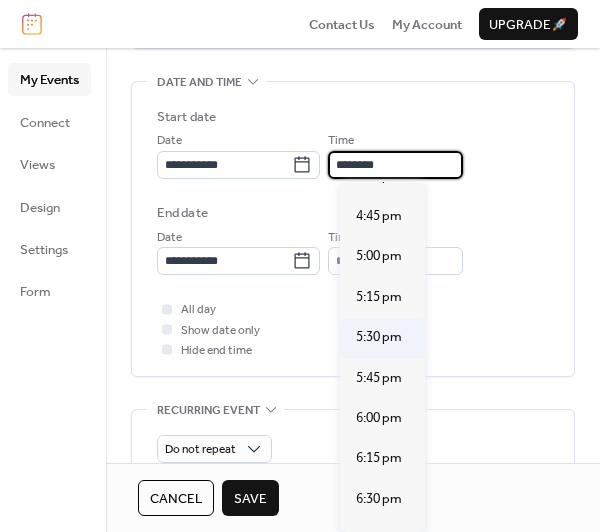 scroll, scrollTop: 2807, scrollLeft: 0, axis: vertical 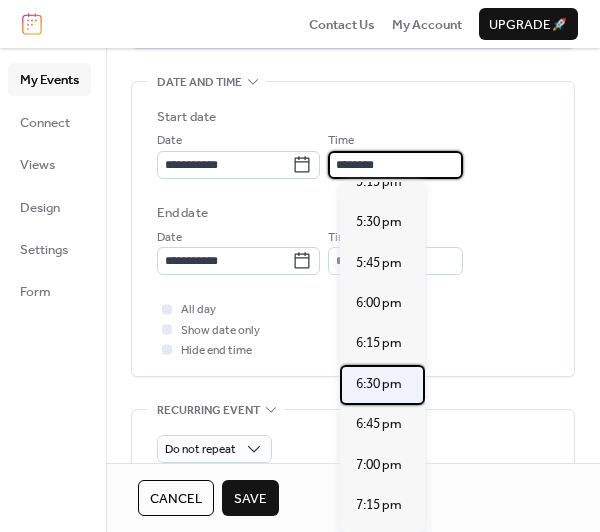 click on "6:30 pm" at bounding box center (379, 384) 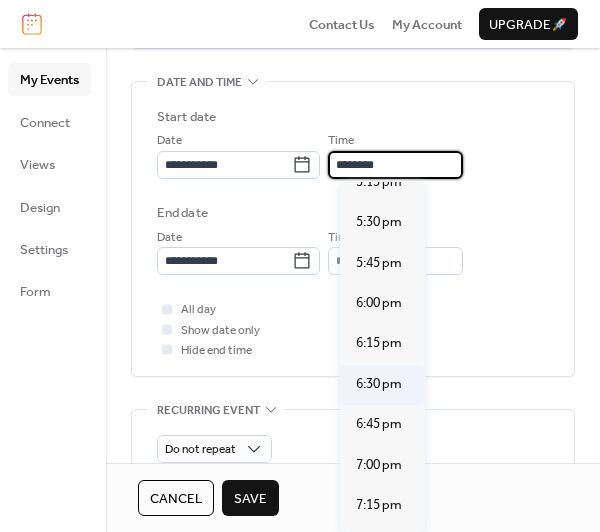 type on "*******" 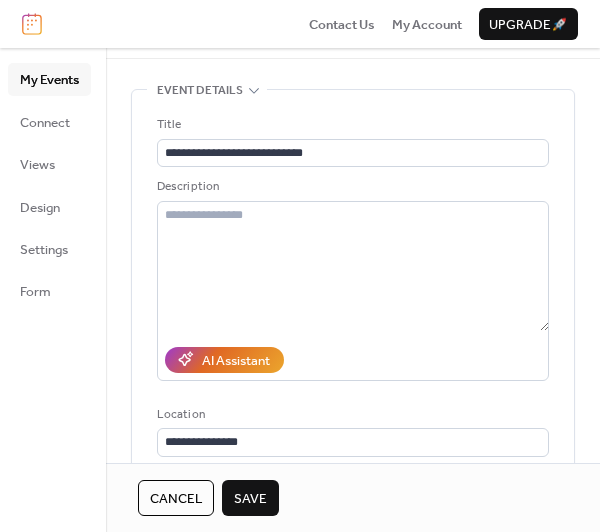 scroll, scrollTop: 0, scrollLeft: 0, axis: both 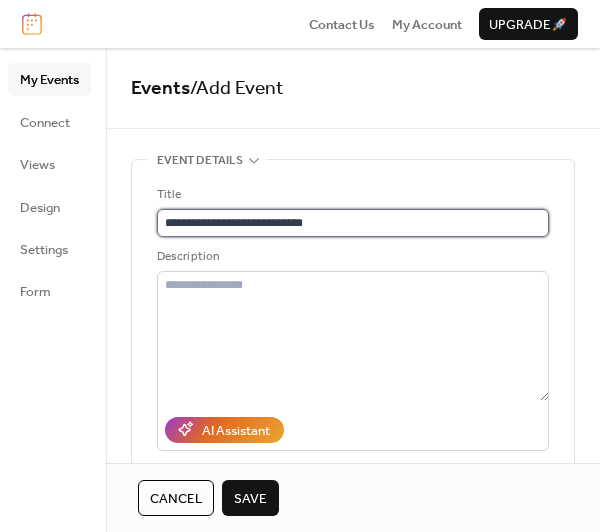 click on "**********" at bounding box center [353, 223] 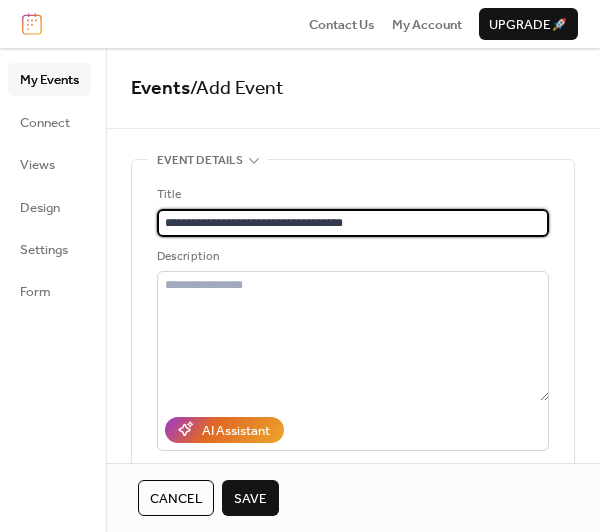 scroll, scrollTop: 0, scrollLeft: 0, axis: both 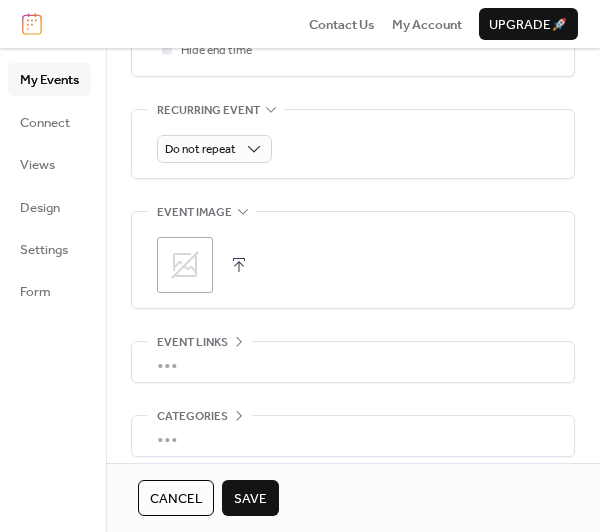 type on "**********" 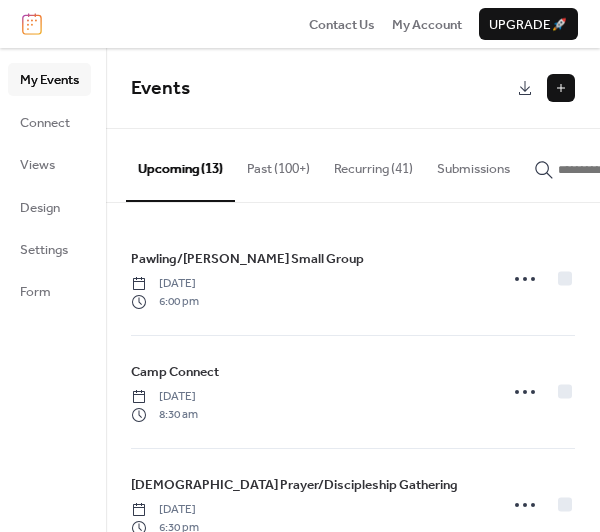click at bounding box center (561, 88) 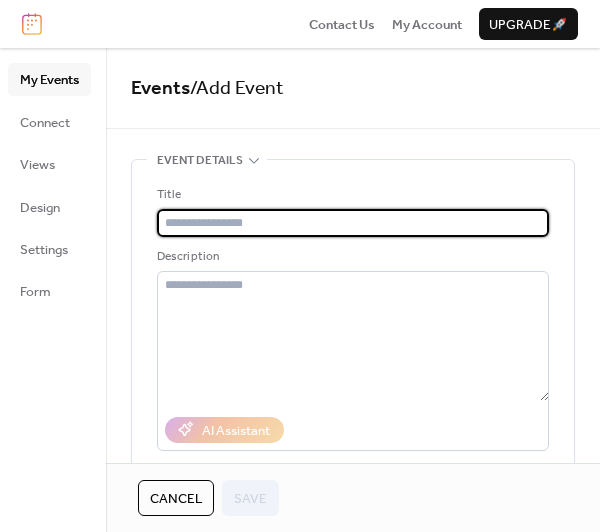 drag, startPoint x: 193, startPoint y: 213, endPoint x: 193, endPoint y: 226, distance: 13 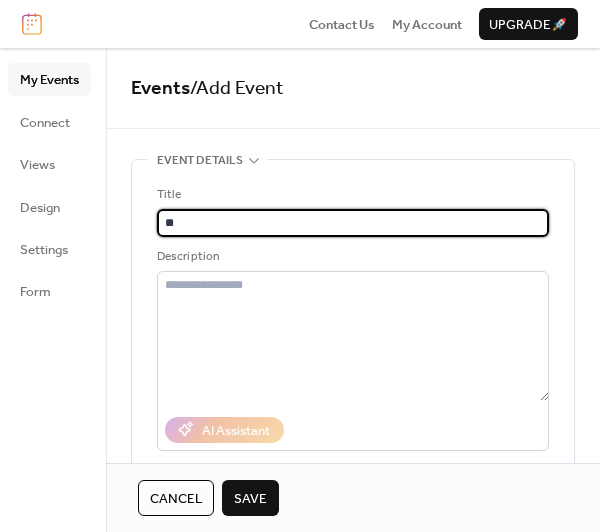 type on "*" 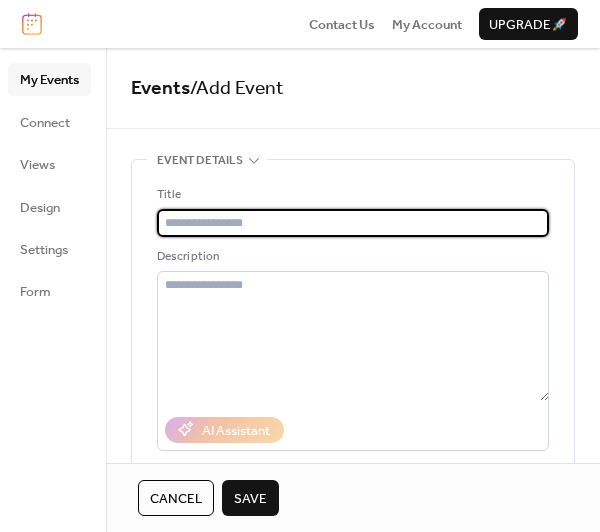 click at bounding box center [353, 223] 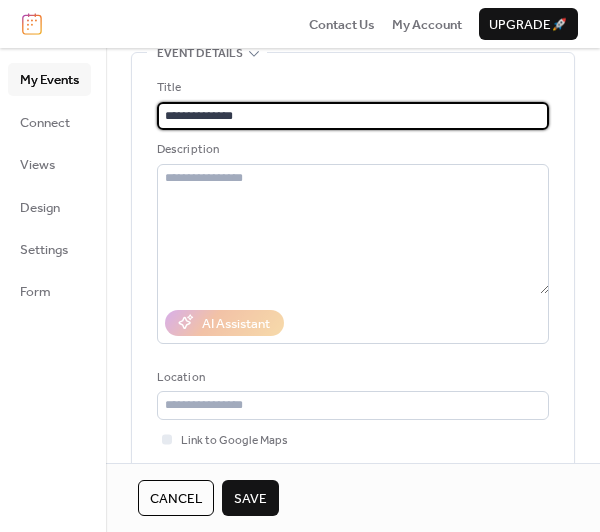 scroll, scrollTop: 200, scrollLeft: 0, axis: vertical 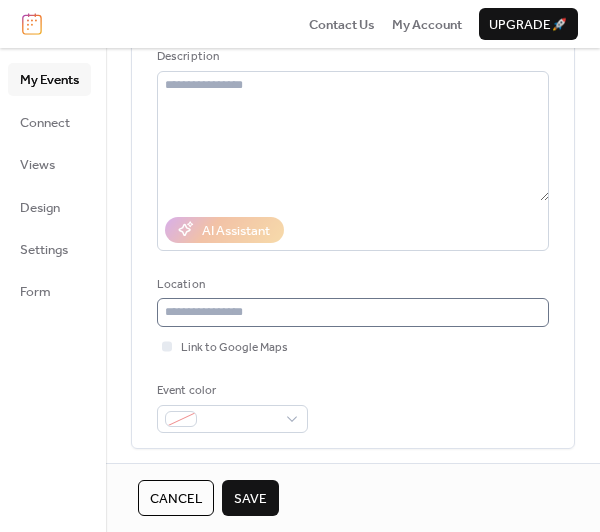 type on "**********" 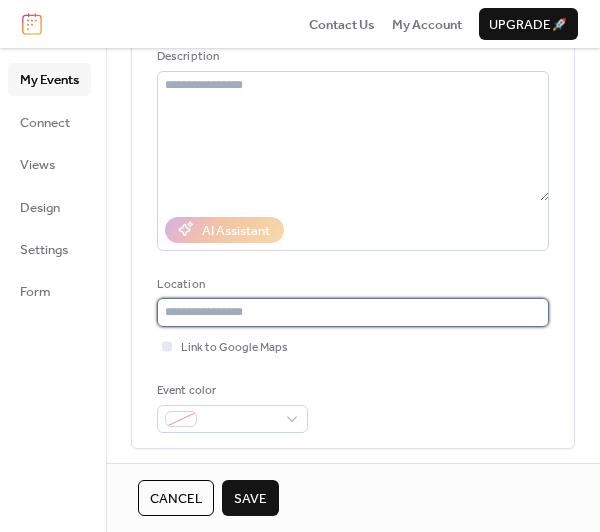 click at bounding box center [353, 312] 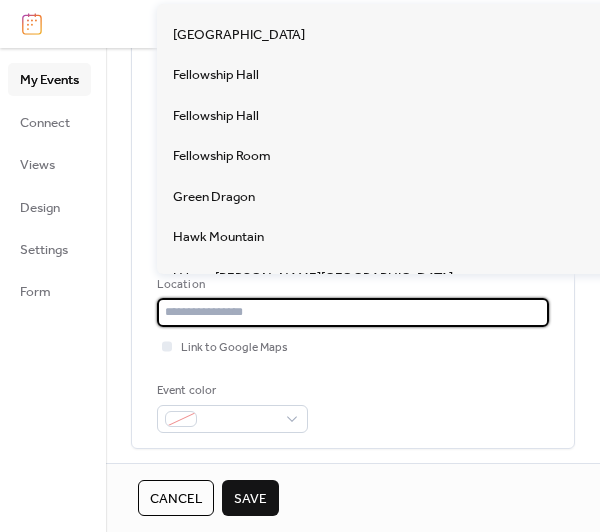 scroll, scrollTop: 400, scrollLeft: 0, axis: vertical 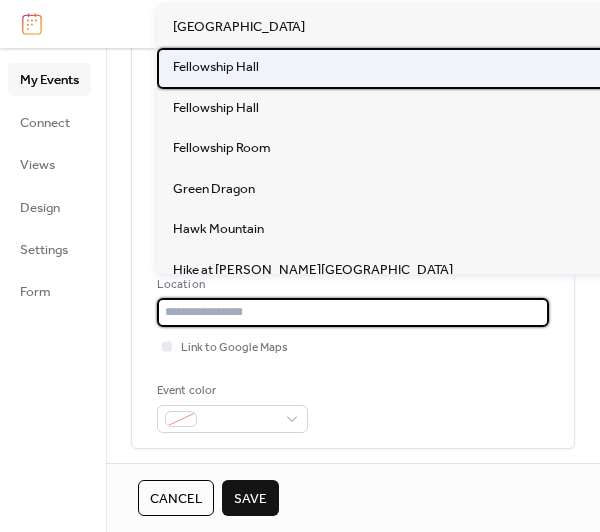 click on "Fellowship  Hall" at bounding box center [216, 67] 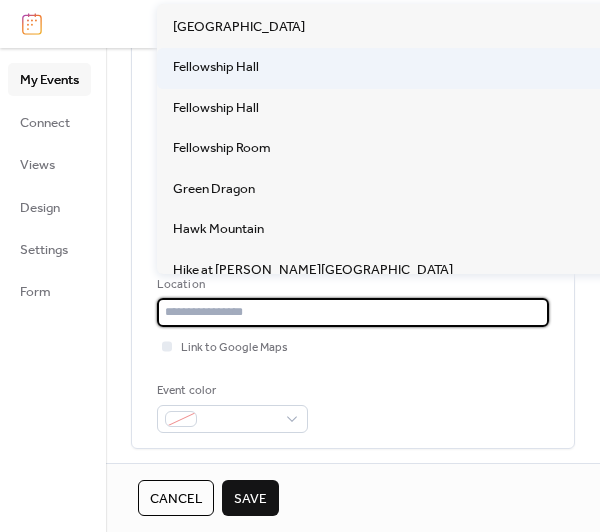 type on "**********" 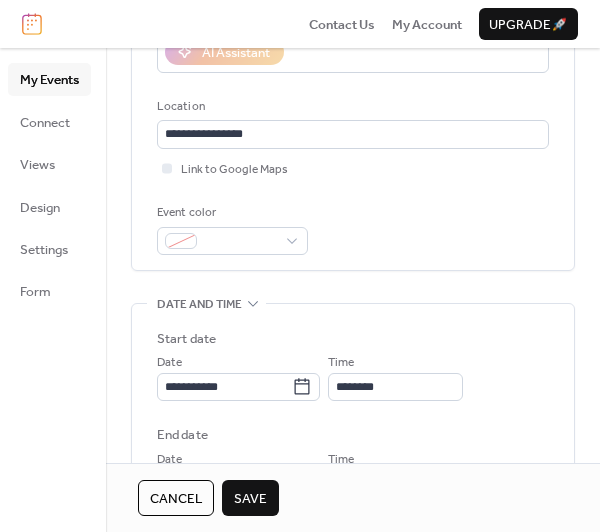 scroll, scrollTop: 500, scrollLeft: 0, axis: vertical 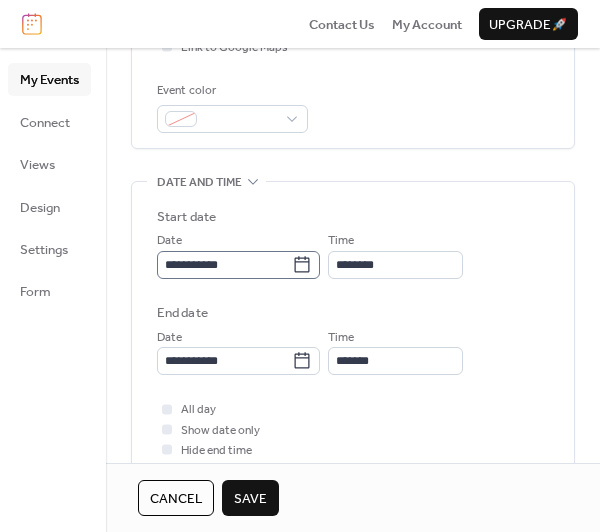 click 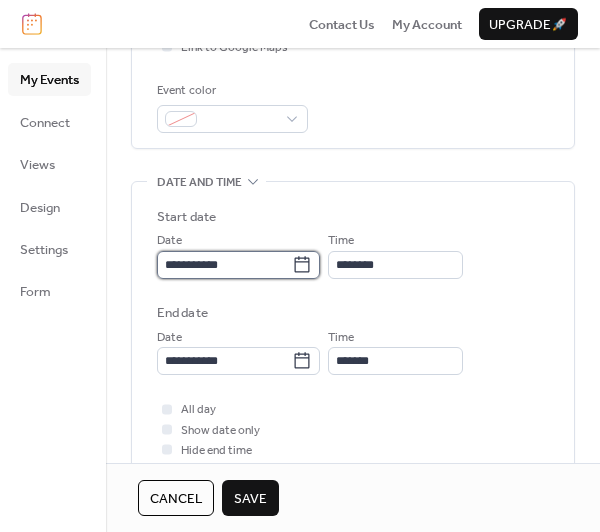 click on "**********" at bounding box center [224, 265] 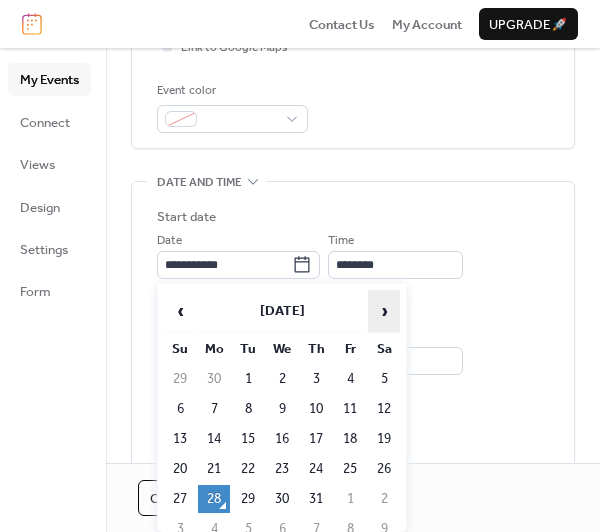 click on "›" at bounding box center [384, 311] 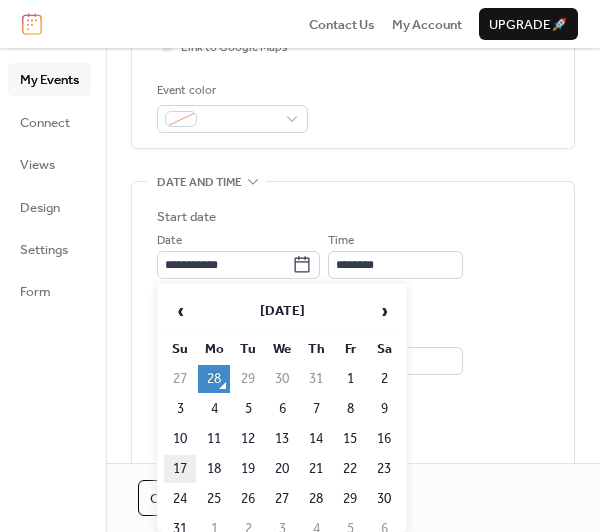 click on "17" at bounding box center (180, 469) 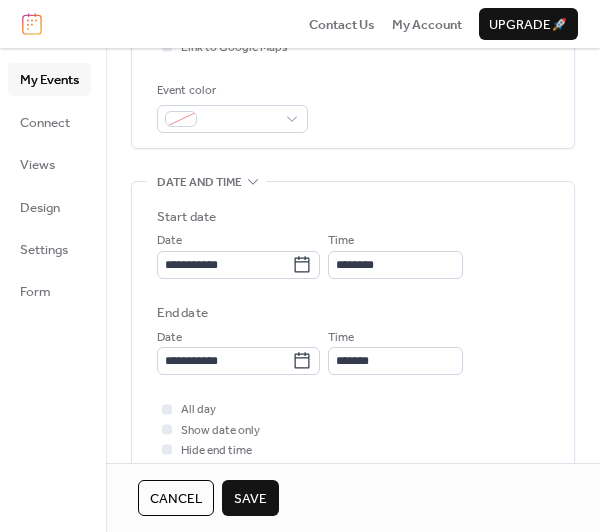 click on "Save" at bounding box center (250, 499) 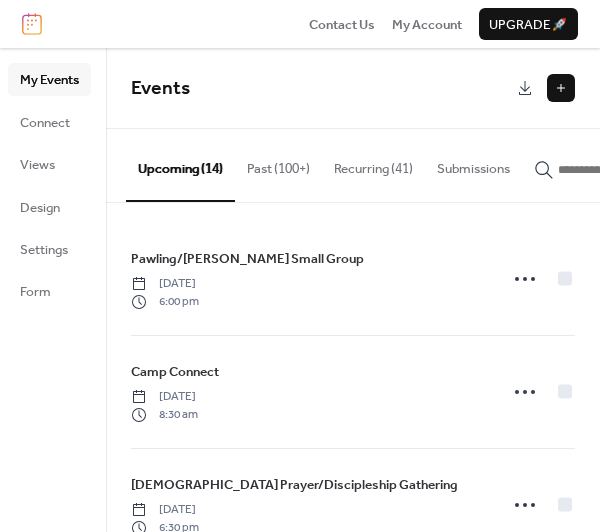 click at bounding box center [561, 88] 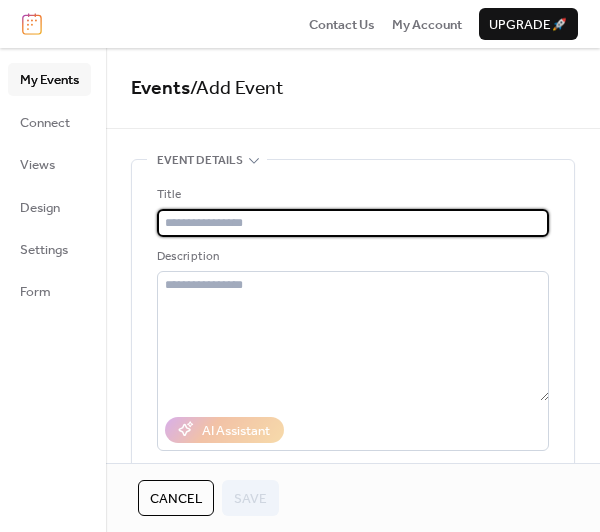 click at bounding box center (353, 223) 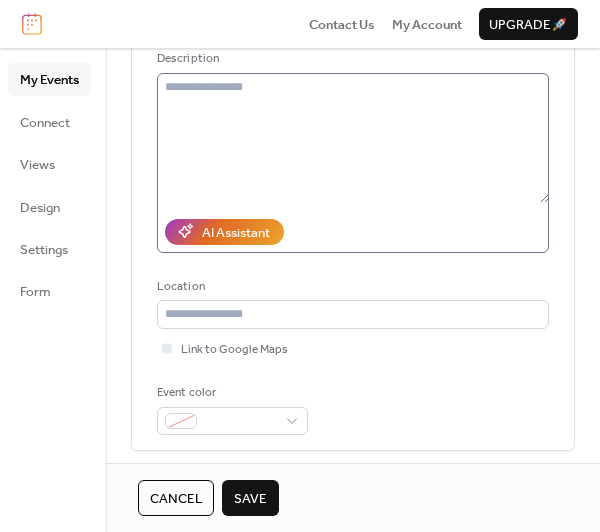 scroll, scrollTop: 200, scrollLeft: 0, axis: vertical 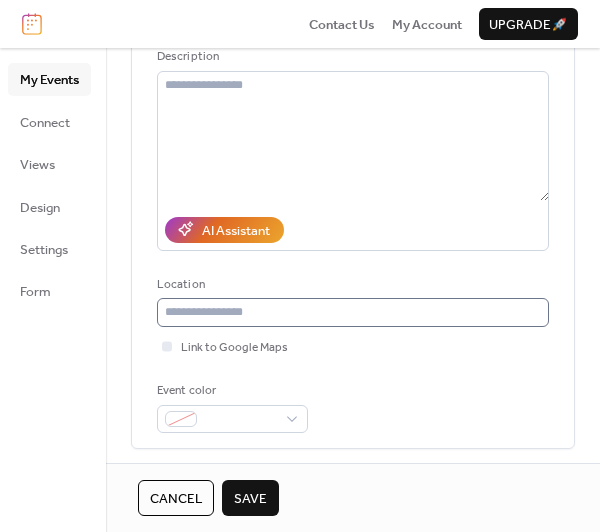 type on "**********" 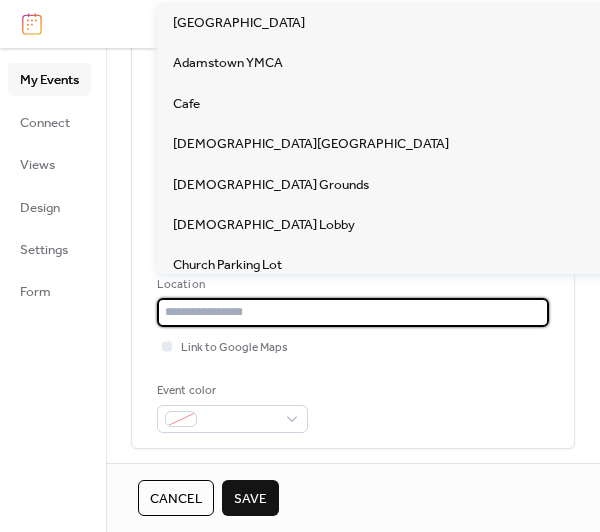 click at bounding box center (353, 312) 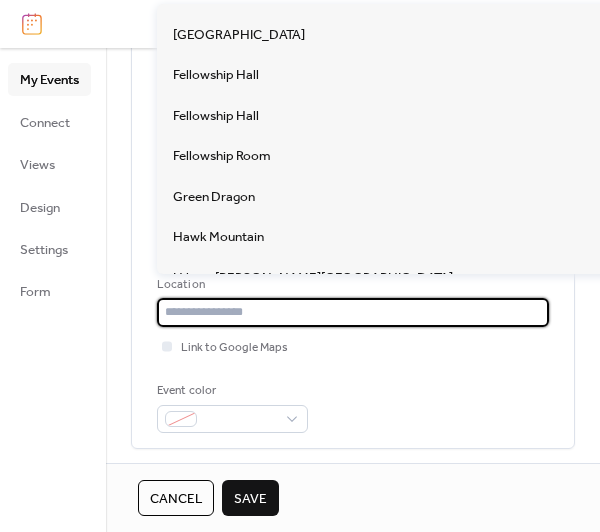 scroll, scrollTop: 400, scrollLeft: 0, axis: vertical 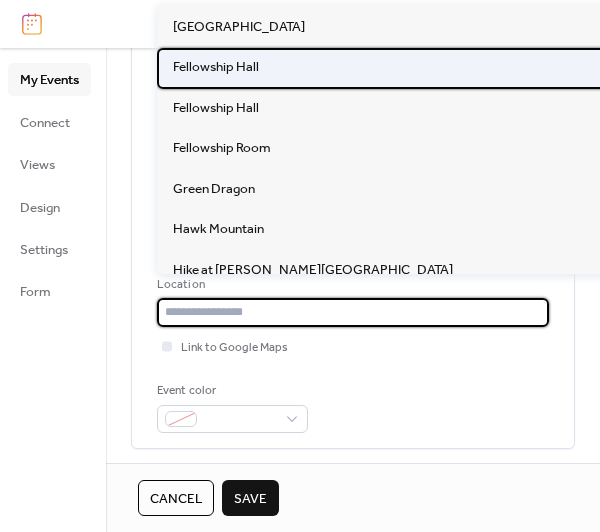 click on "Fellowship  Hall" at bounding box center [216, 67] 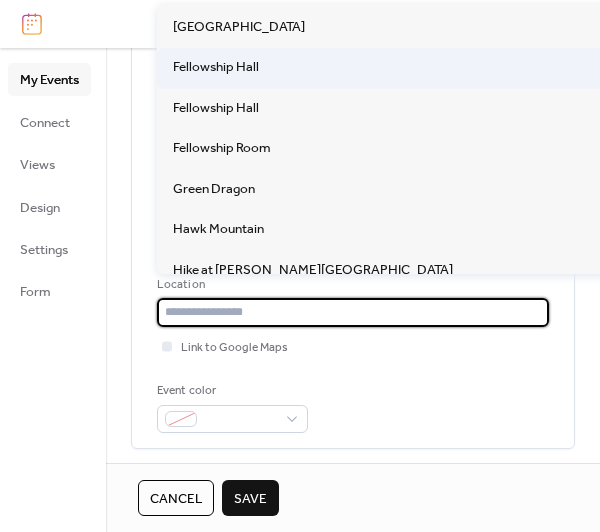 type on "**********" 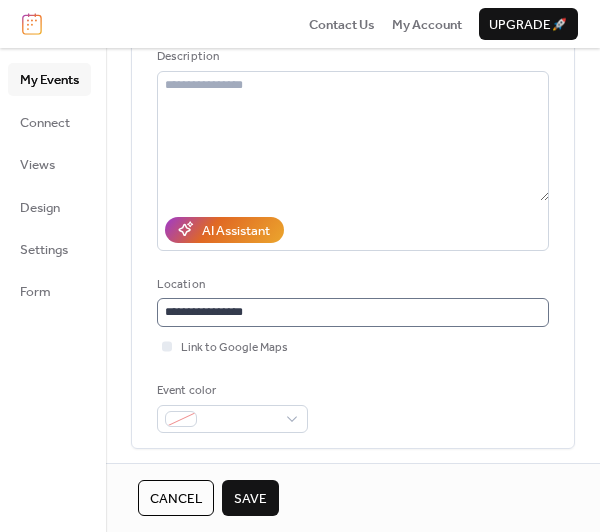 scroll, scrollTop: 0, scrollLeft: 0, axis: both 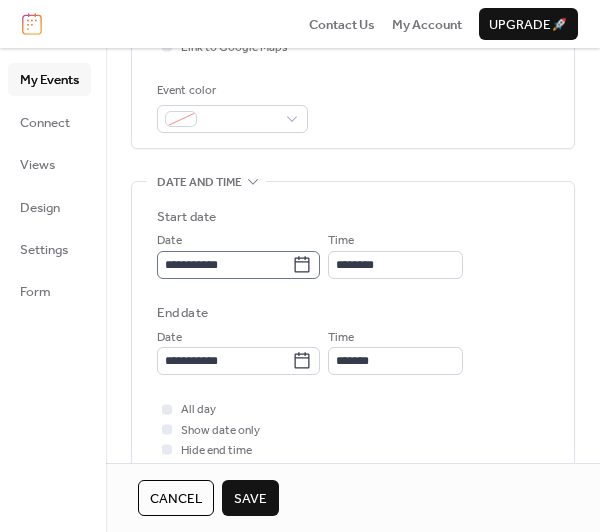 click 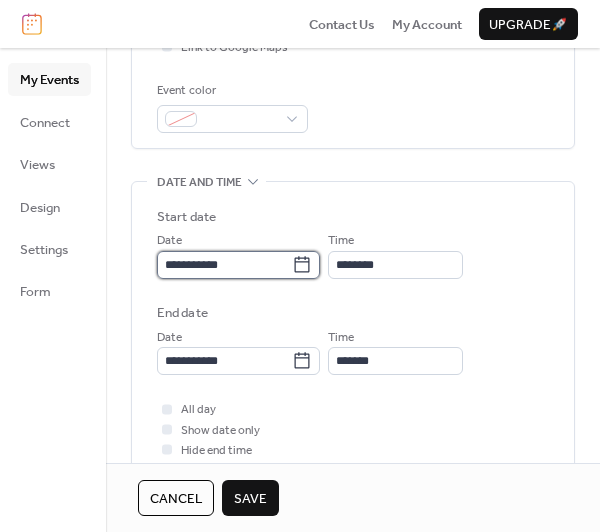 click on "**********" at bounding box center [224, 265] 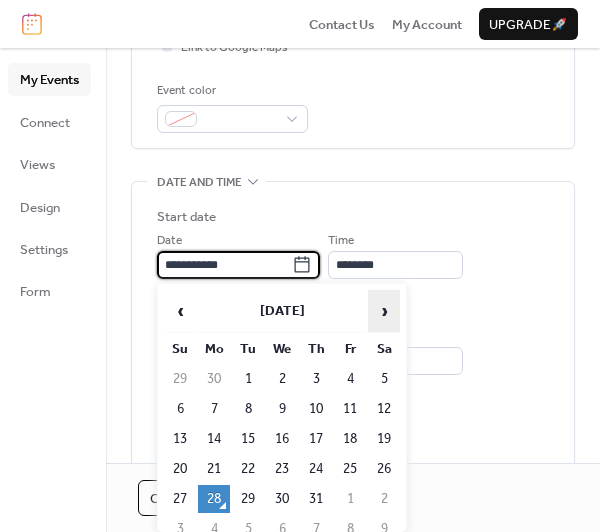 click on "›" at bounding box center [384, 311] 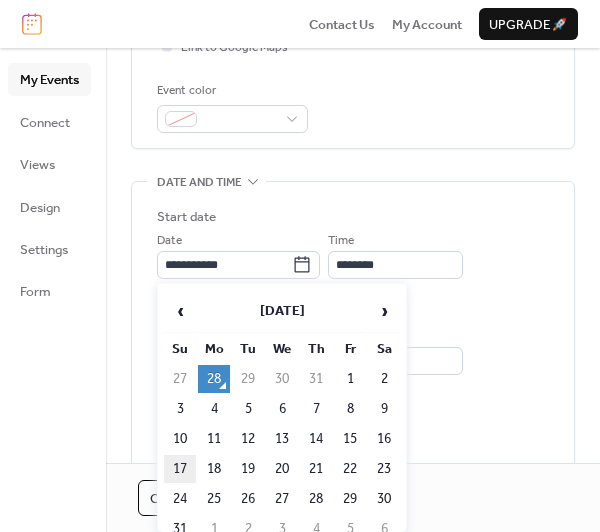 click on "17" at bounding box center [180, 469] 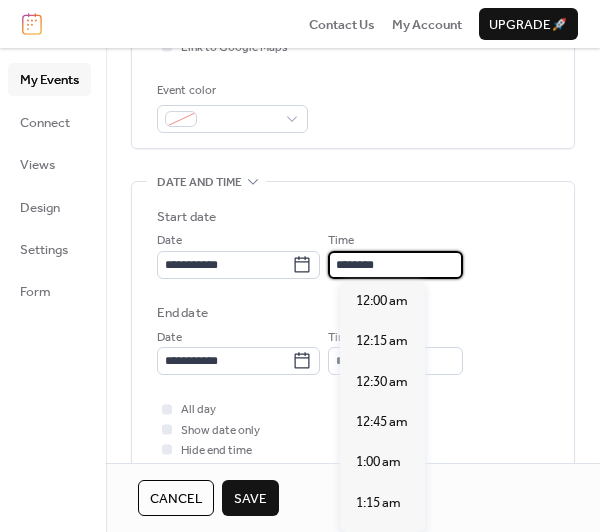 click on "********" at bounding box center [395, 265] 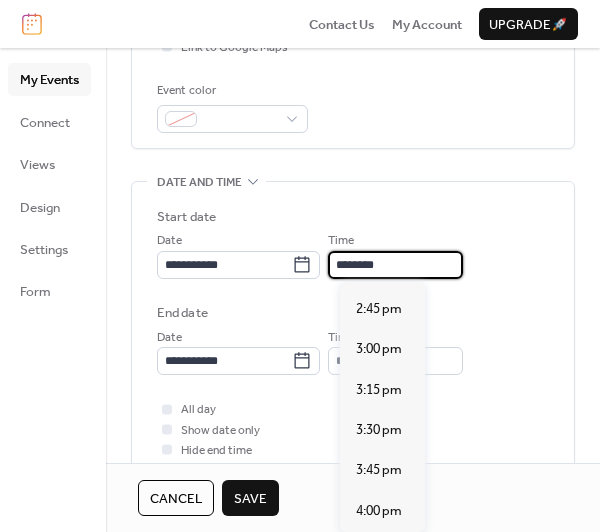 scroll, scrollTop: 2407, scrollLeft: 0, axis: vertical 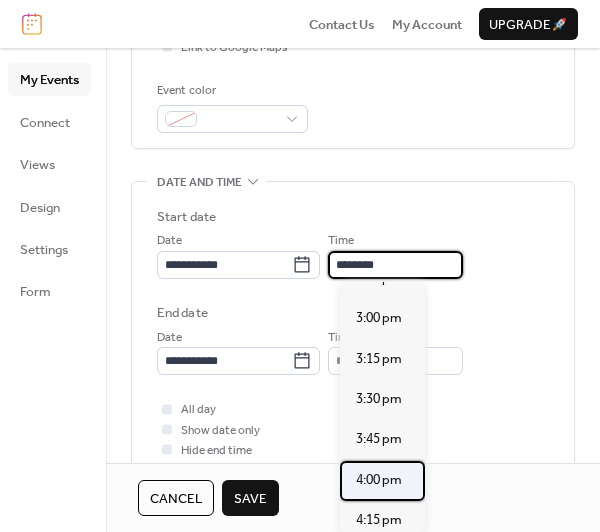 click on "4:00 pm" at bounding box center (379, 480) 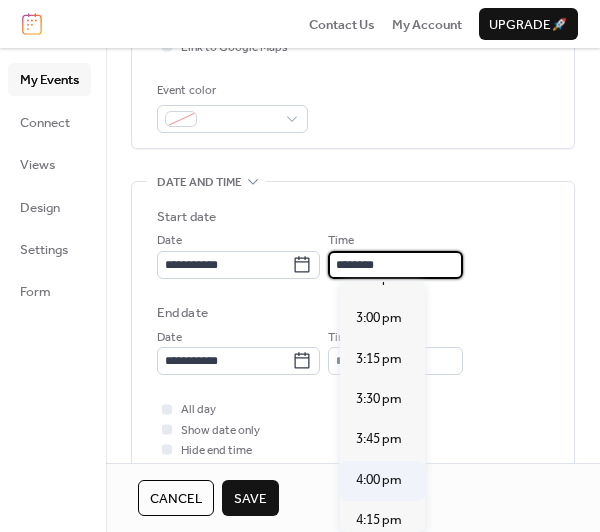 type on "*******" 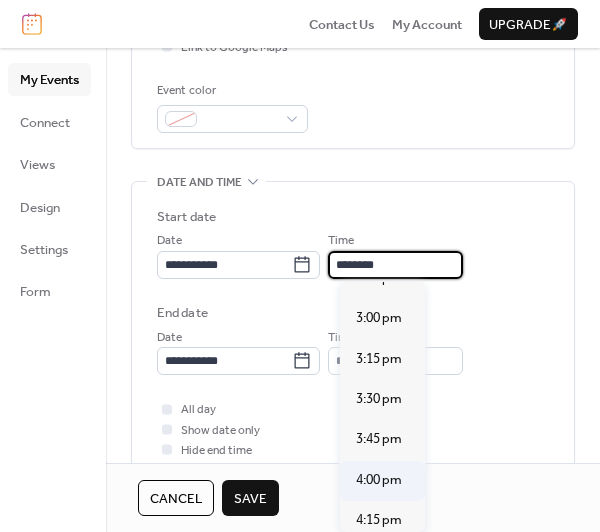 type on "*******" 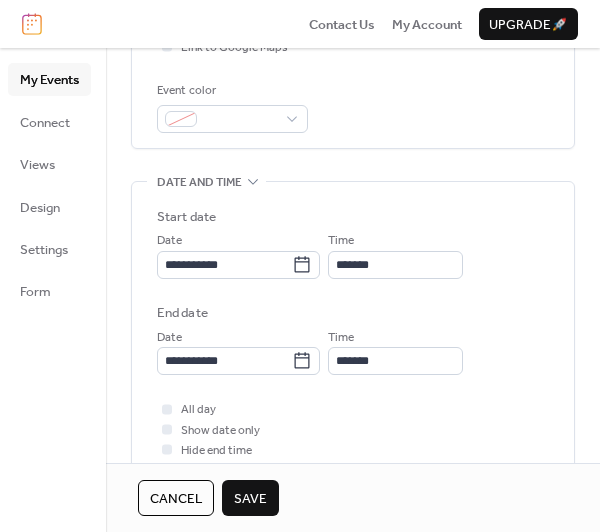 drag, startPoint x: 252, startPoint y: 495, endPoint x: 260, endPoint y: 483, distance: 14.422205 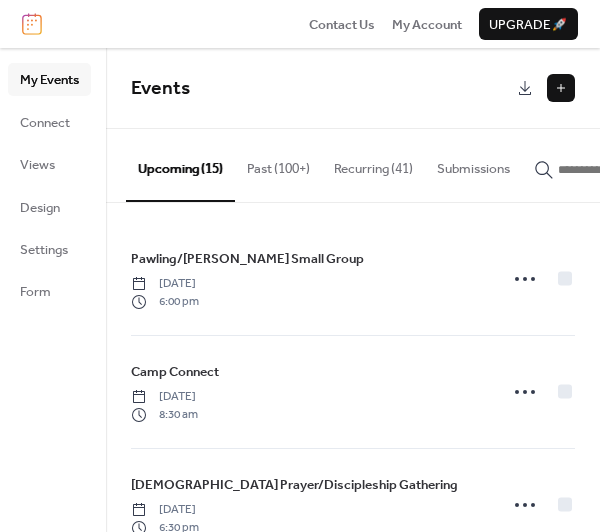 click at bounding box center (561, 88) 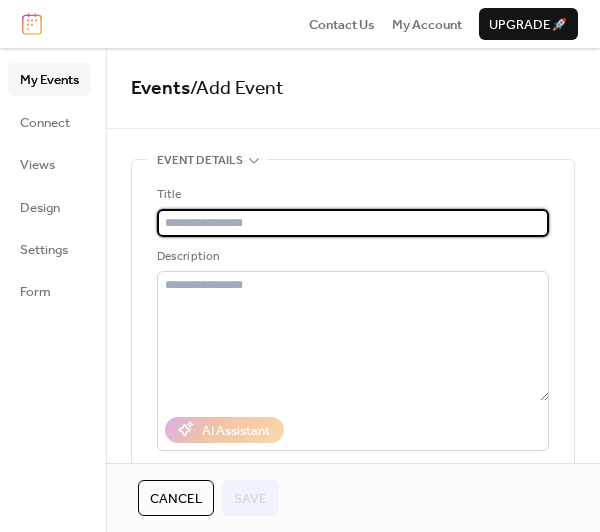 click at bounding box center (353, 223) 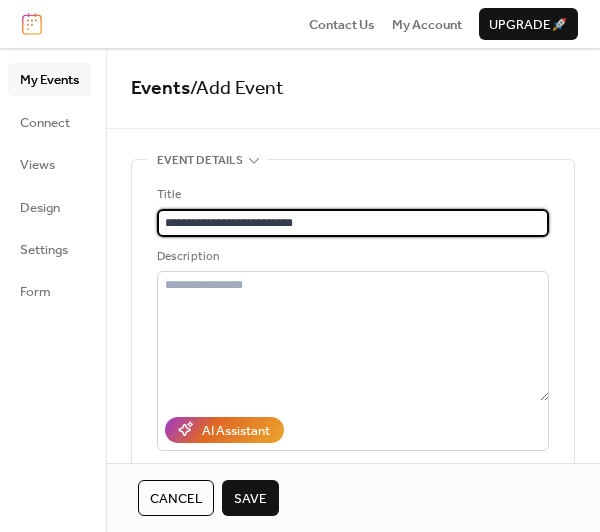 scroll, scrollTop: 0, scrollLeft: 0, axis: both 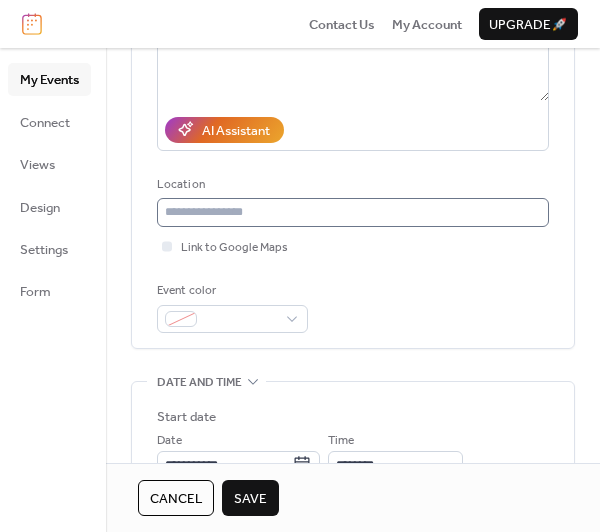 type on "**********" 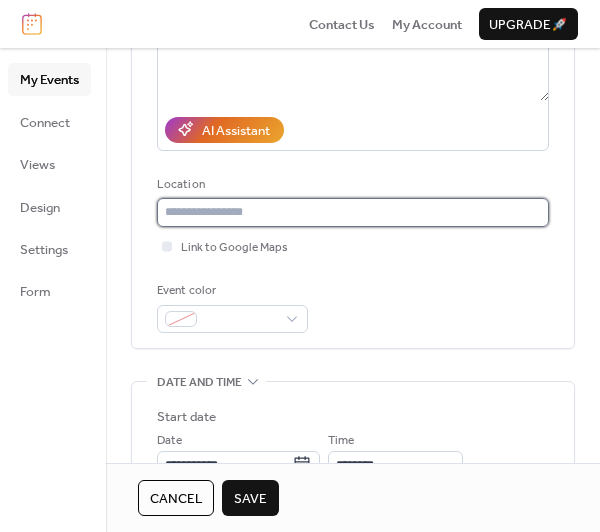drag, startPoint x: 171, startPoint y: 204, endPoint x: 177, endPoint y: 213, distance: 10.816654 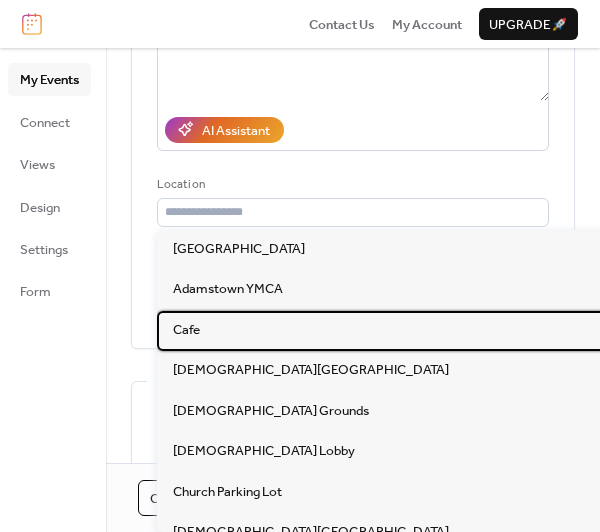 click on "Cafe" at bounding box center [186, 330] 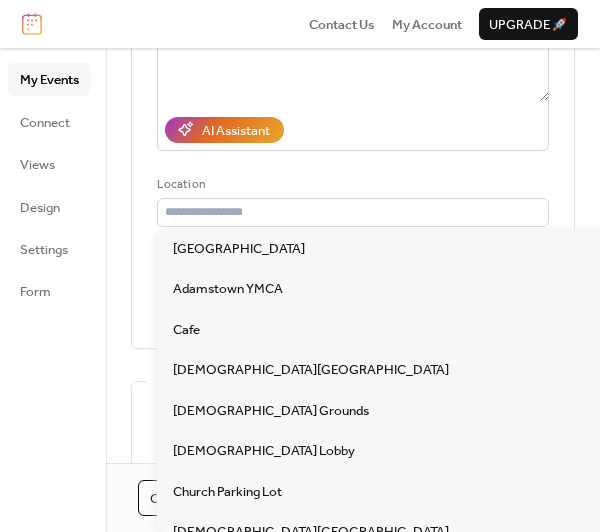 type on "****" 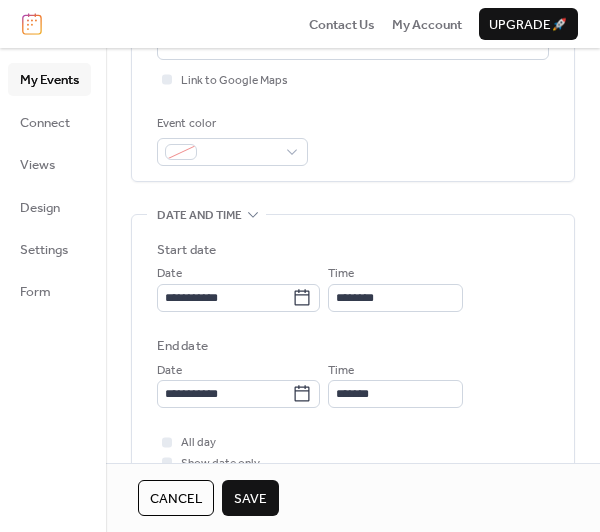 scroll, scrollTop: 500, scrollLeft: 0, axis: vertical 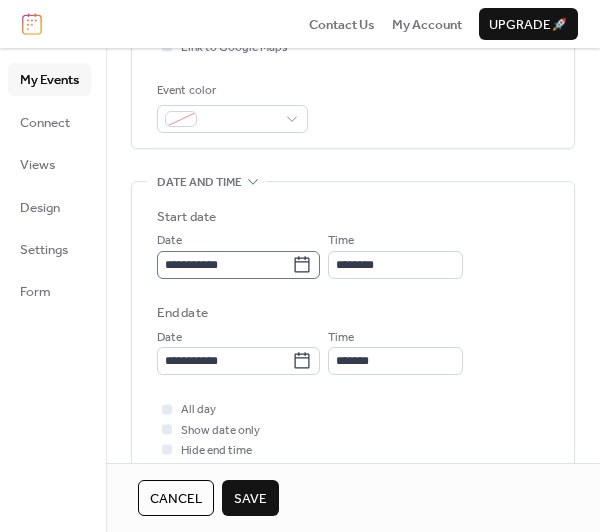click 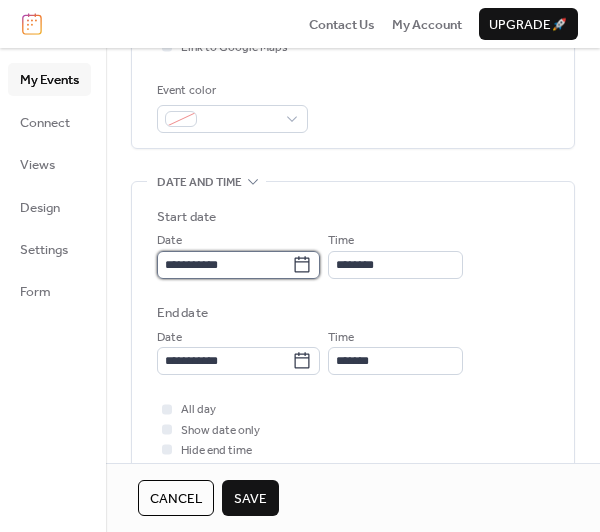 click on "**********" at bounding box center [224, 265] 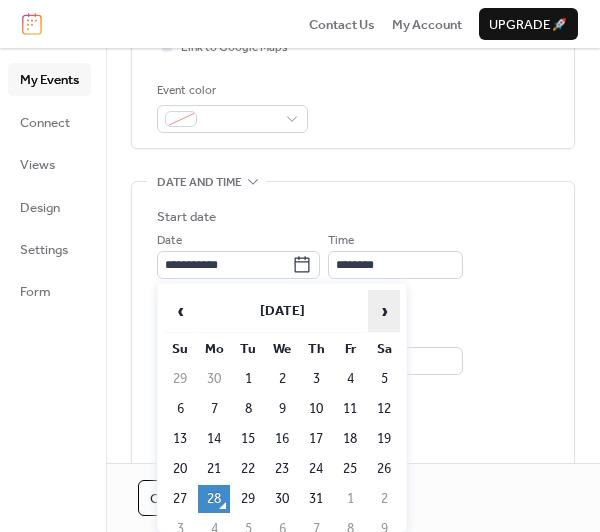 click on "›" at bounding box center (384, 311) 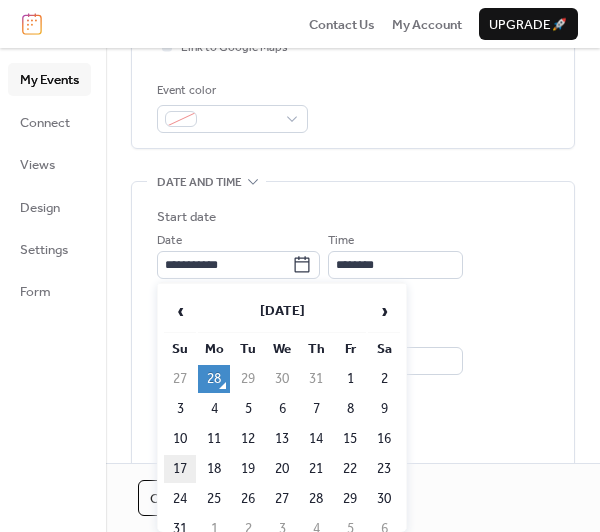 click on "17" at bounding box center [180, 469] 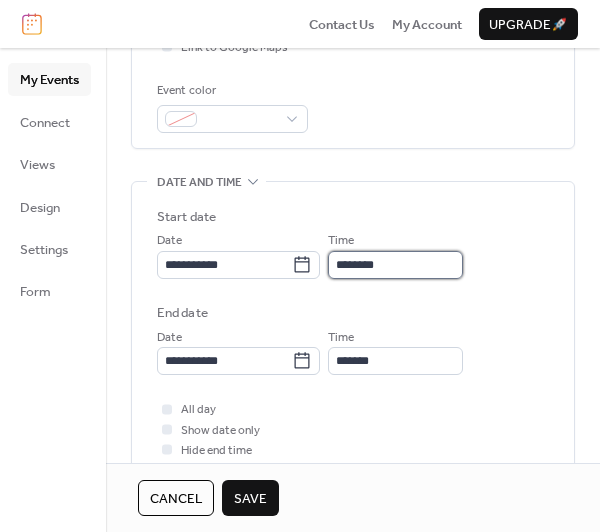 click on "********" at bounding box center (395, 265) 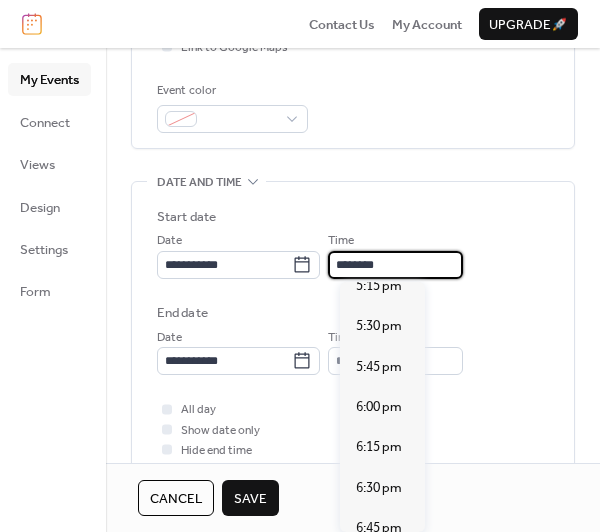 scroll, scrollTop: 2807, scrollLeft: 0, axis: vertical 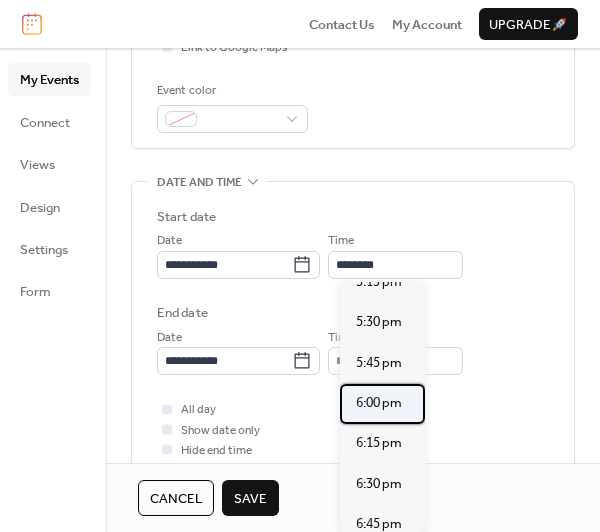 click on "6:00 pm" at bounding box center (379, 403) 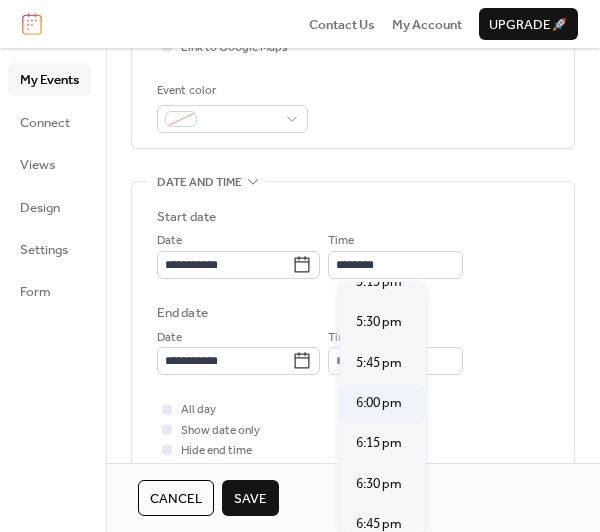 type on "*******" 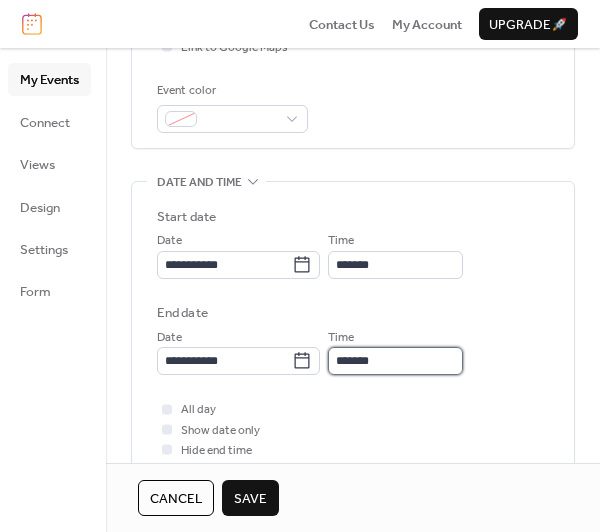 click on "*******" at bounding box center [395, 361] 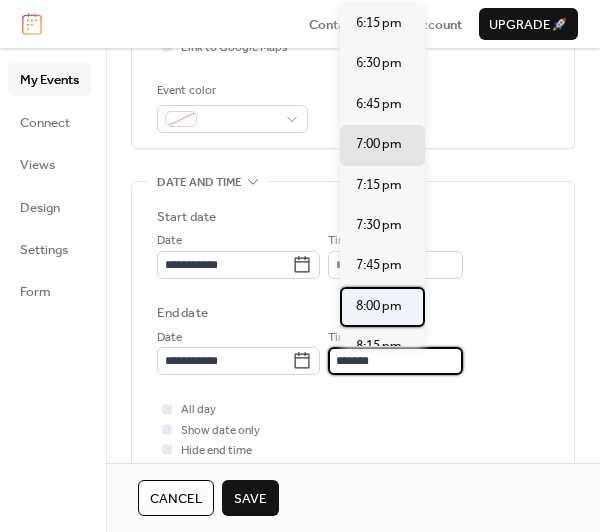 click on "8:00 pm" at bounding box center (379, 306) 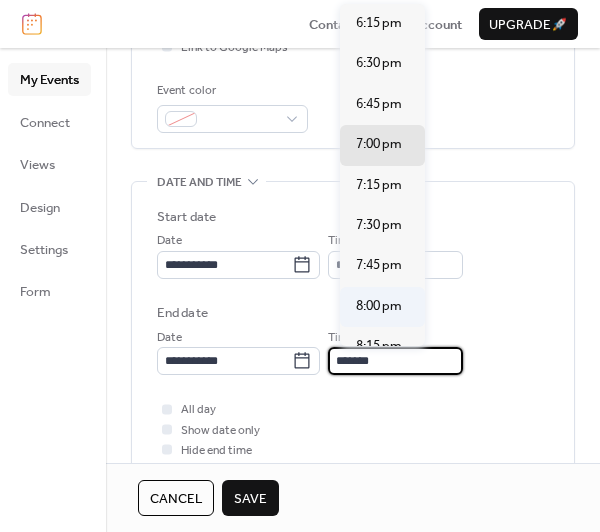 type on "*******" 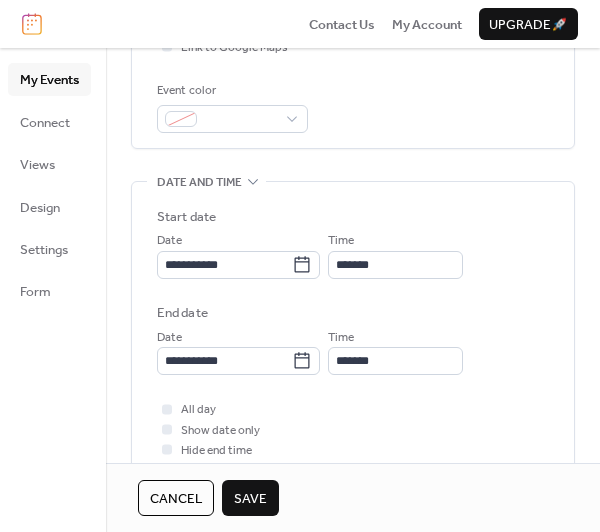 click on "Save" at bounding box center [250, 499] 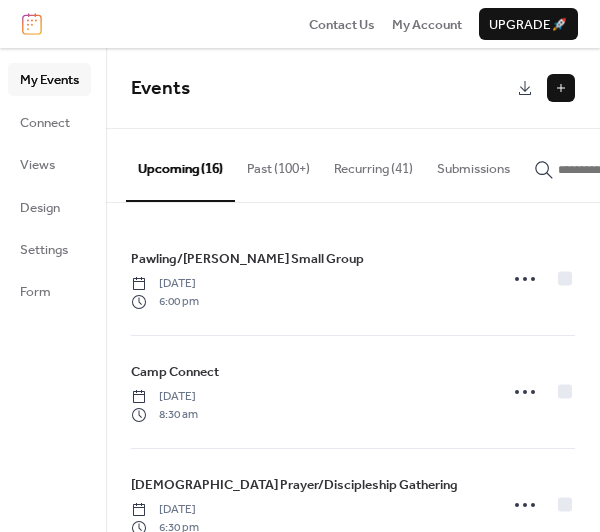 click at bounding box center [561, 88] 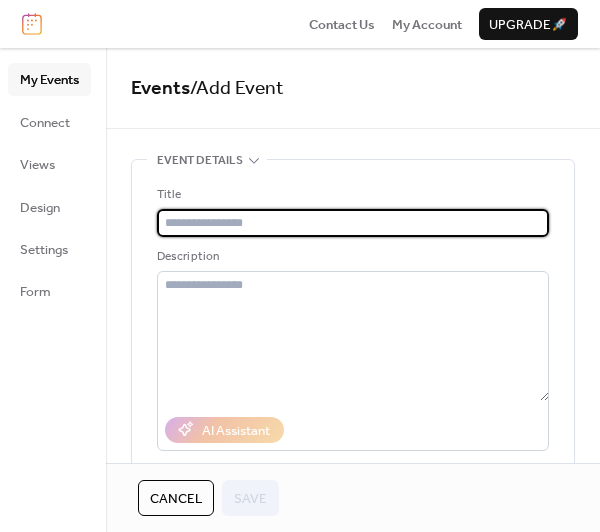 click at bounding box center (353, 223) 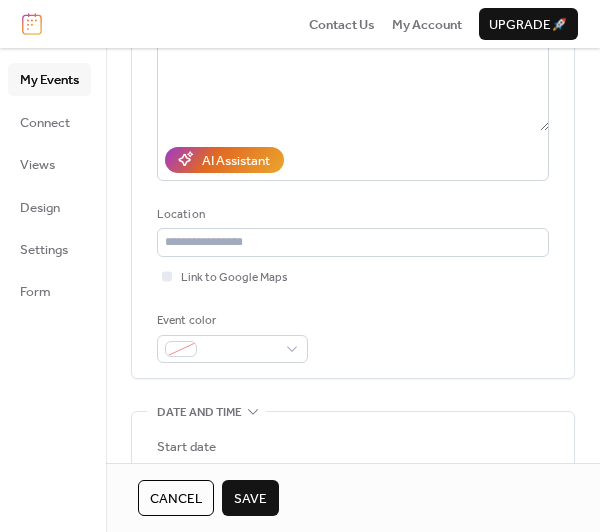 scroll, scrollTop: 300, scrollLeft: 0, axis: vertical 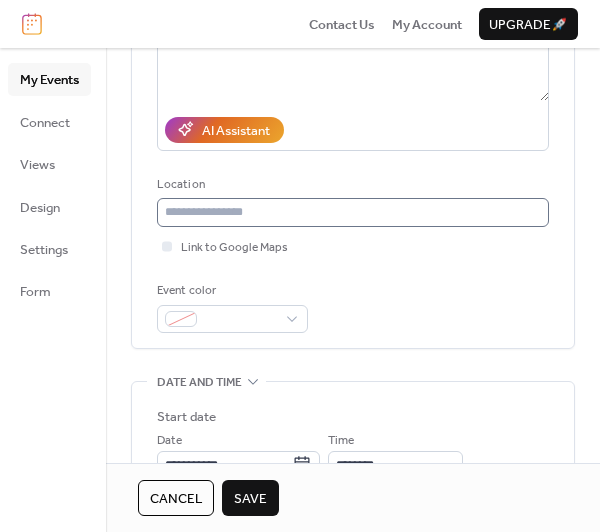 type on "**********" 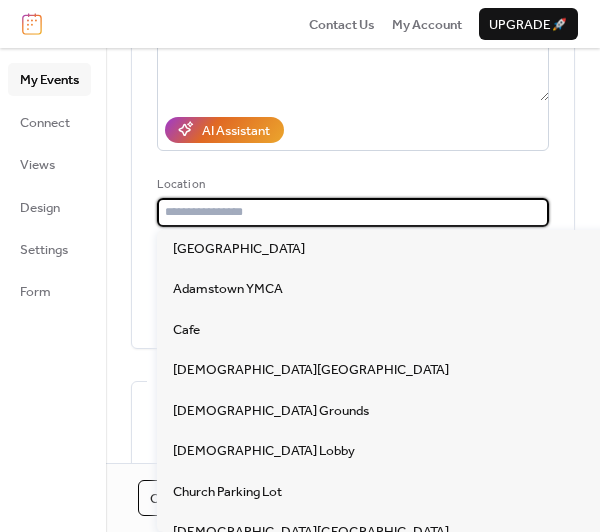 click at bounding box center (353, 212) 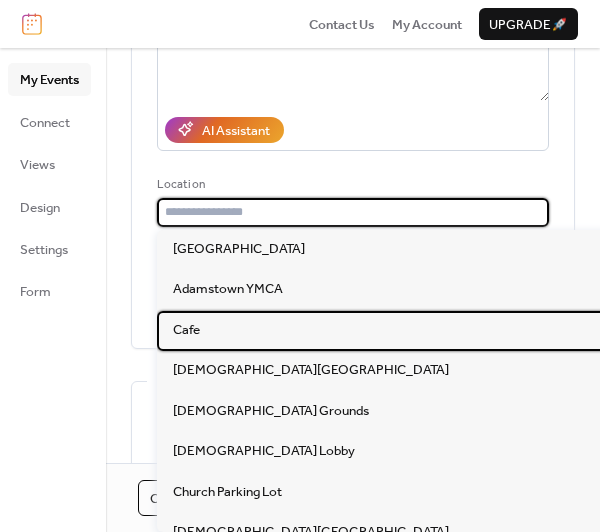 click on "Cafe" at bounding box center (186, 330) 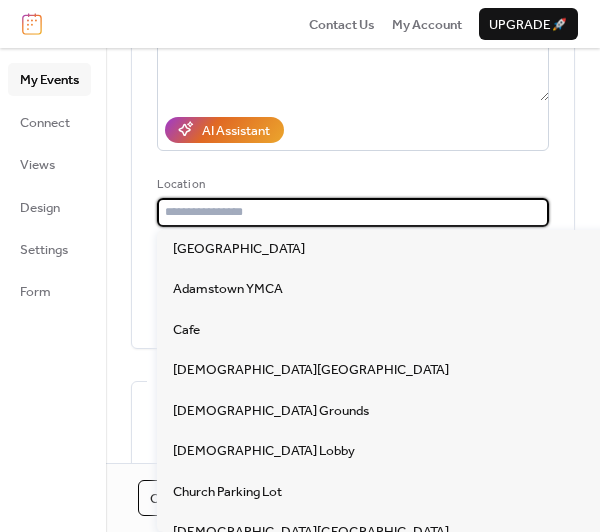 type on "****" 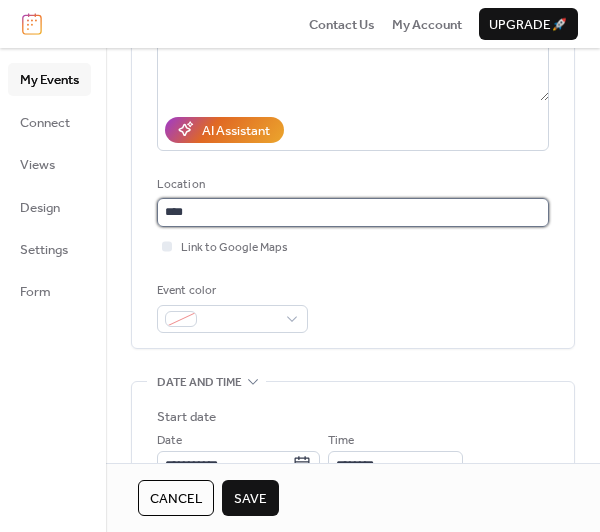 click on "****" at bounding box center (353, 212) 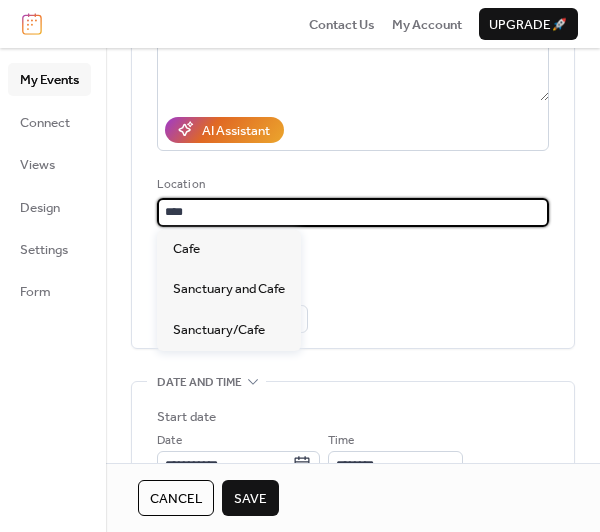 click on "**********" at bounding box center [353, 505] 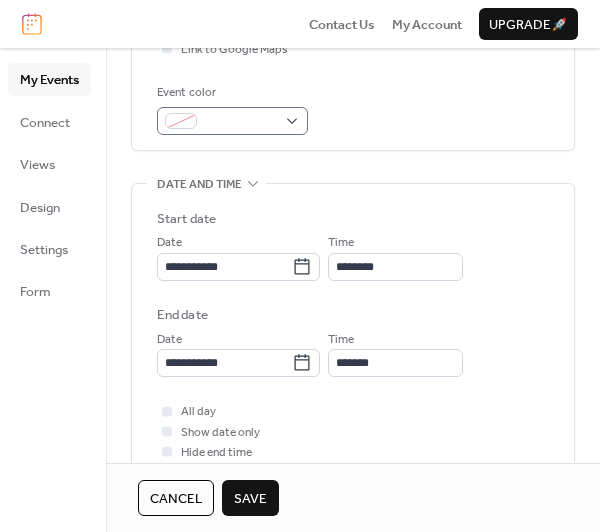 scroll, scrollTop: 500, scrollLeft: 0, axis: vertical 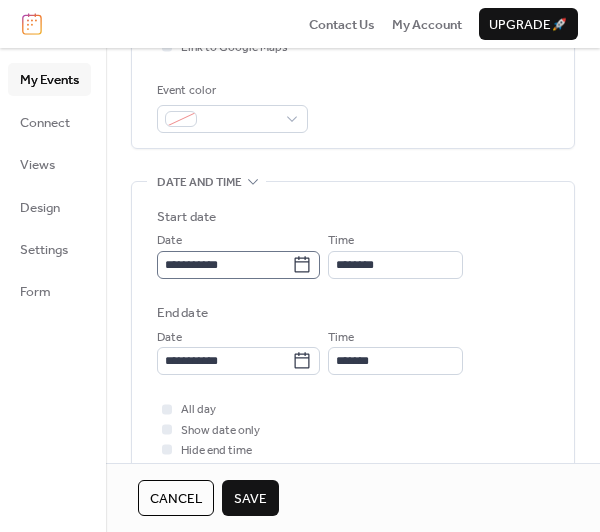 click 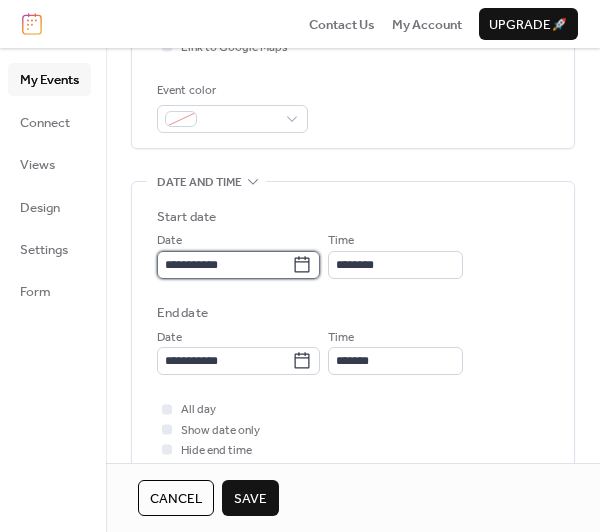 click on "**********" at bounding box center [224, 265] 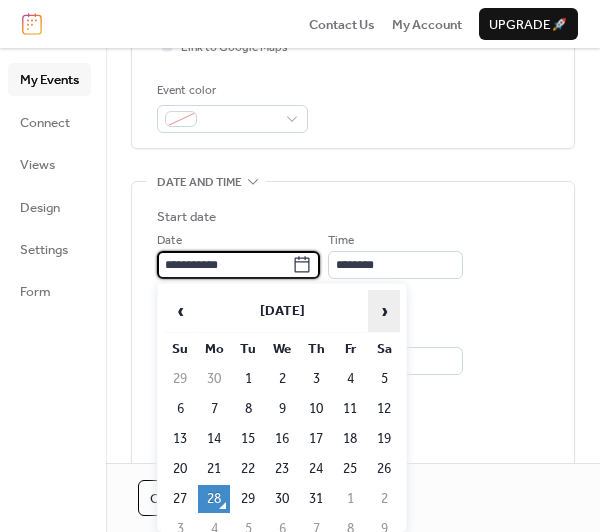 click on "›" at bounding box center [384, 311] 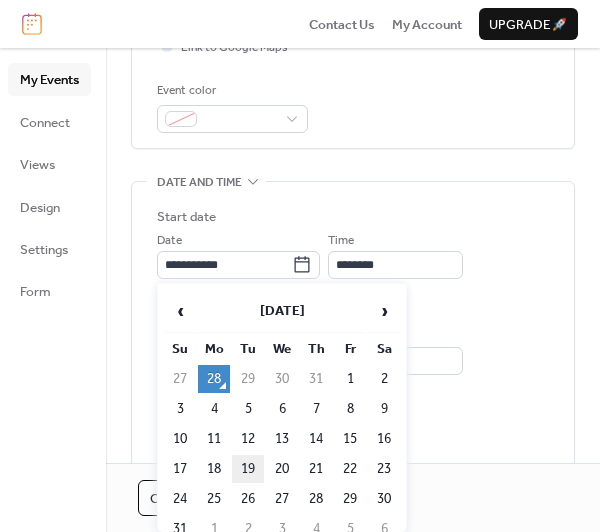 click on "19" at bounding box center [248, 469] 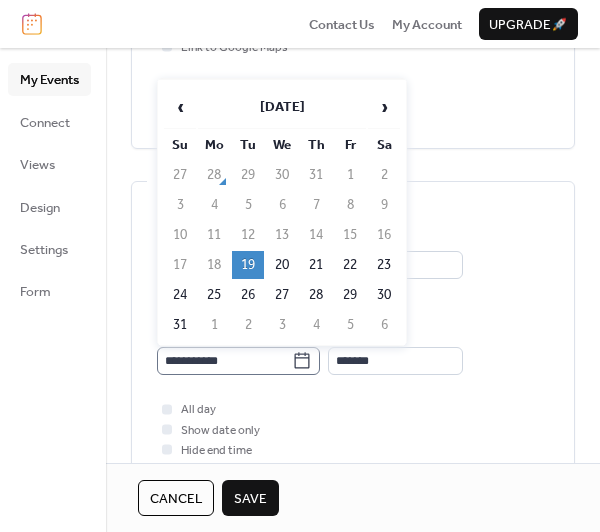 click 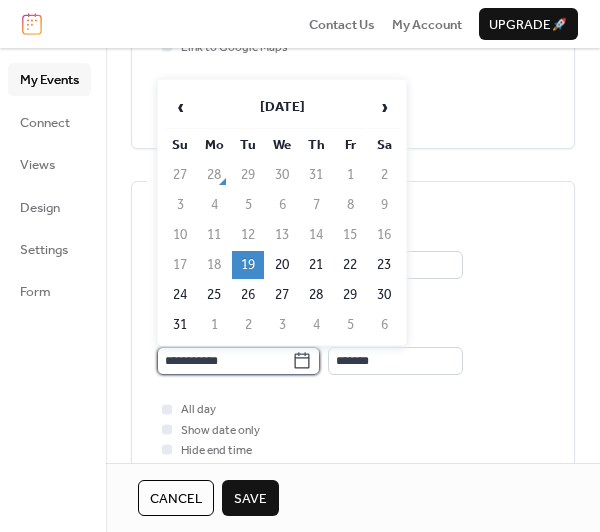 click on "**********" at bounding box center (224, 361) 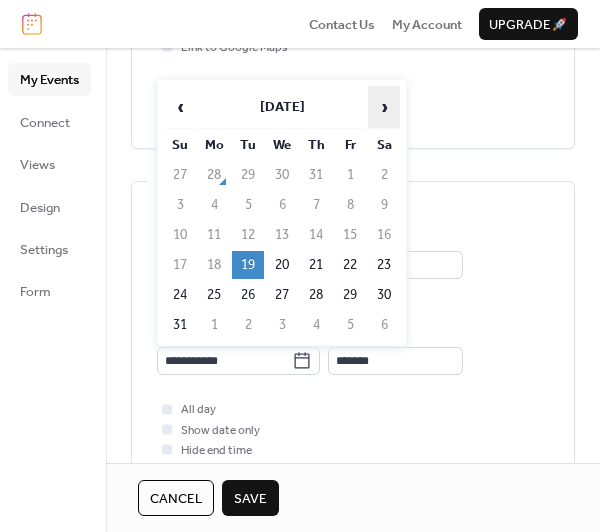 click on "›" at bounding box center [384, 107] 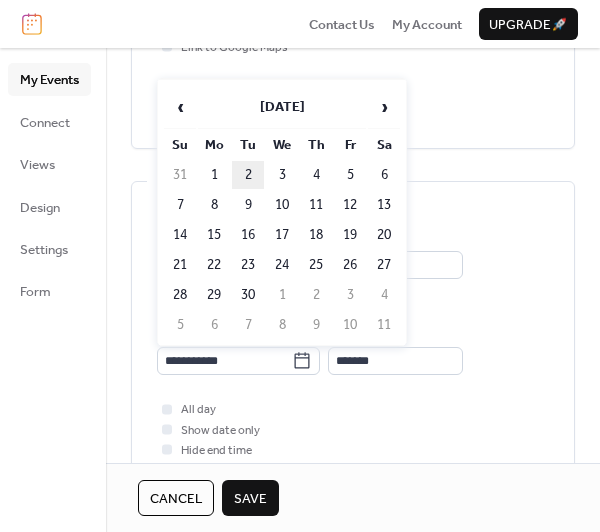 click on "2" at bounding box center [248, 175] 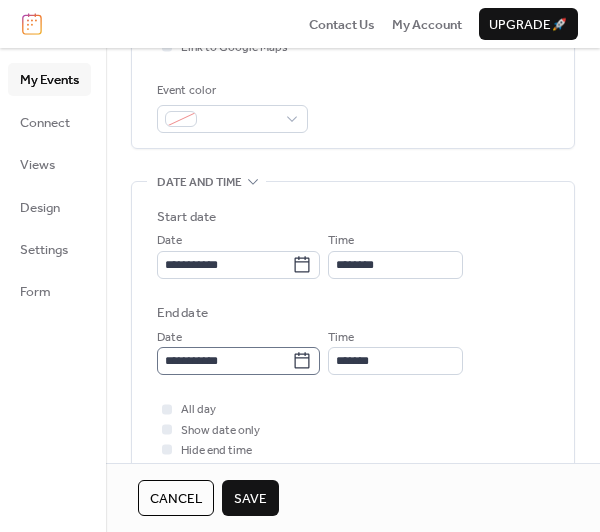 drag, startPoint x: 318, startPoint y: 351, endPoint x: 279, endPoint y: 357, distance: 39.45884 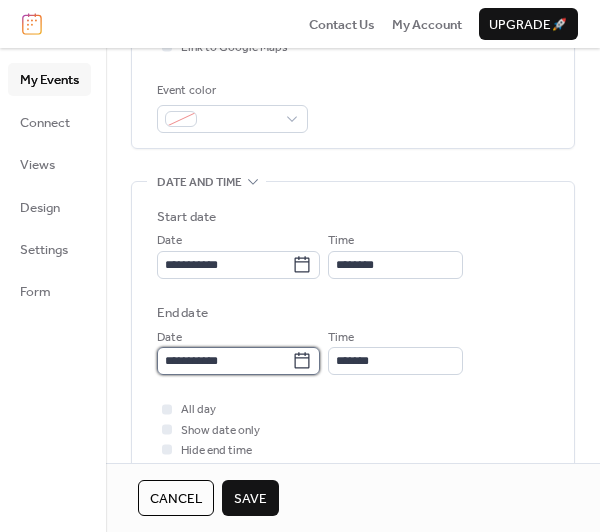 click on "**********" at bounding box center (224, 361) 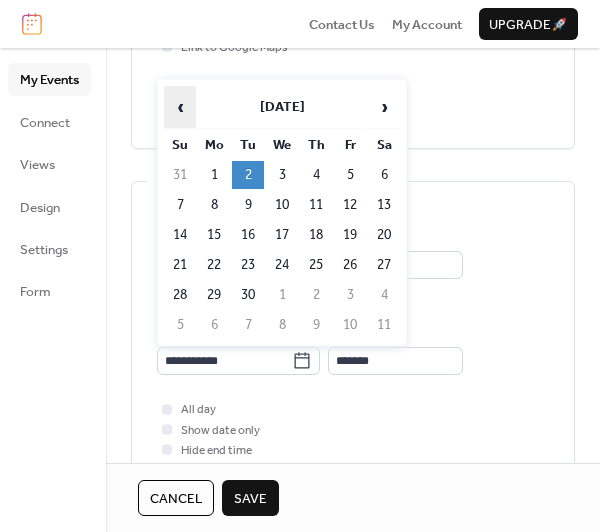 click on "‹" at bounding box center (180, 107) 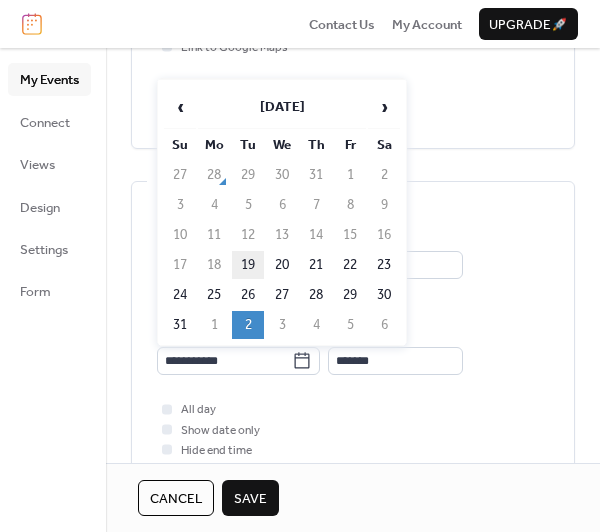 click on "19" at bounding box center [248, 265] 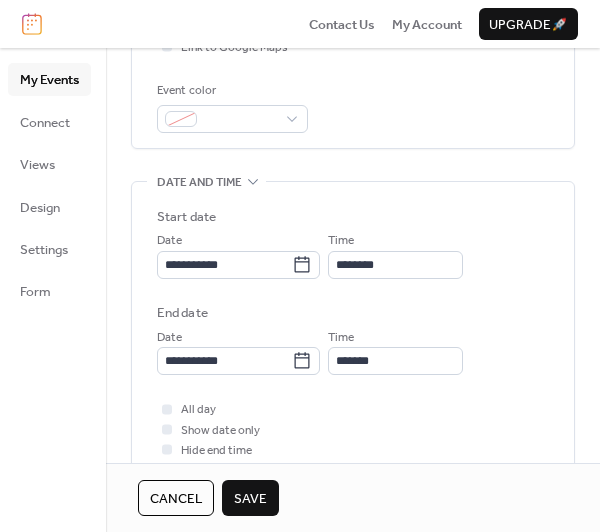 type on "**********" 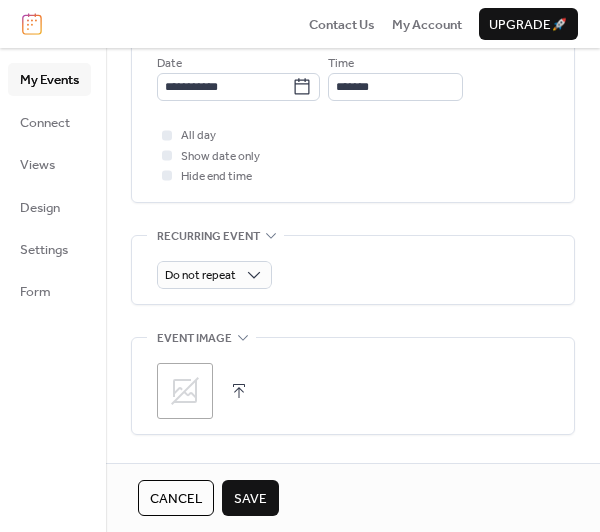 scroll, scrollTop: 800, scrollLeft: 0, axis: vertical 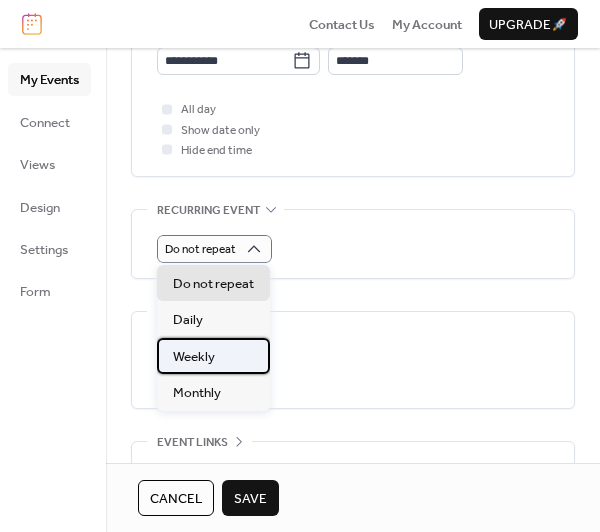 click on "Weekly" at bounding box center [194, 357] 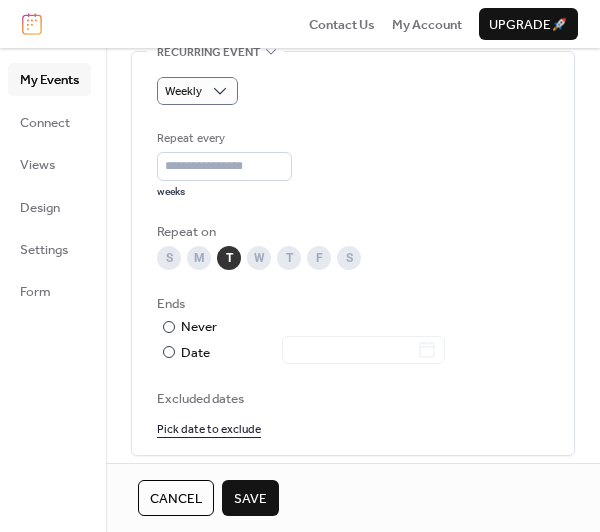 scroll, scrollTop: 1000, scrollLeft: 0, axis: vertical 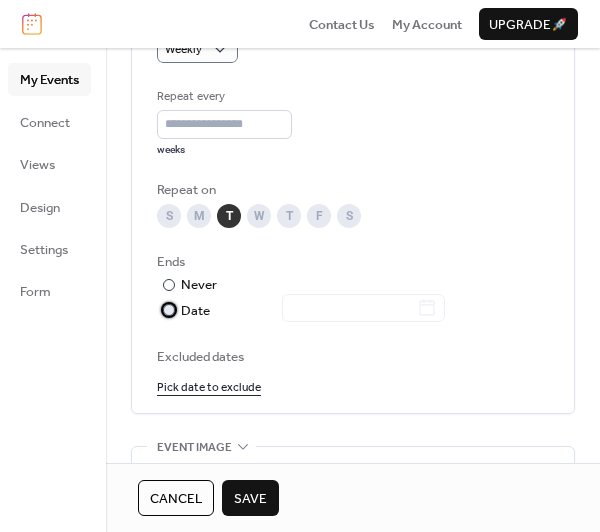 click at bounding box center (169, 310) 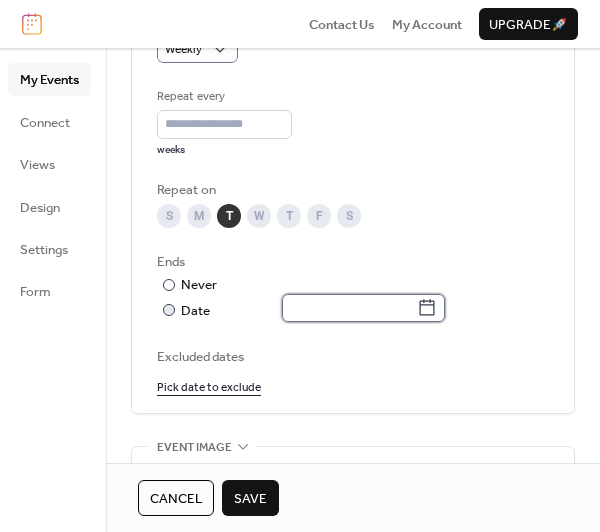 click at bounding box center (349, 308) 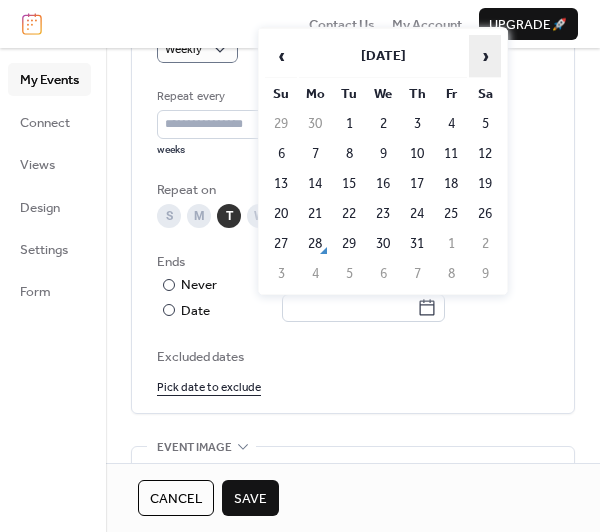 click on "›" at bounding box center (485, 56) 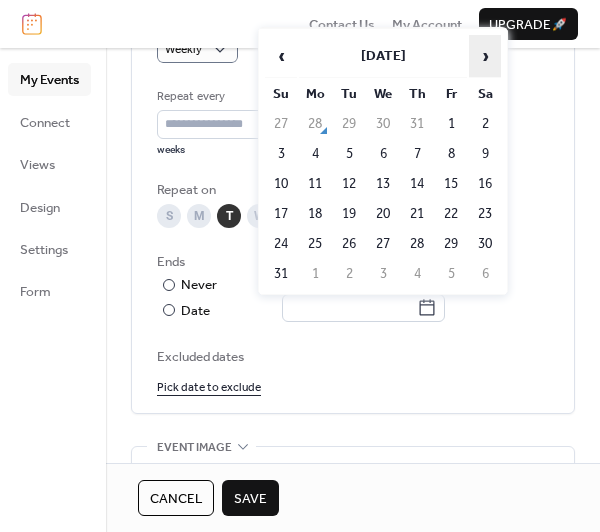 click on "›" at bounding box center (485, 56) 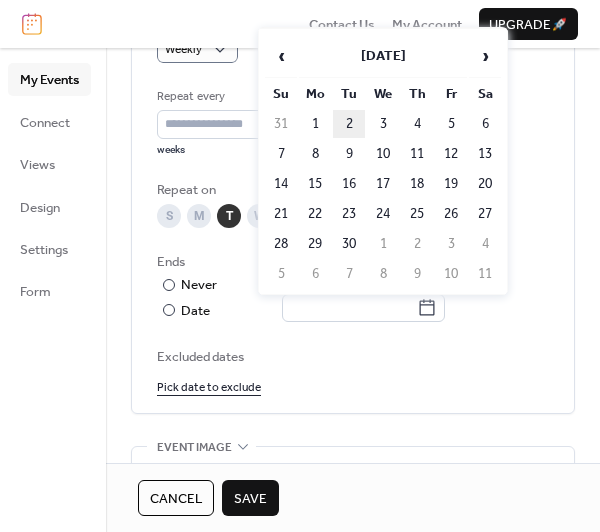 click on "2" at bounding box center (349, 124) 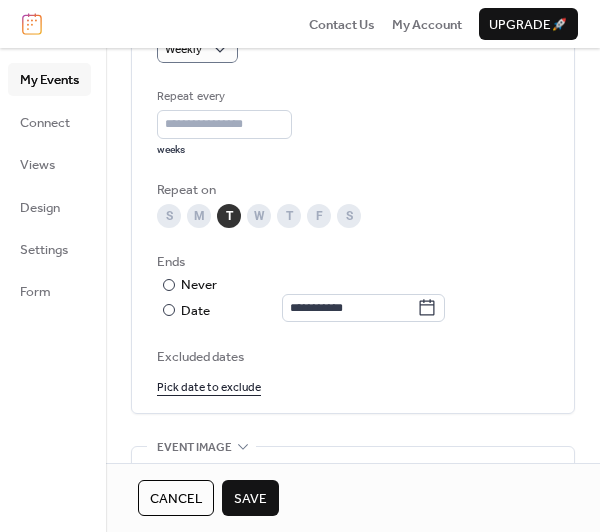 scroll, scrollTop: 1100, scrollLeft: 0, axis: vertical 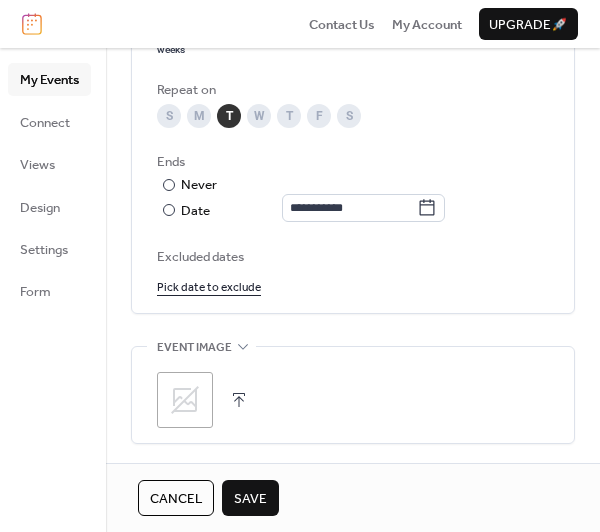 click on "Save" at bounding box center (250, 499) 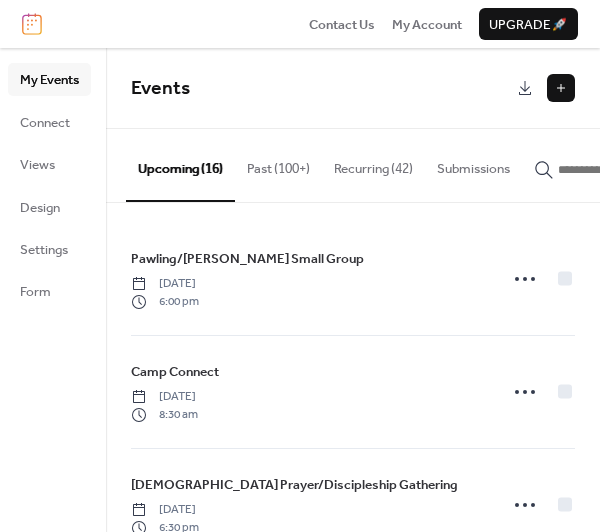 click at bounding box center [561, 88] 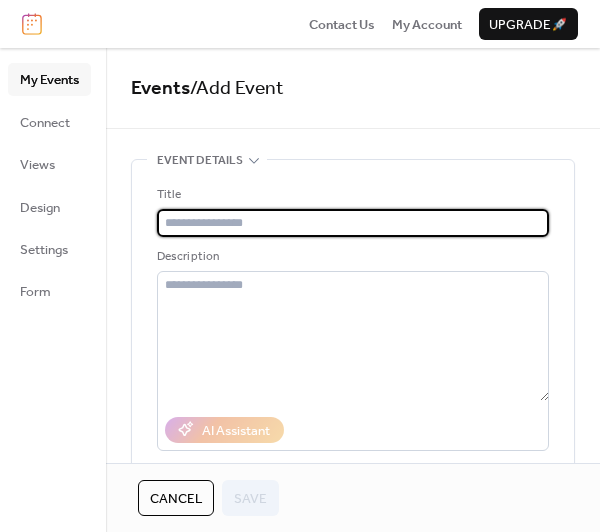 click at bounding box center (353, 223) 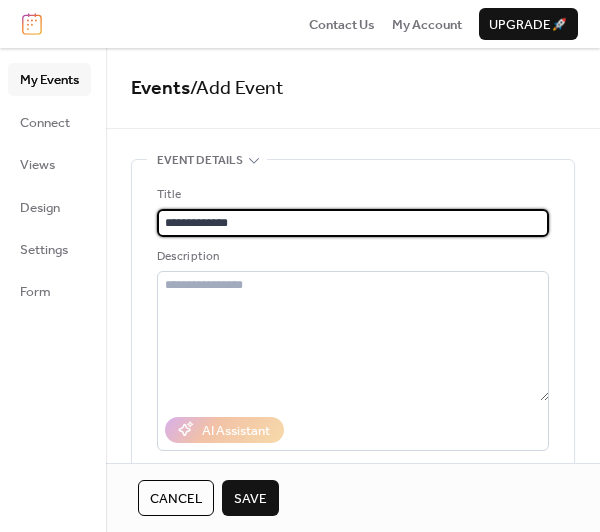 click on "**********" at bounding box center [353, 223] 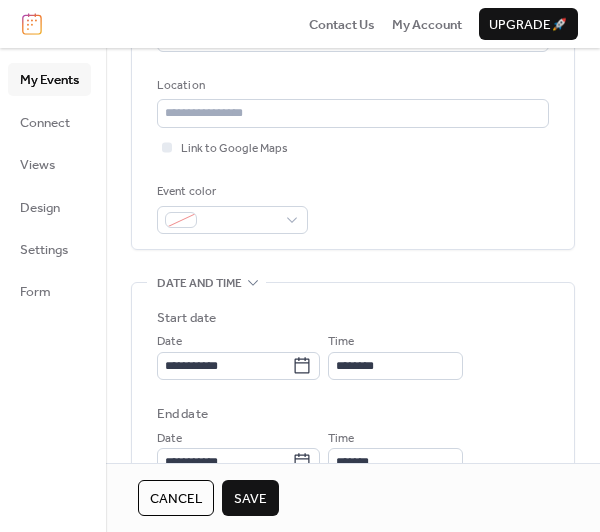 scroll, scrollTop: 400, scrollLeft: 0, axis: vertical 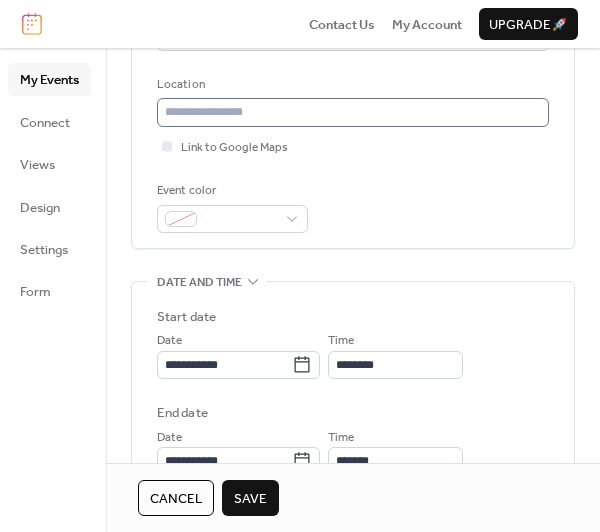 type on "**********" 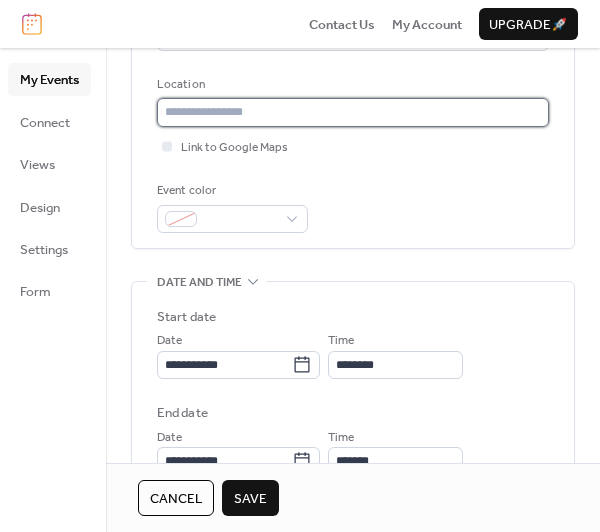 click at bounding box center (353, 112) 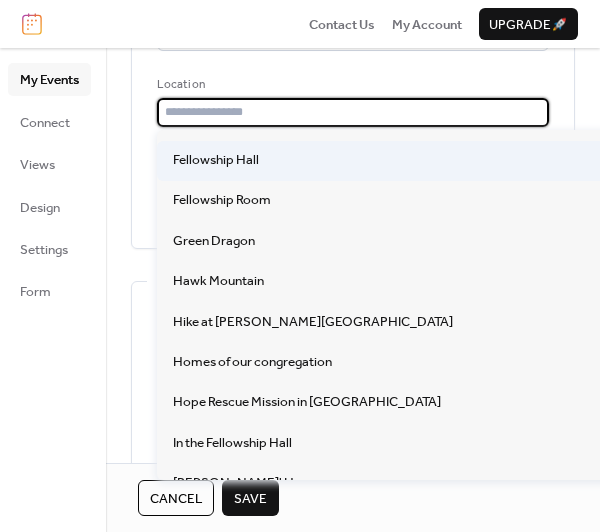 scroll, scrollTop: 500, scrollLeft: 0, axis: vertical 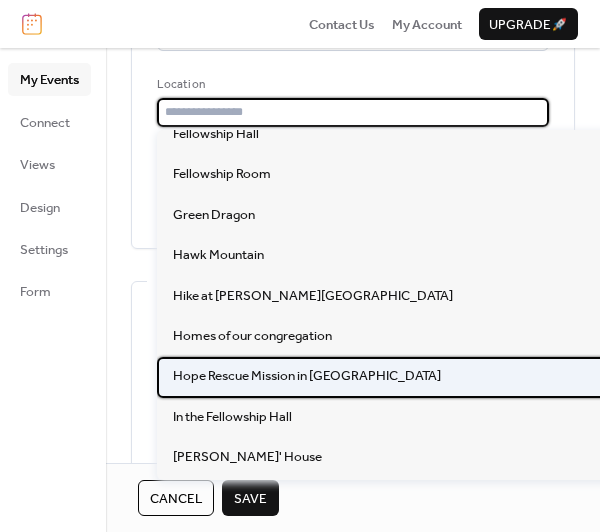 click on "Hope Rescue Mission in [GEOGRAPHIC_DATA]" at bounding box center [307, 376] 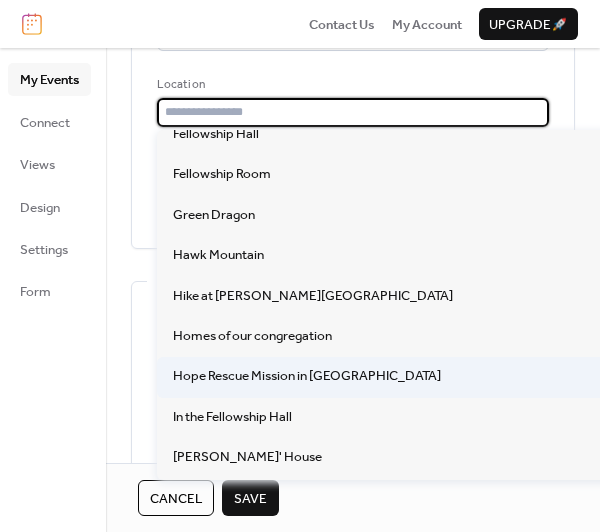 type on "**********" 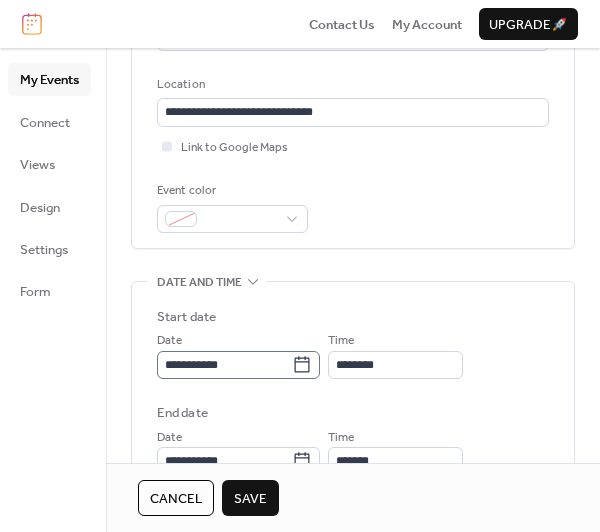 click 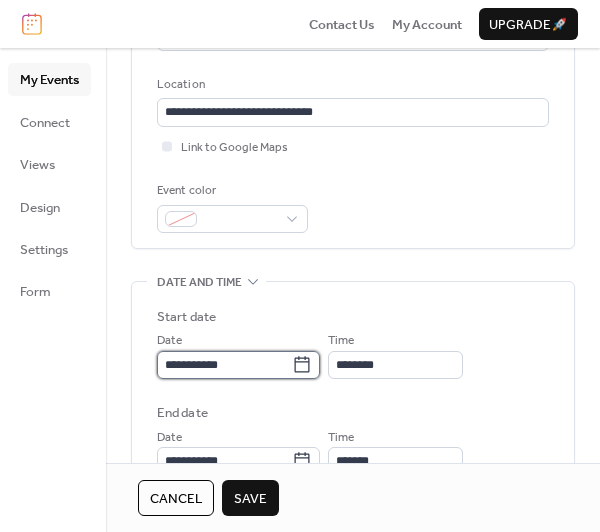 click on "**********" at bounding box center [224, 365] 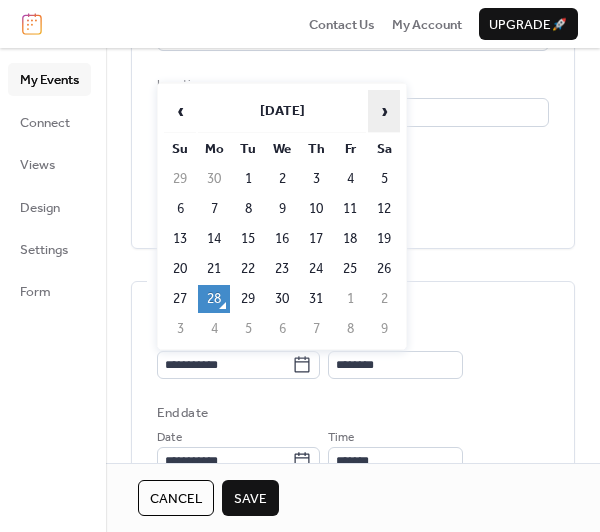 click on "›" at bounding box center [384, 111] 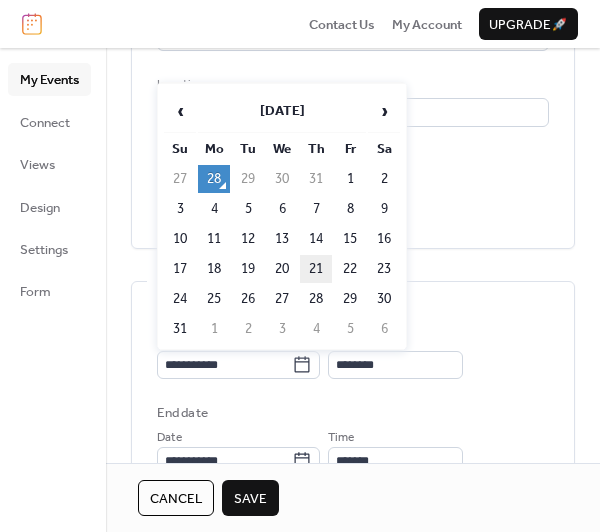 click on "21" at bounding box center [316, 269] 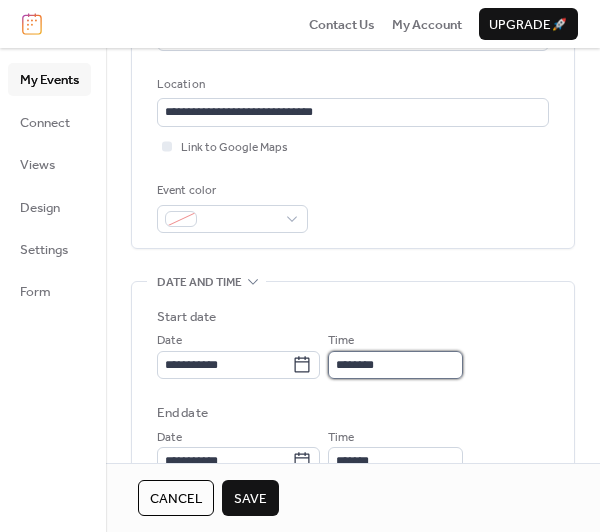 click on "********" at bounding box center [395, 365] 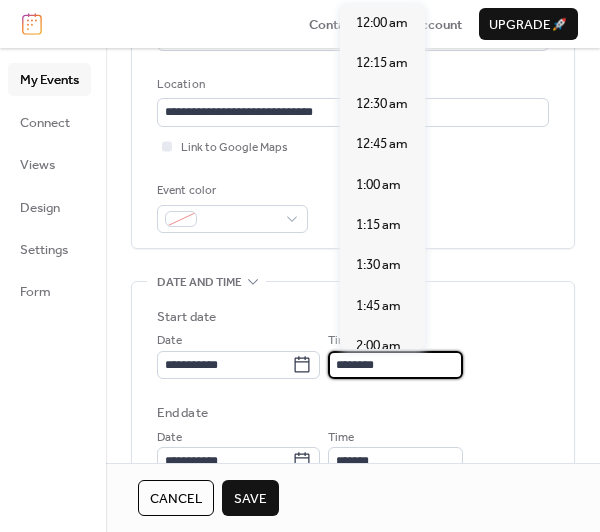 scroll, scrollTop: 1907, scrollLeft: 0, axis: vertical 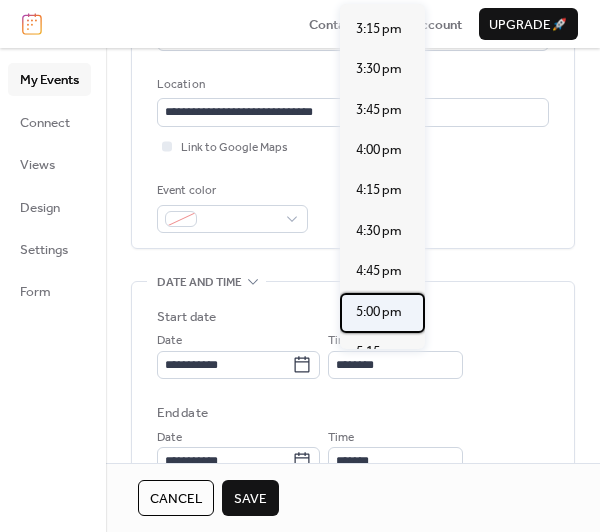click on "5:00 pm" at bounding box center [379, 312] 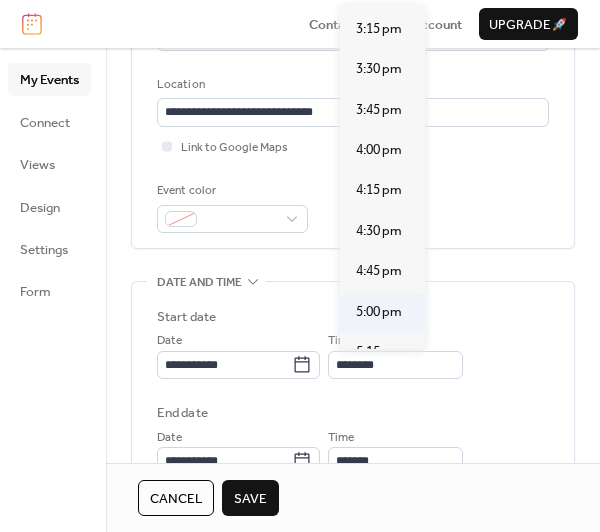 type on "*******" 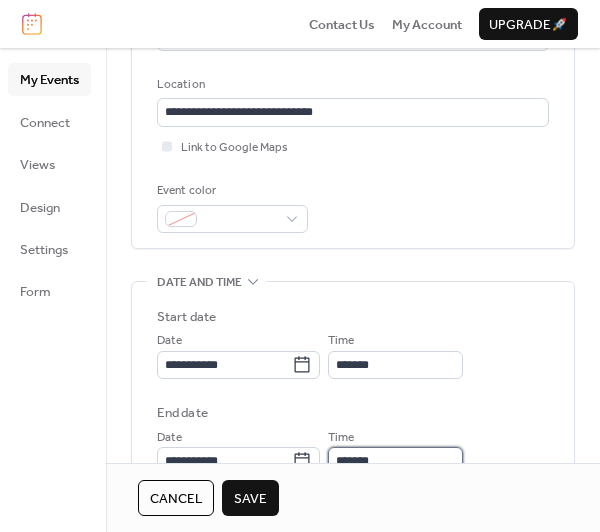 click on "*******" at bounding box center [395, 461] 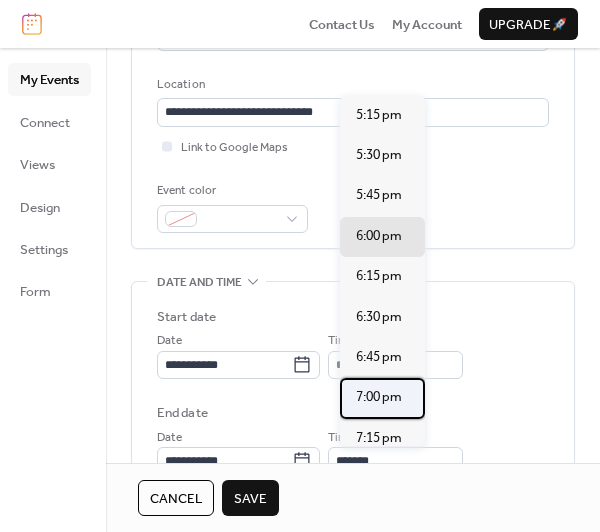 click on "7:00 pm" at bounding box center [379, 397] 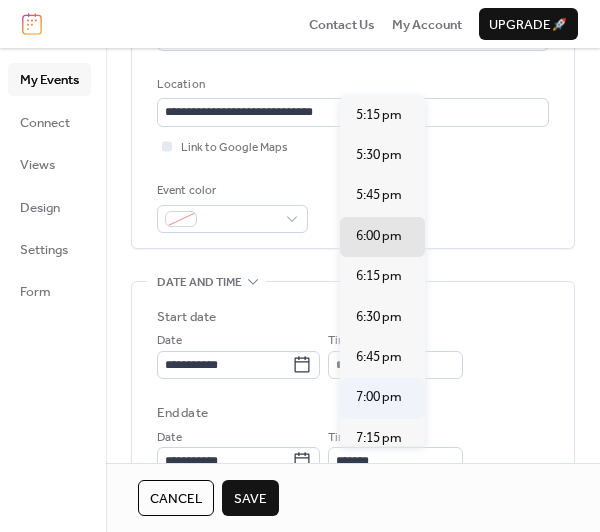 type on "*******" 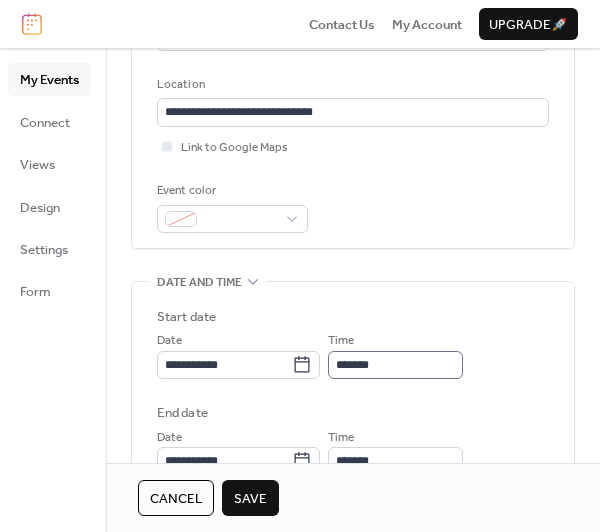 scroll, scrollTop: 0, scrollLeft: 0, axis: both 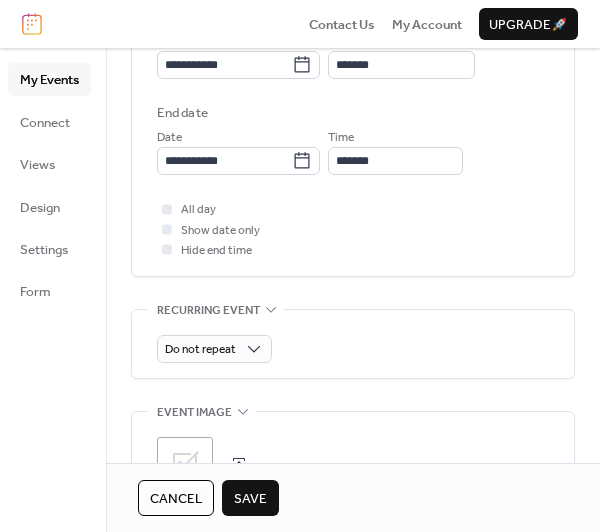 click on "Save" at bounding box center (250, 499) 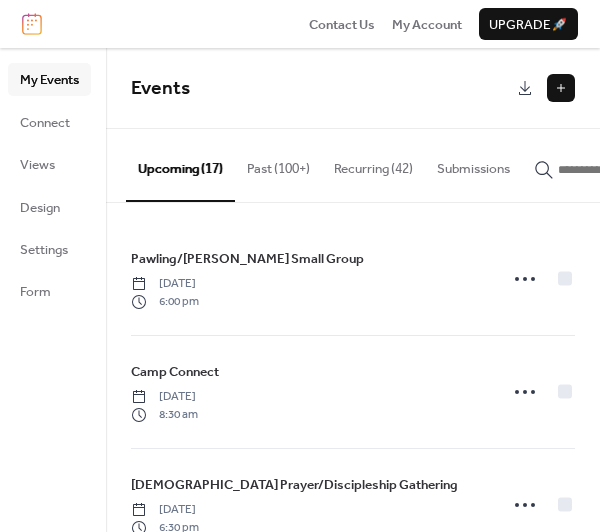 click at bounding box center (561, 88) 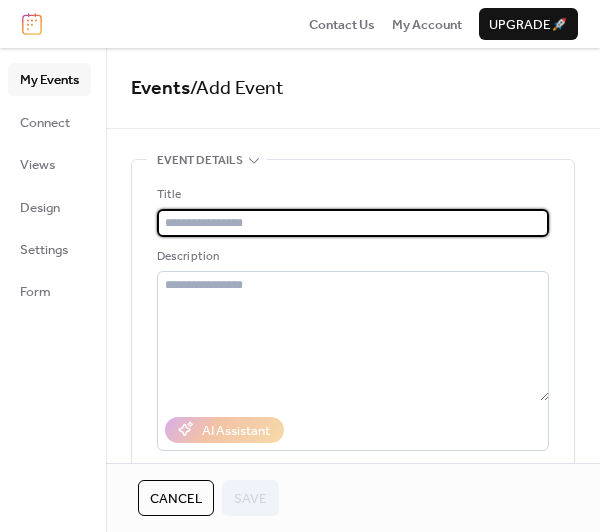 click at bounding box center (353, 223) 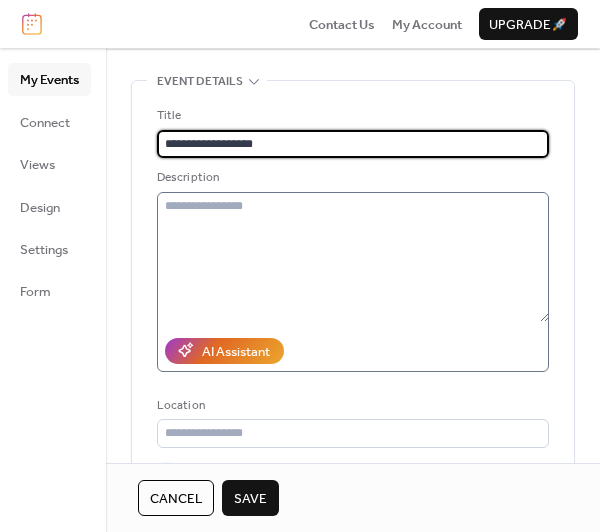 scroll, scrollTop: 300, scrollLeft: 0, axis: vertical 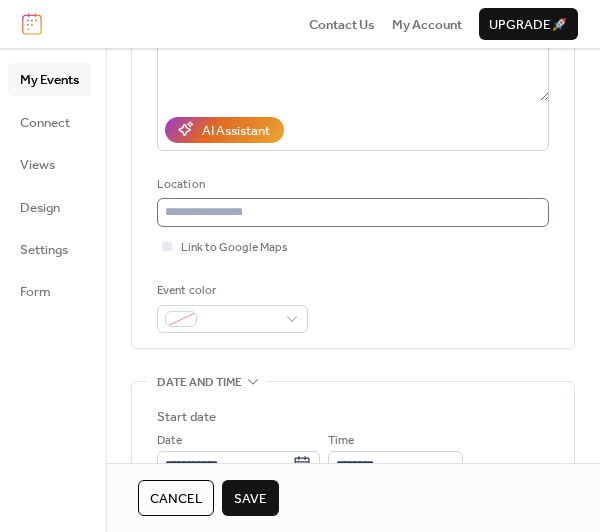 type on "**********" 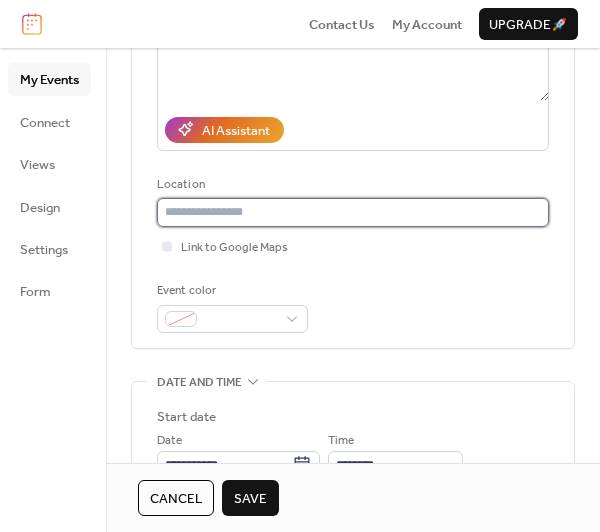 click at bounding box center (353, 212) 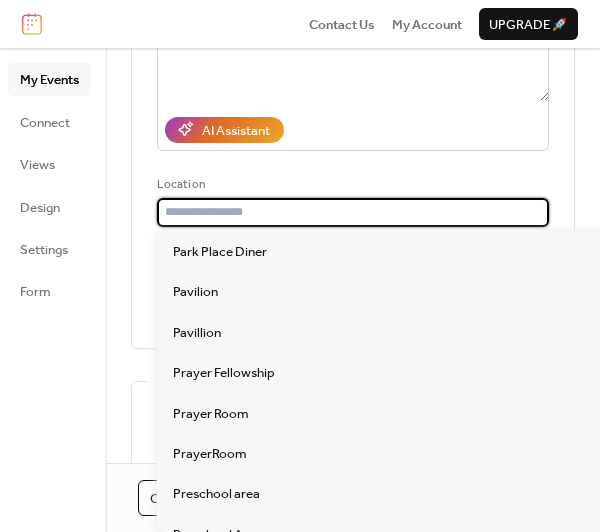 scroll, scrollTop: 1600, scrollLeft: 0, axis: vertical 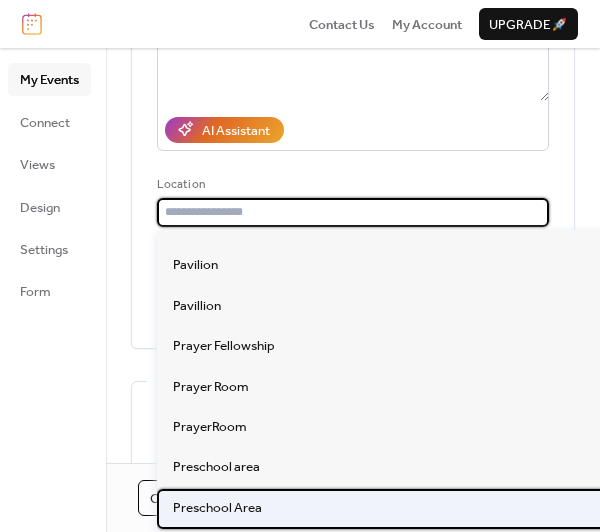 click on "Preschool Area" at bounding box center (217, 508) 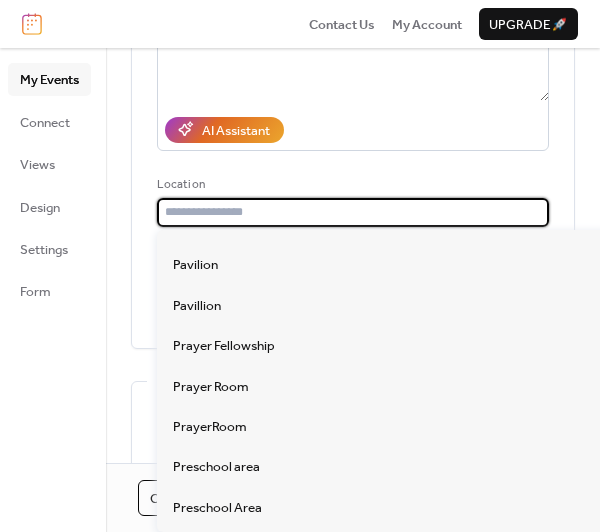 type on "**********" 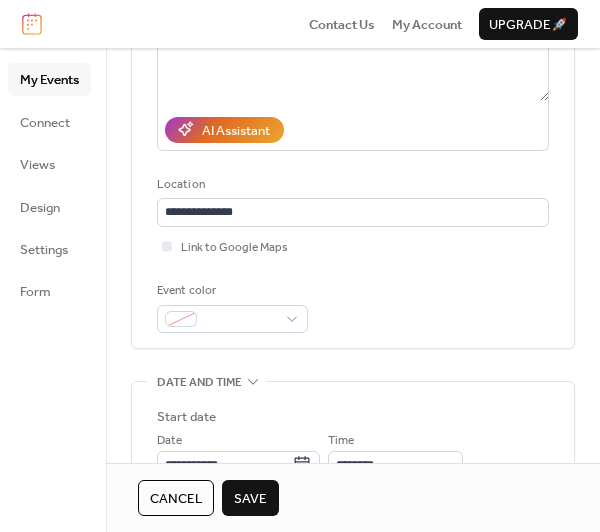 scroll, scrollTop: 500, scrollLeft: 0, axis: vertical 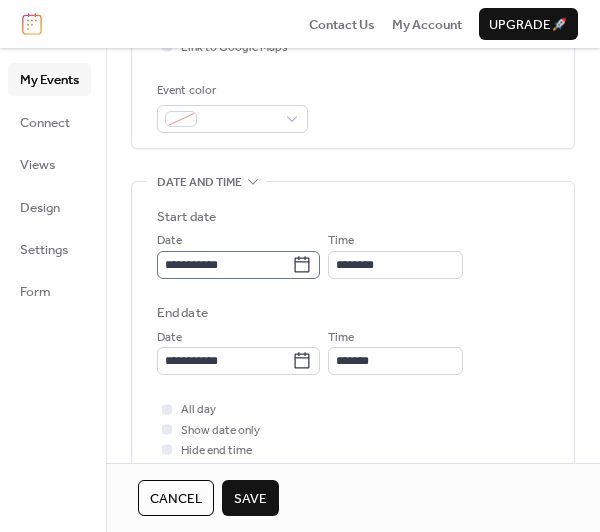 click 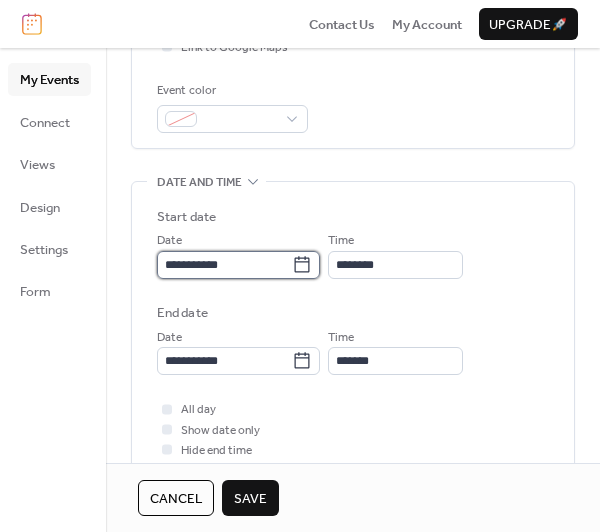 click on "**********" at bounding box center [224, 265] 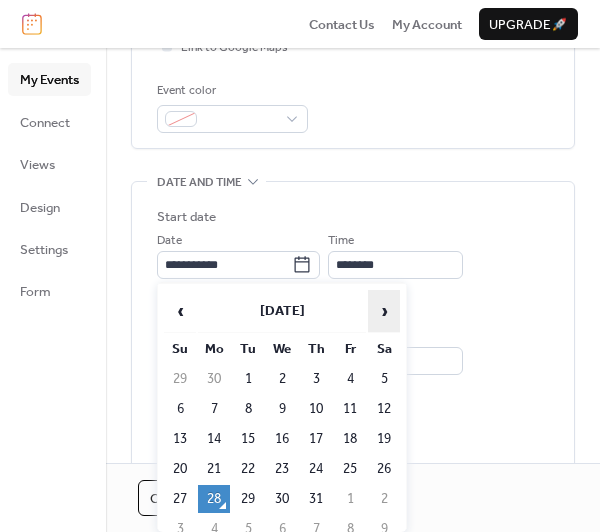 click on "›" at bounding box center (384, 311) 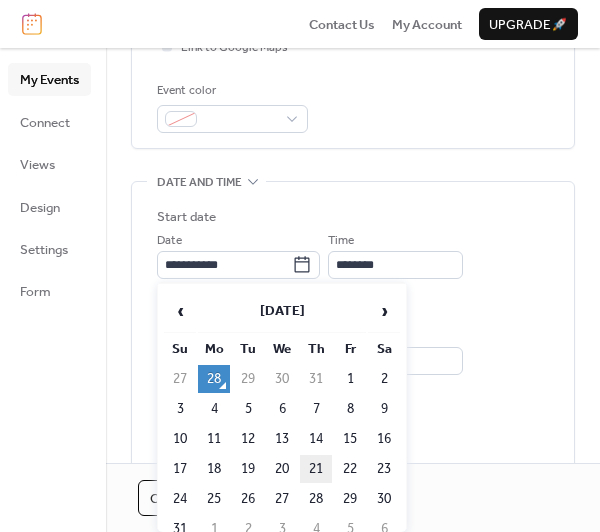 click on "21" at bounding box center (316, 469) 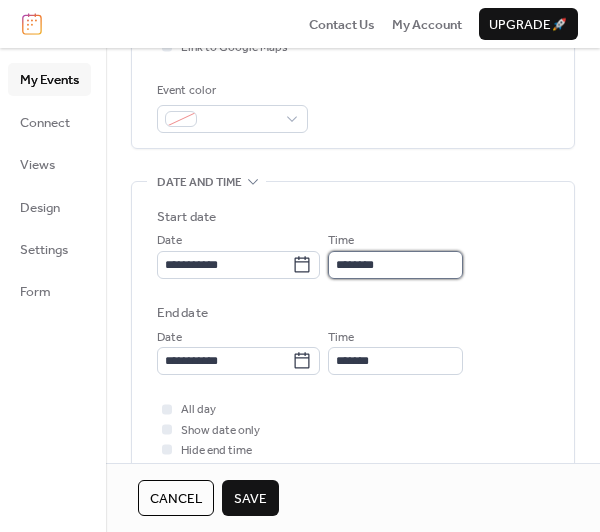 click on "********" at bounding box center (395, 265) 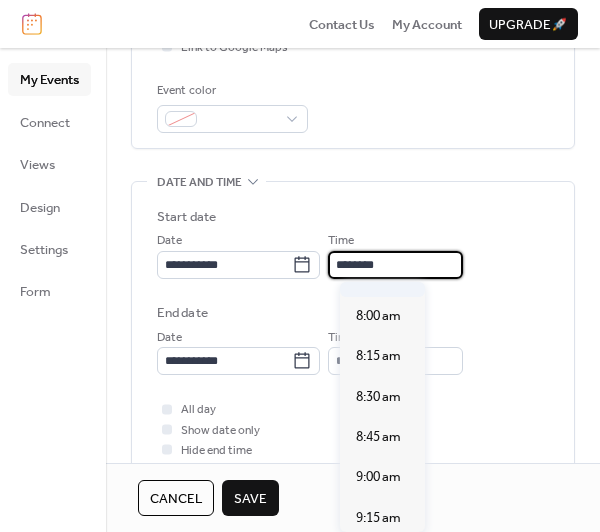 scroll, scrollTop: 1307, scrollLeft: 0, axis: vertical 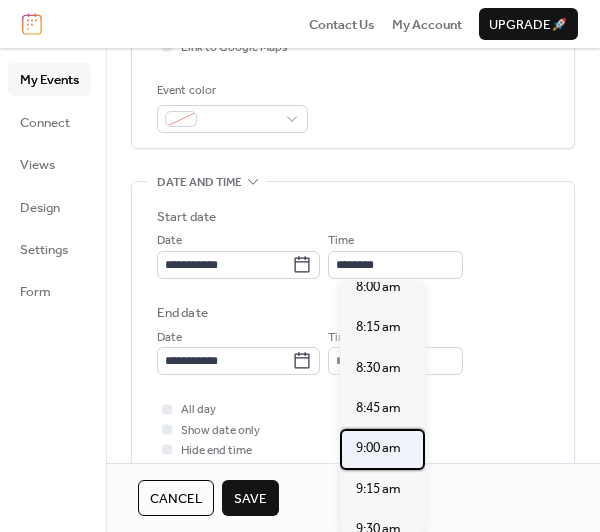 click on "9:00 am" at bounding box center (378, 448) 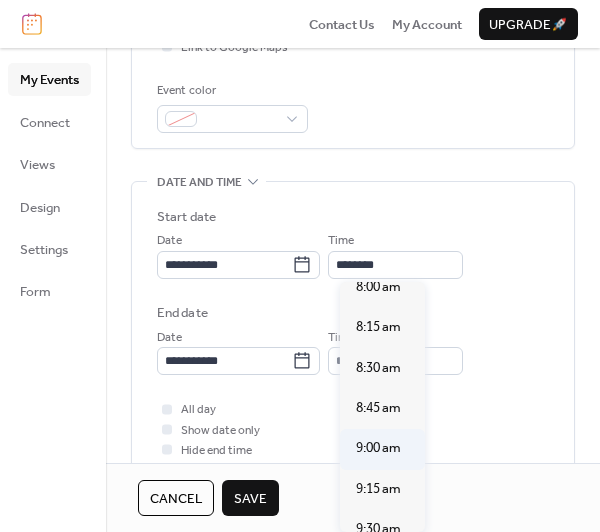 type on "*******" 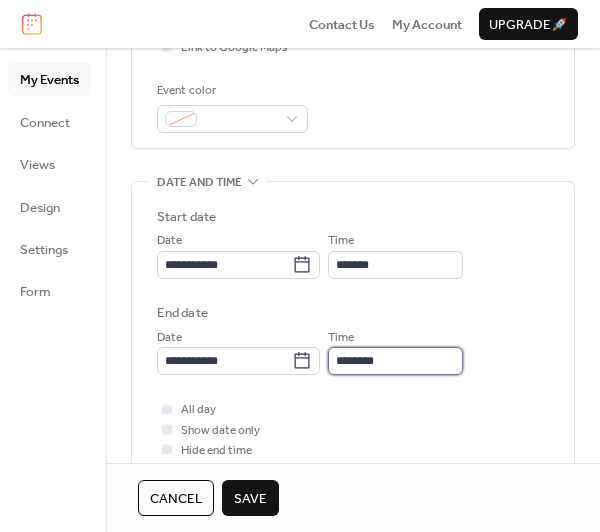 click on "********" at bounding box center (395, 361) 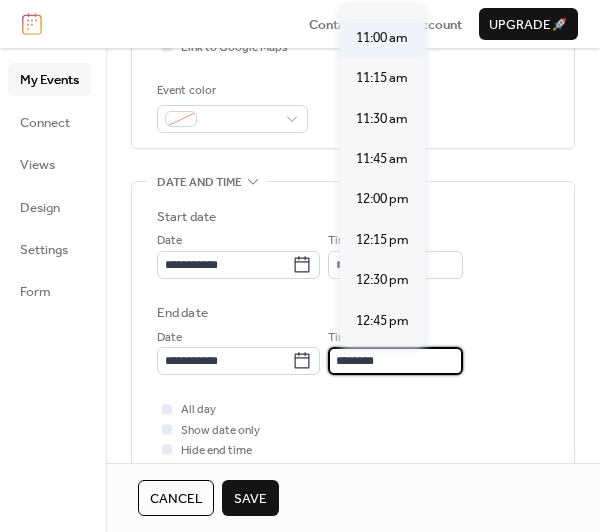 scroll, scrollTop: 300, scrollLeft: 0, axis: vertical 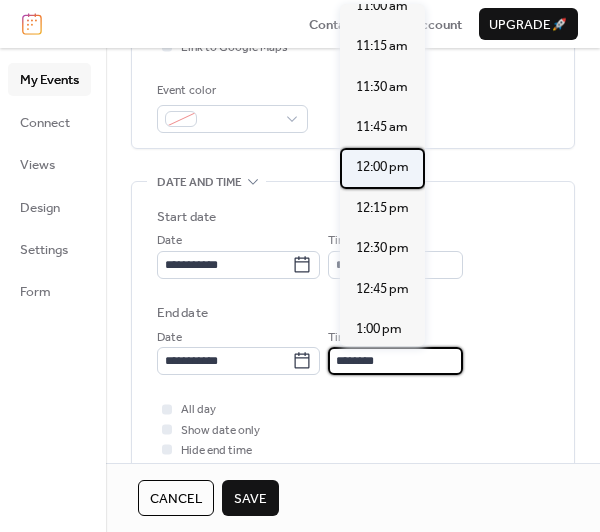 click on "12:00 pm" at bounding box center (382, 167) 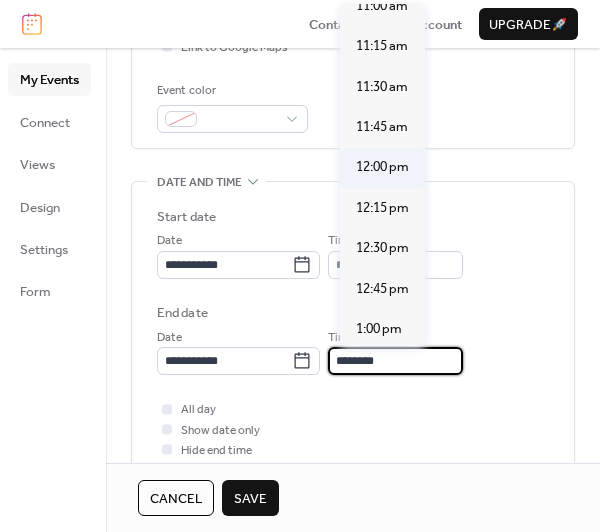 type on "********" 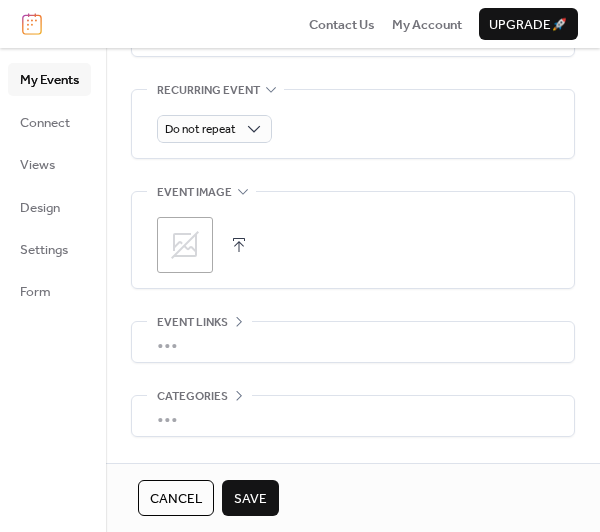 scroll, scrollTop: 783, scrollLeft: 0, axis: vertical 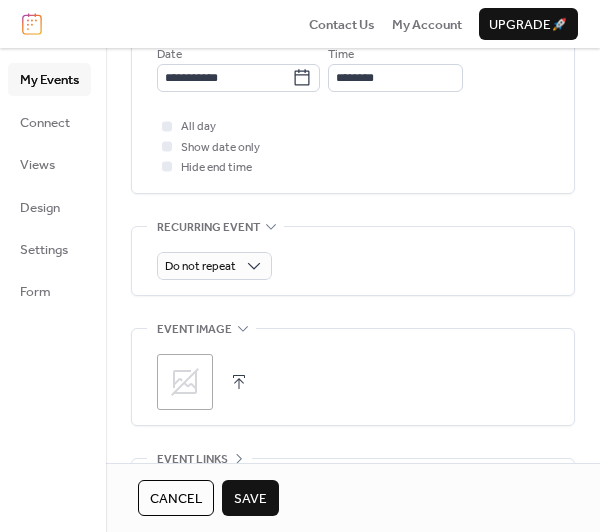 click on "Save" at bounding box center [250, 499] 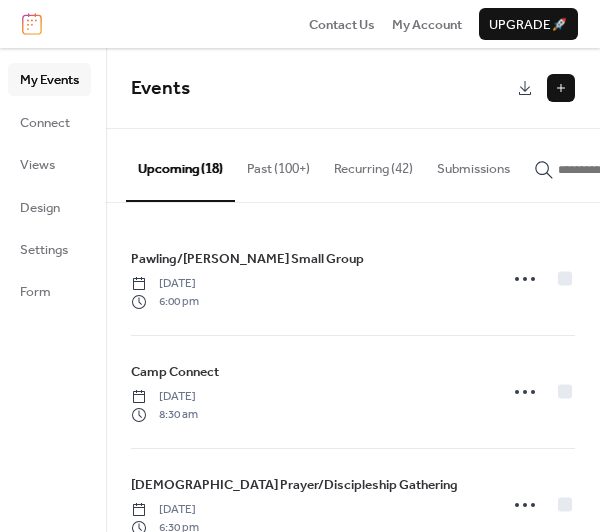 click at bounding box center [561, 88] 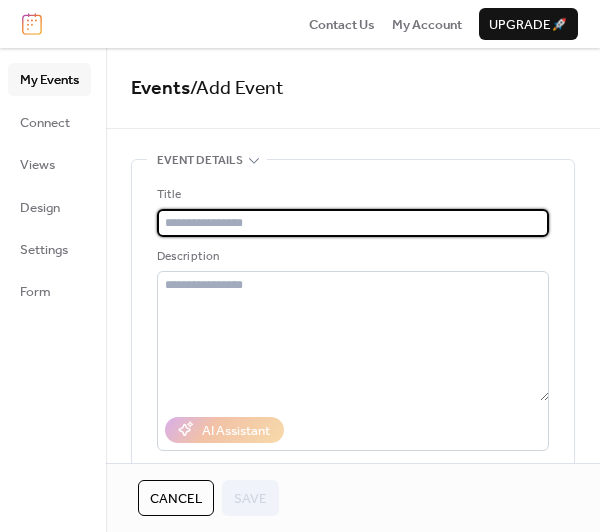 drag, startPoint x: 178, startPoint y: 213, endPoint x: 191, endPoint y: 233, distance: 23.853722 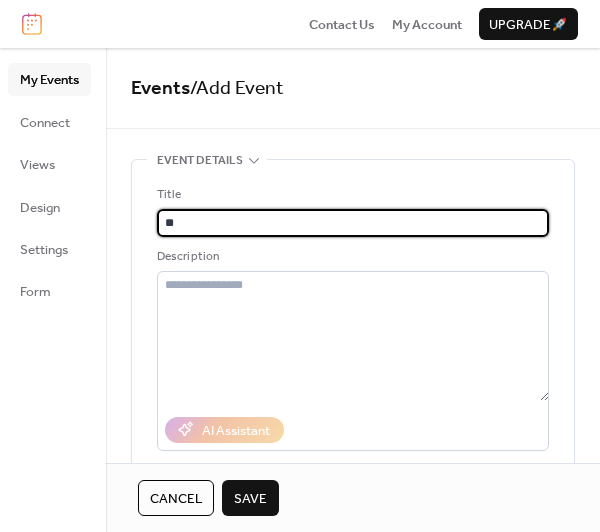 type on "*" 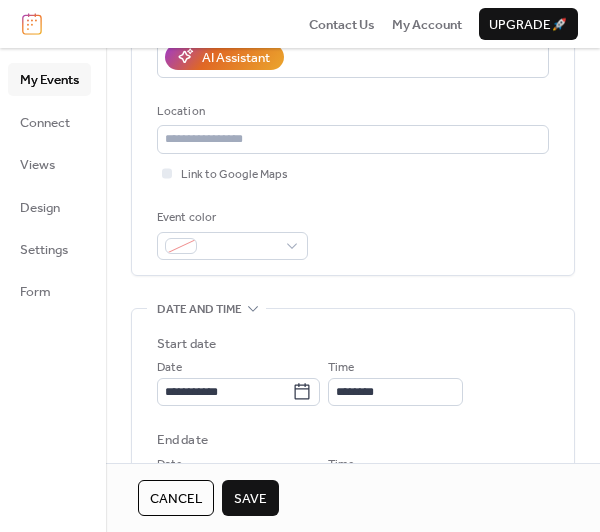 scroll, scrollTop: 400, scrollLeft: 0, axis: vertical 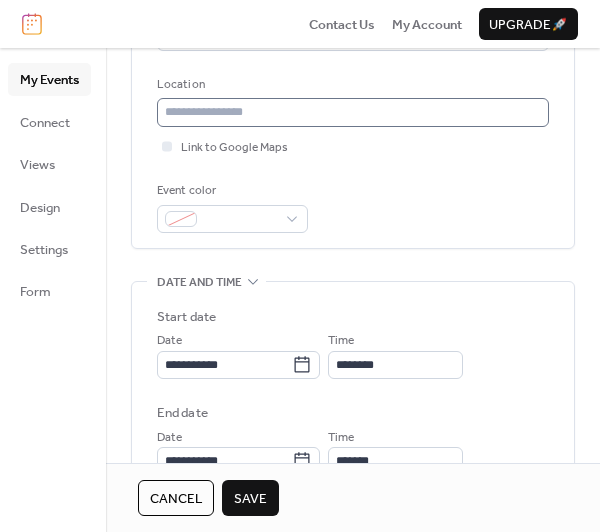 type on "**********" 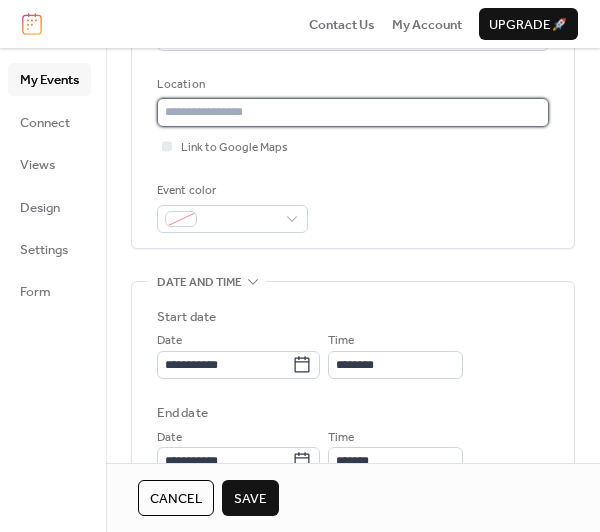 click at bounding box center [353, 112] 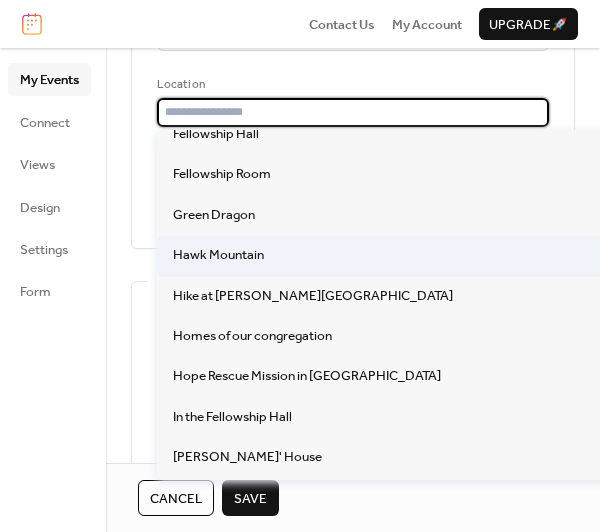 scroll, scrollTop: 300, scrollLeft: 0, axis: vertical 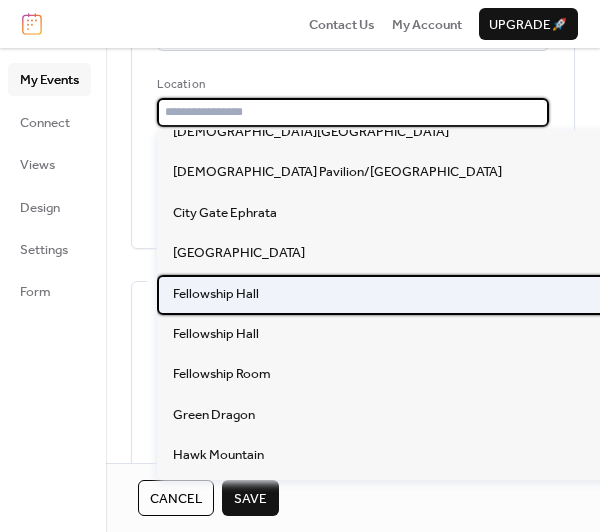 click on "Fellowship  Hall" at bounding box center (216, 294) 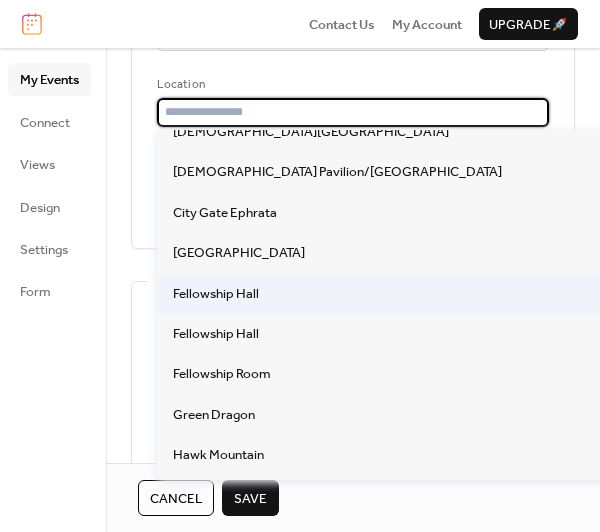 type on "**********" 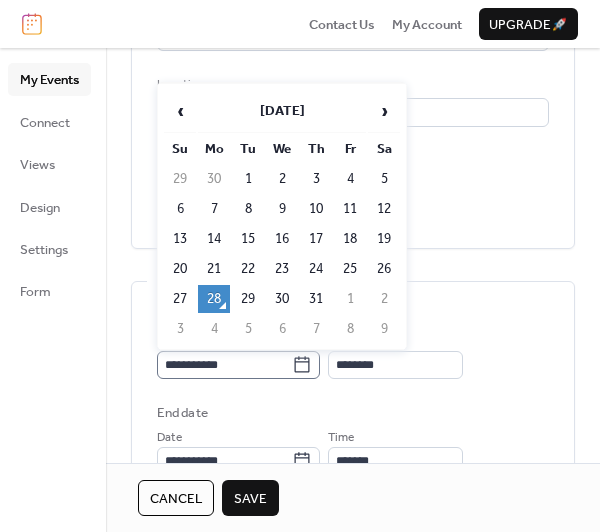 click 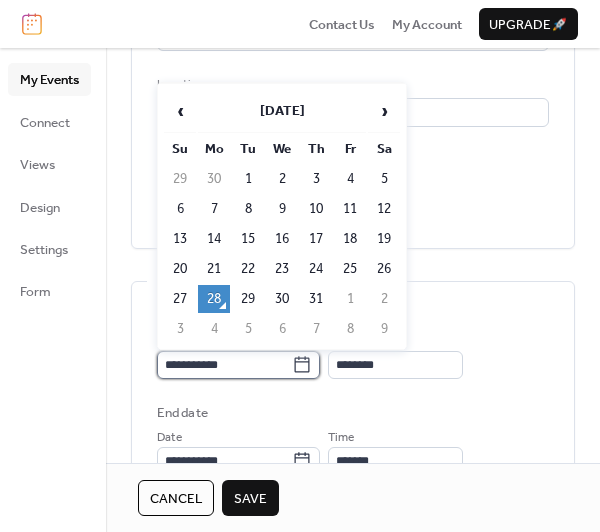 click on "**********" at bounding box center [224, 365] 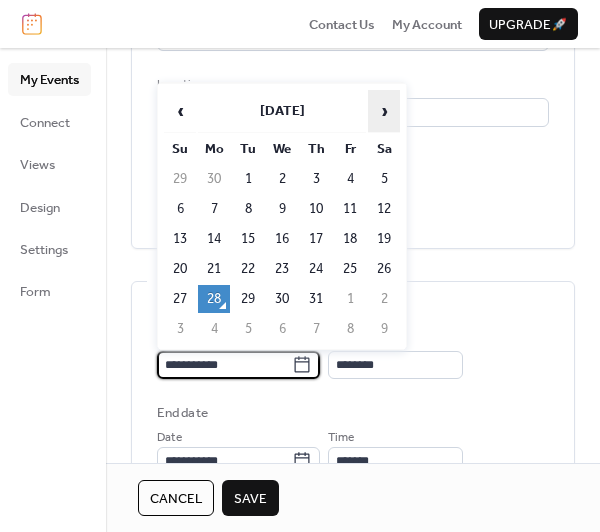 click on "›" at bounding box center [384, 111] 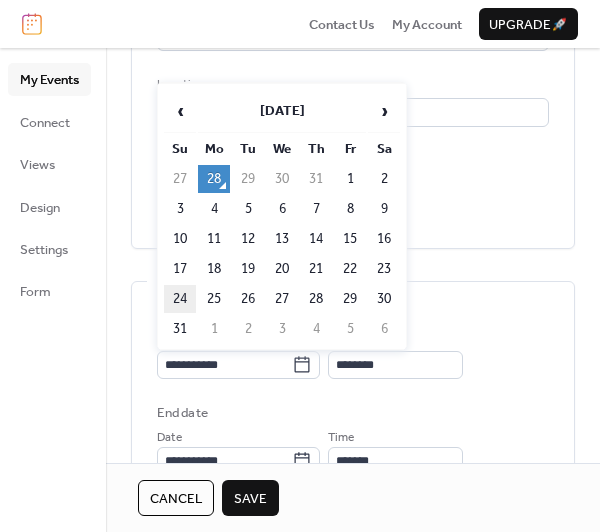 click on "24" at bounding box center [180, 299] 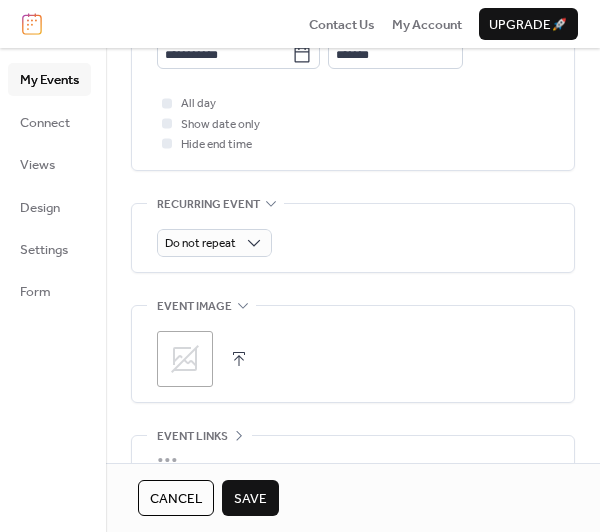 scroll, scrollTop: 900, scrollLeft: 0, axis: vertical 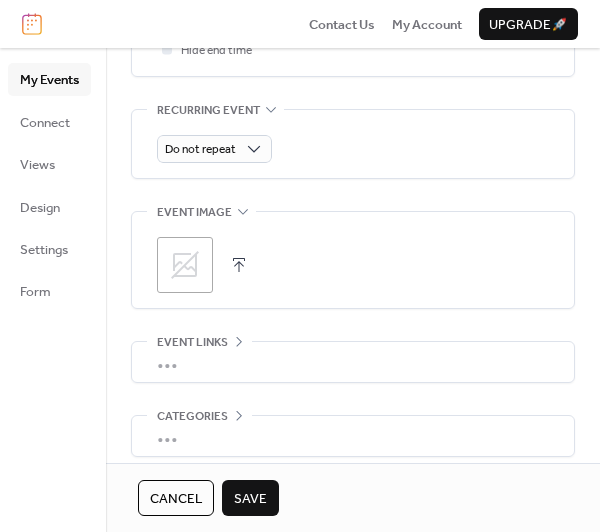 click on "Save" at bounding box center (250, 499) 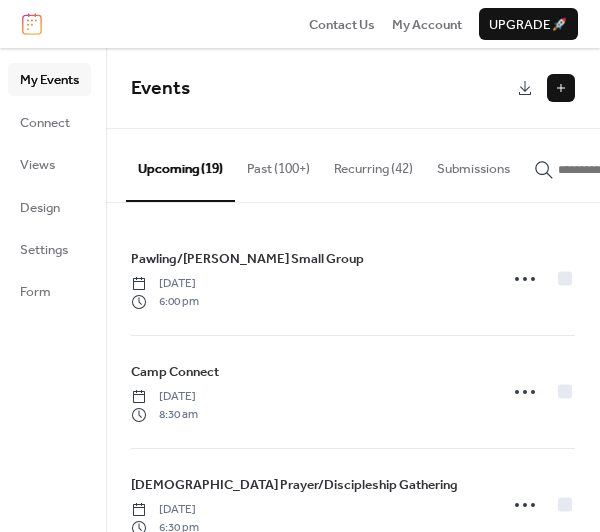 click at bounding box center [561, 88] 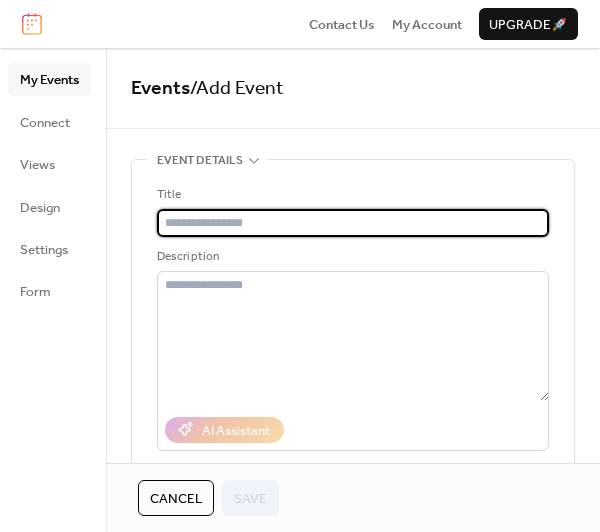 click at bounding box center [353, 223] 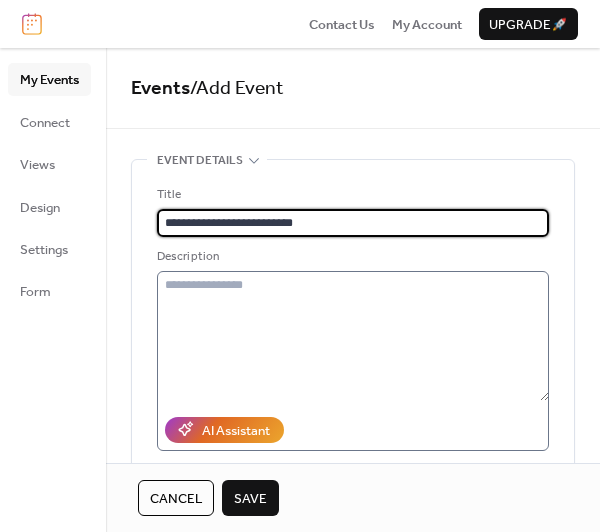 scroll, scrollTop: 100, scrollLeft: 0, axis: vertical 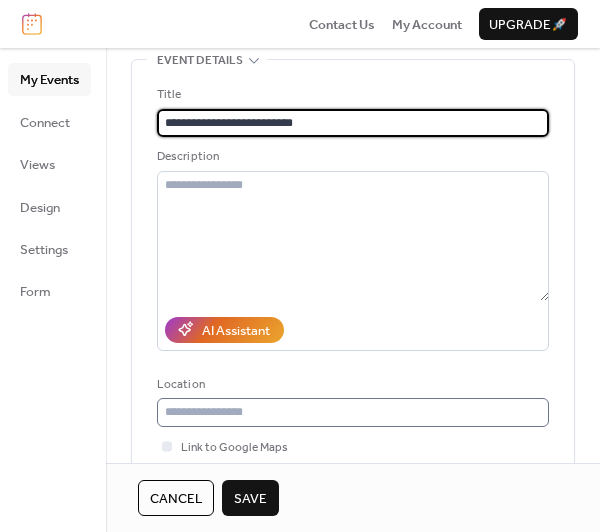 type on "**********" 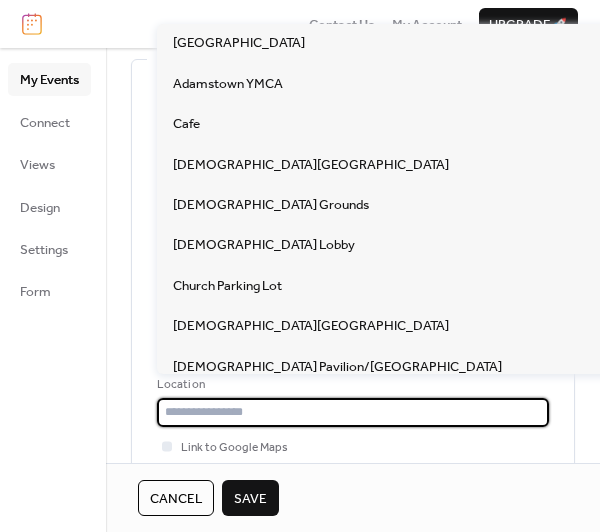 click at bounding box center (353, 412) 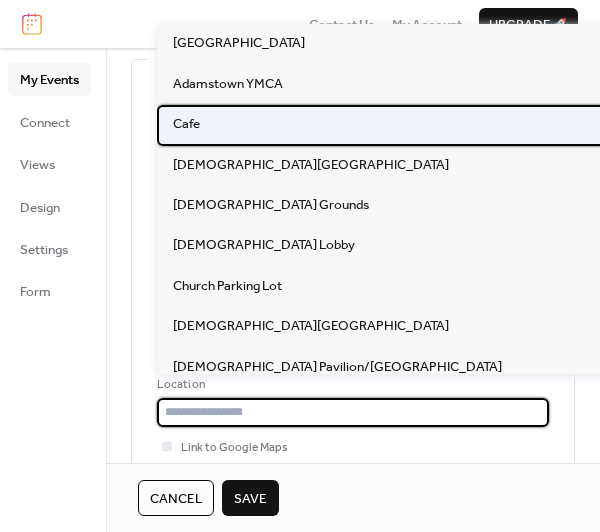 click on "Cafe" at bounding box center [492, 125] 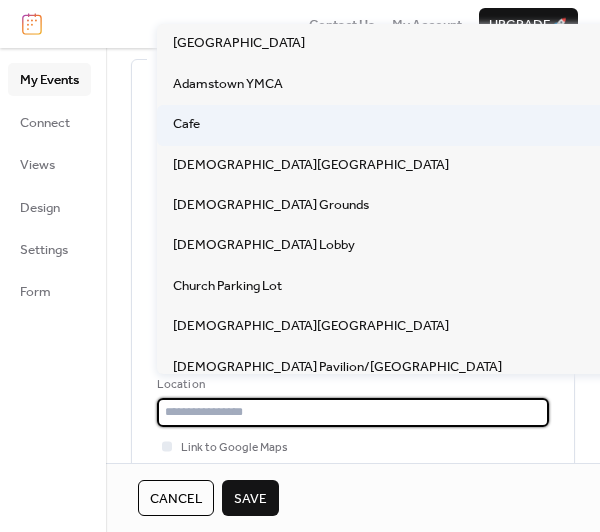 type on "****" 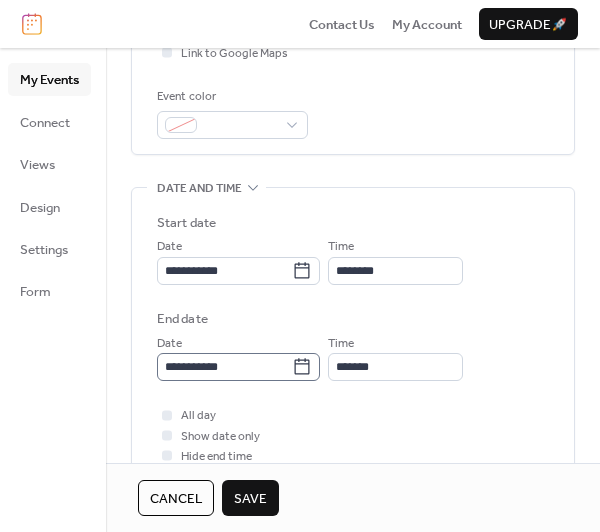scroll, scrollTop: 500, scrollLeft: 0, axis: vertical 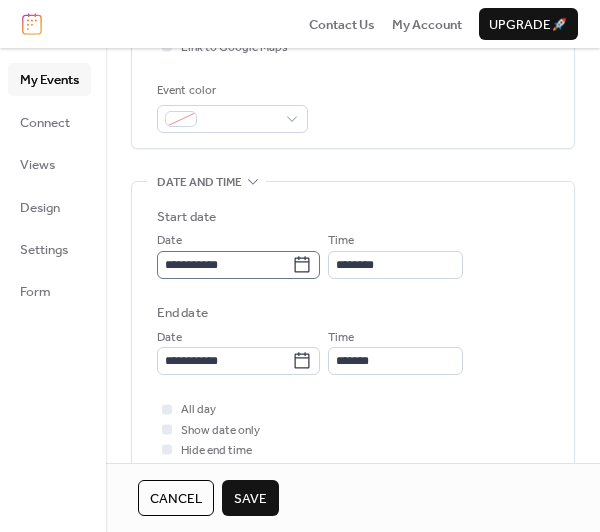 click 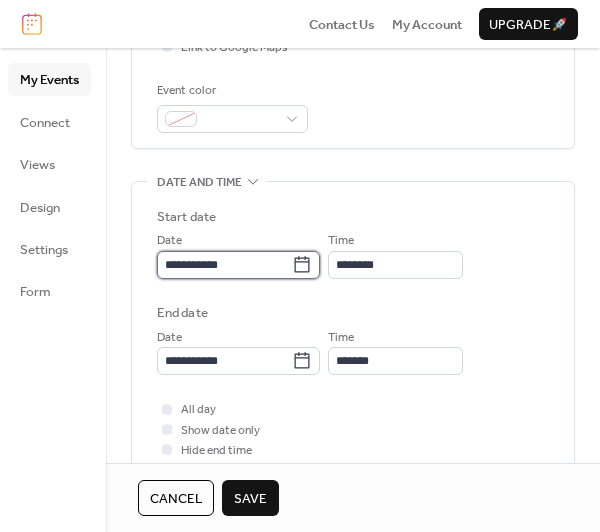 click on "**********" at bounding box center (224, 265) 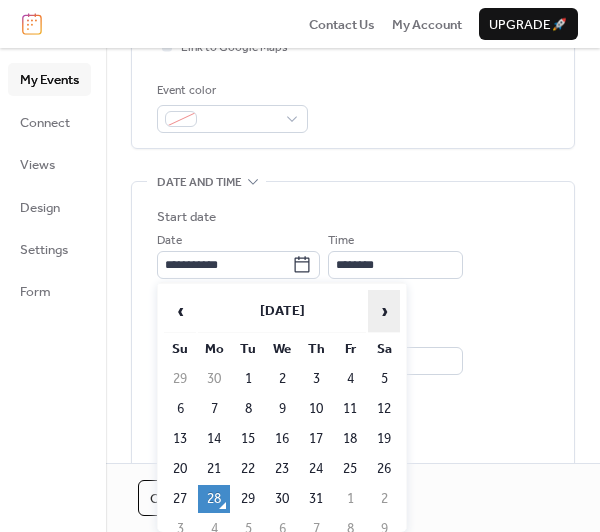 drag, startPoint x: 381, startPoint y: 304, endPoint x: 384, endPoint y: 317, distance: 13.341664 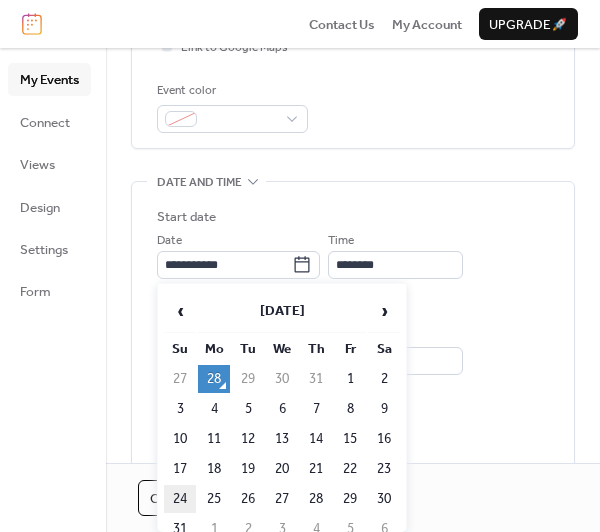 click on "24" at bounding box center [180, 499] 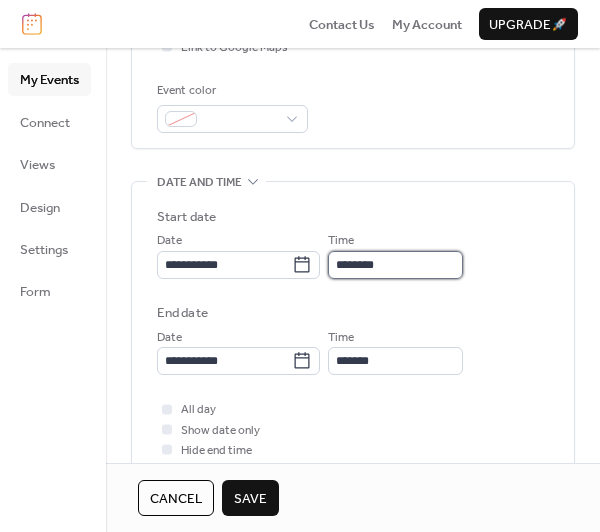 click on "********" at bounding box center [395, 265] 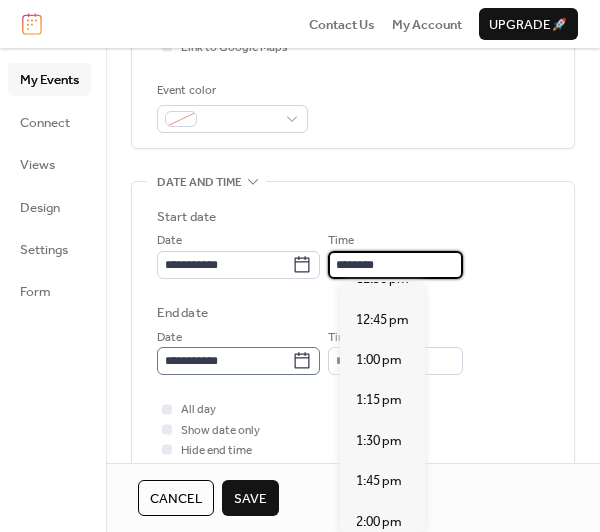 scroll, scrollTop: 2107, scrollLeft: 0, axis: vertical 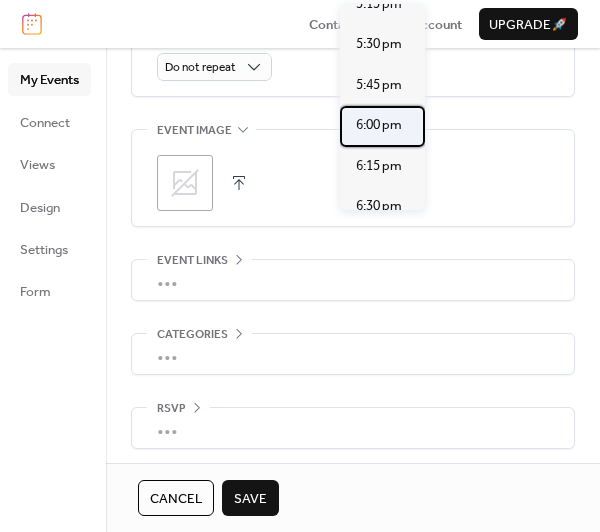 click on "6:00 pm" at bounding box center (379, 125) 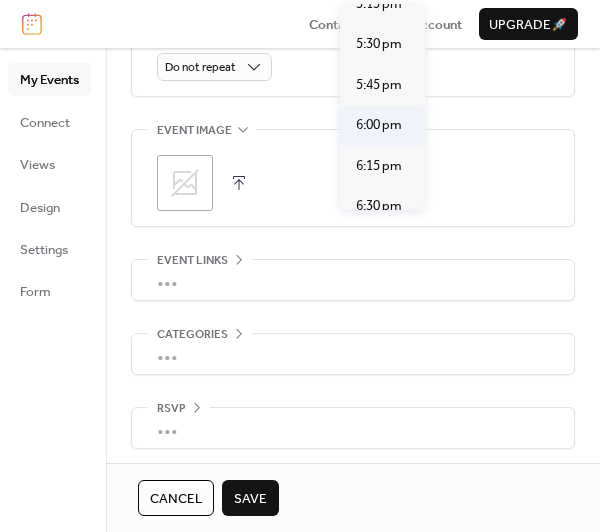 type on "*******" 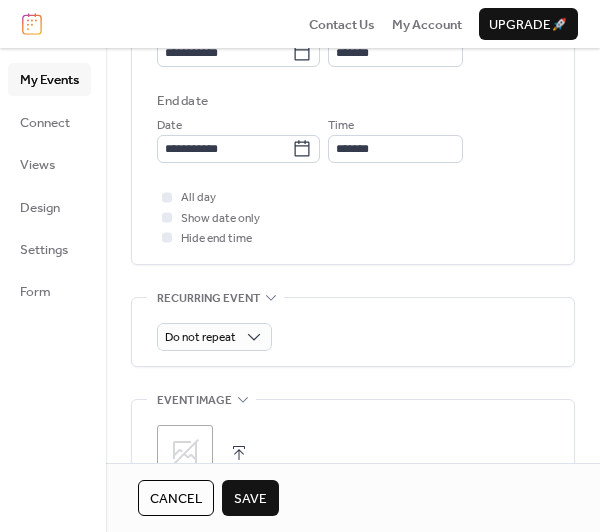 scroll, scrollTop: 682, scrollLeft: 0, axis: vertical 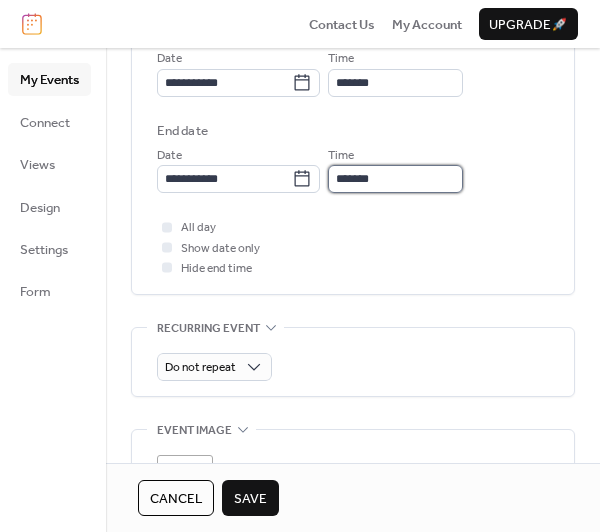click on "*******" at bounding box center (395, 179) 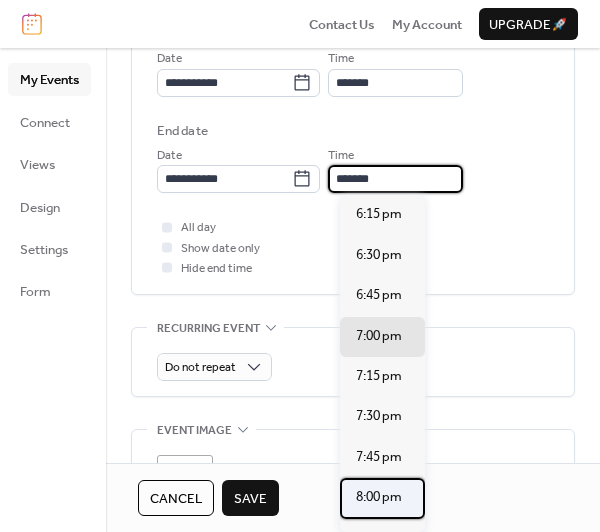 click on "8:00 pm" at bounding box center [379, 497] 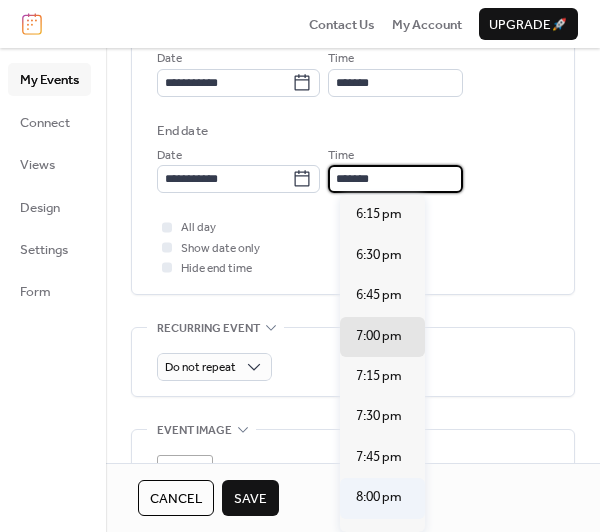 type on "*******" 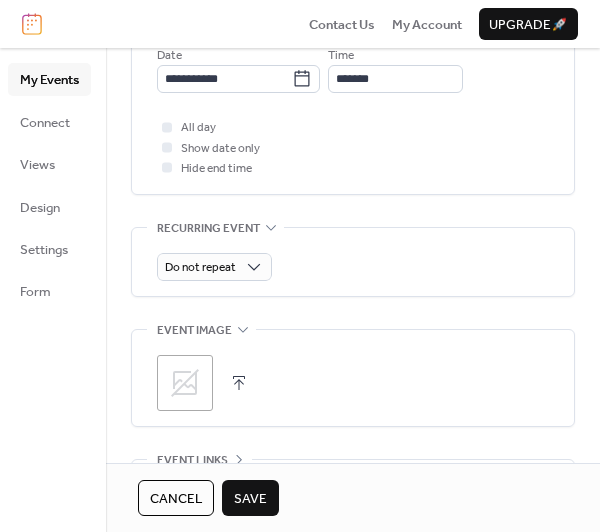 scroll, scrollTop: 882, scrollLeft: 0, axis: vertical 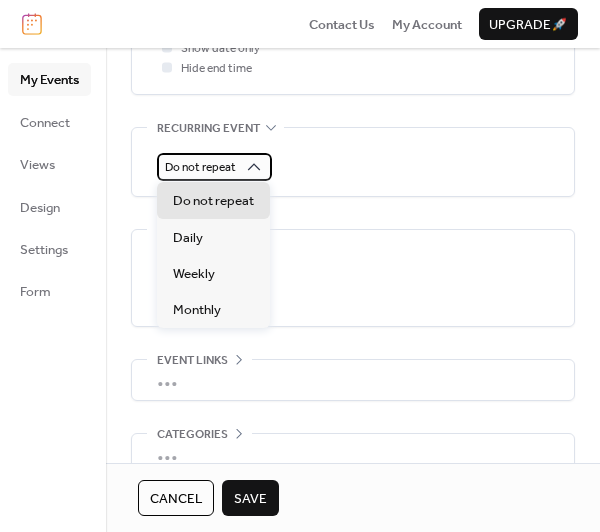 drag, startPoint x: 257, startPoint y: 163, endPoint x: 222, endPoint y: 157, distance: 35.510563 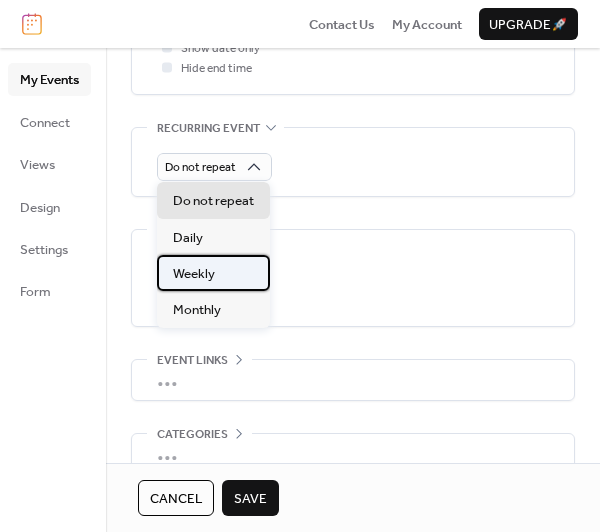 click on "Weekly" at bounding box center [194, 274] 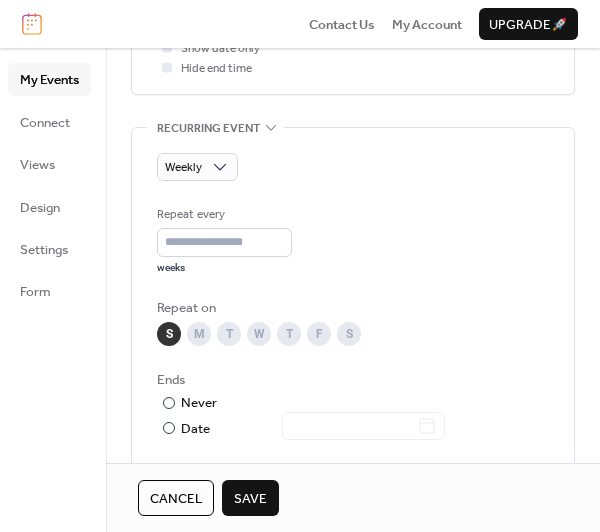 scroll, scrollTop: 982, scrollLeft: 0, axis: vertical 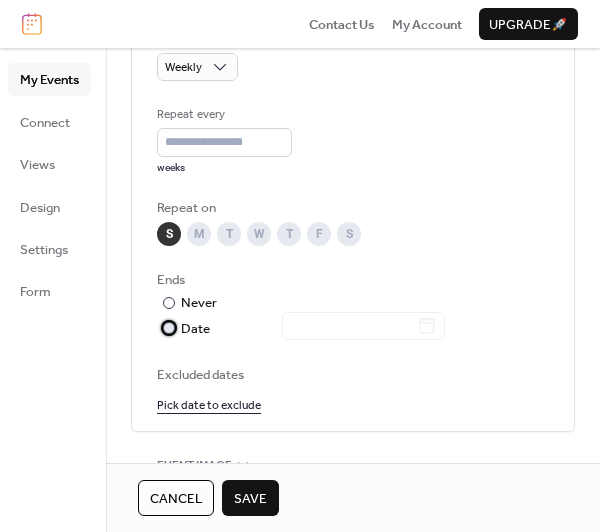 click at bounding box center (169, 328) 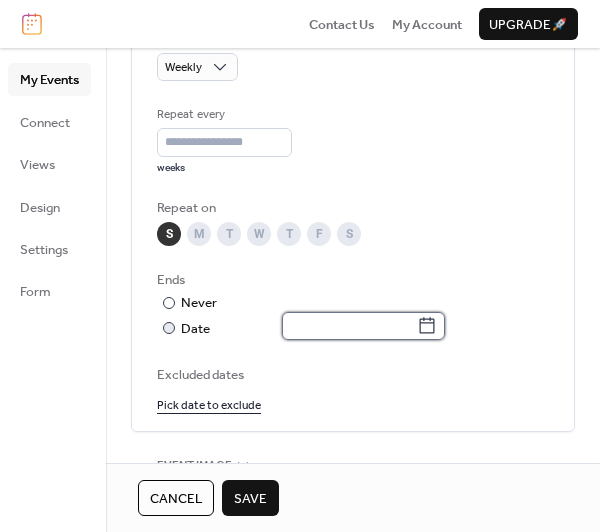 click at bounding box center (349, 326) 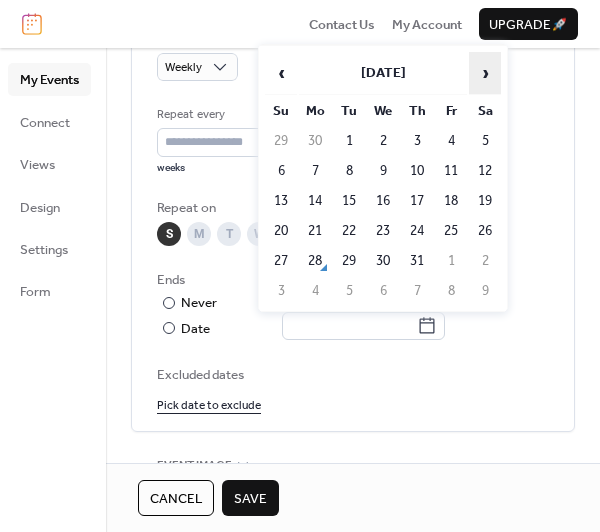 click on "›" at bounding box center (485, 73) 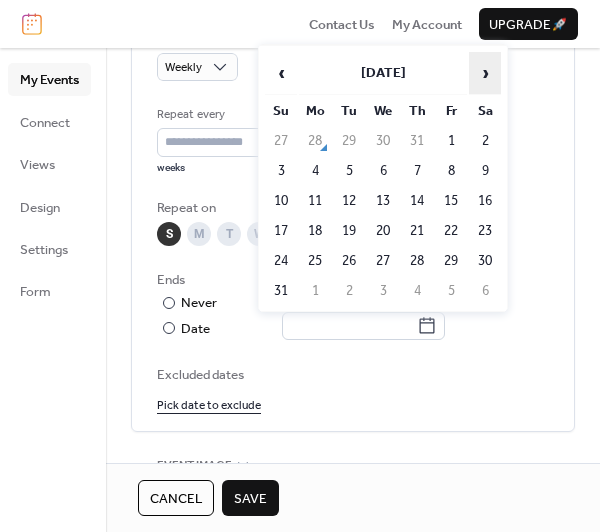 click on "›" at bounding box center (485, 73) 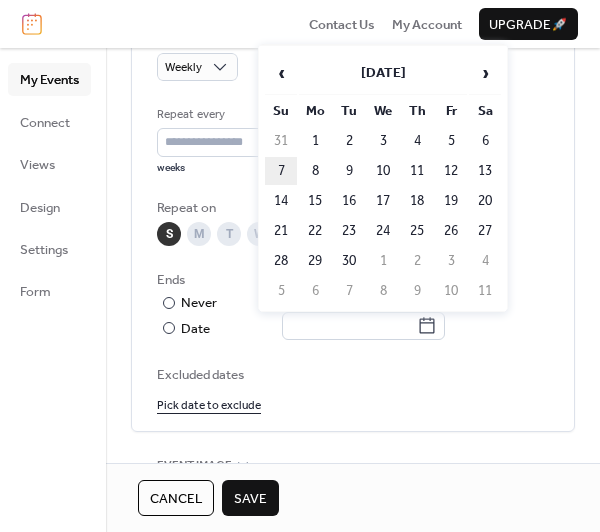 click on "7" at bounding box center [281, 171] 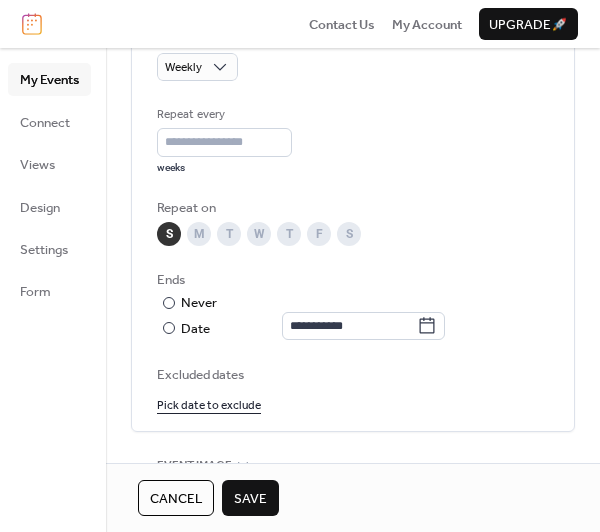 click on "Save" at bounding box center [250, 499] 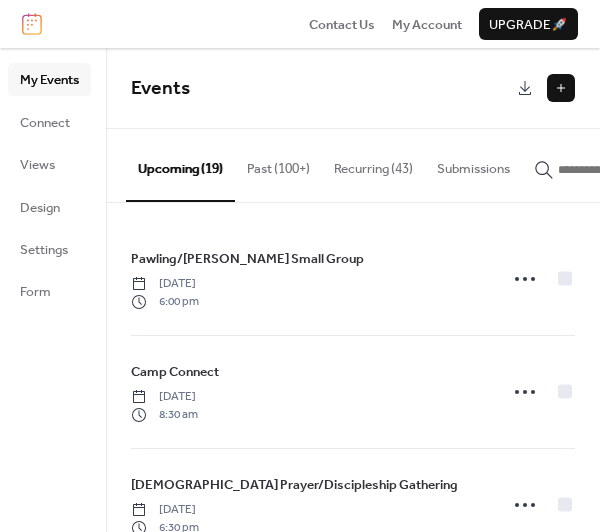 click at bounding box center (561, 88) 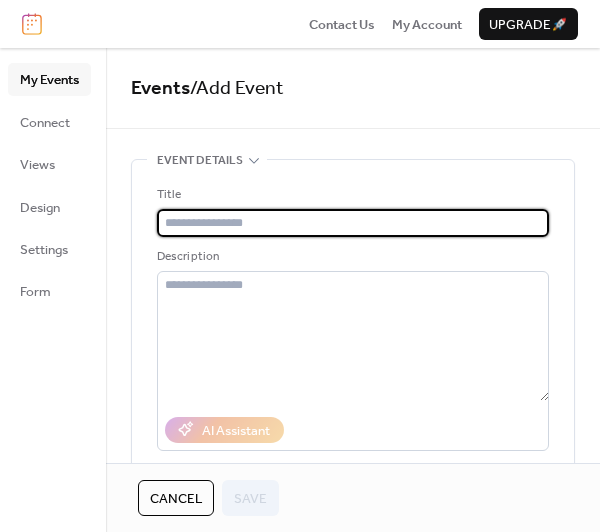 click at bounding box center [353, 223] 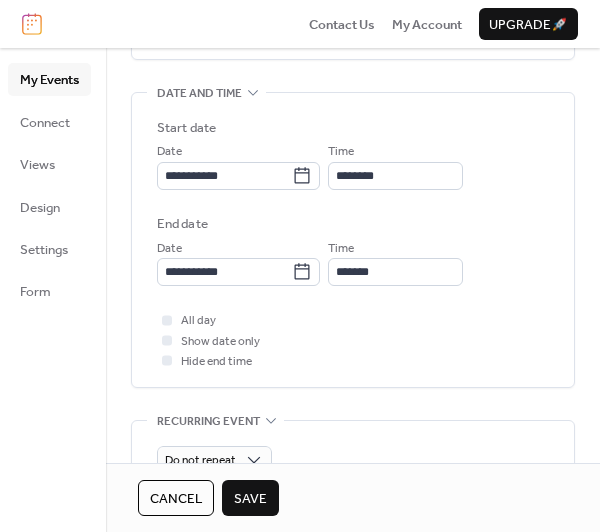 scroll, scrollTop: 600, scrollLeft: 0, axis: vertical 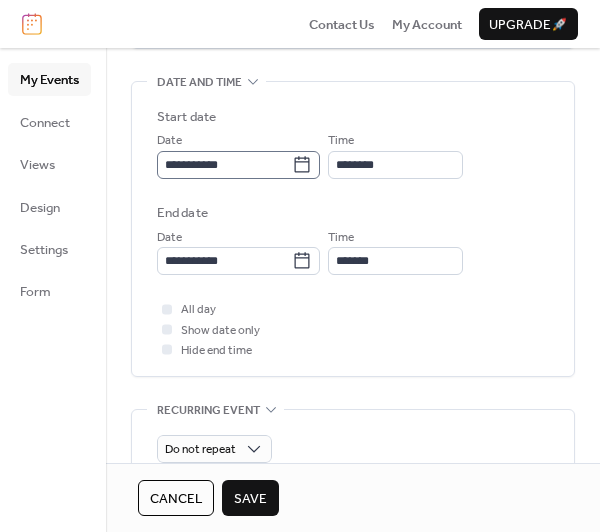 type on "**********" 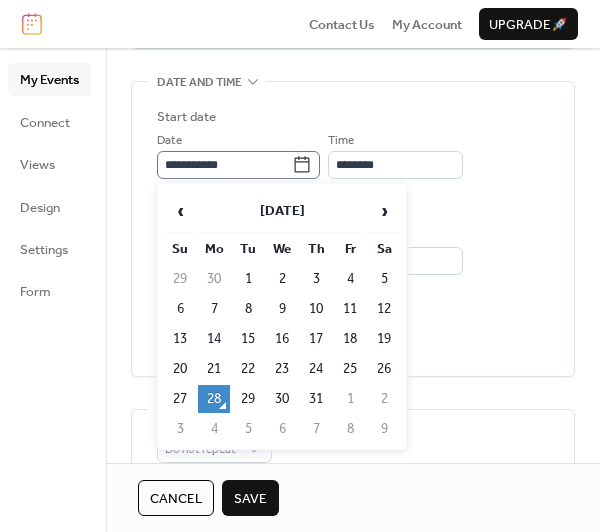 click 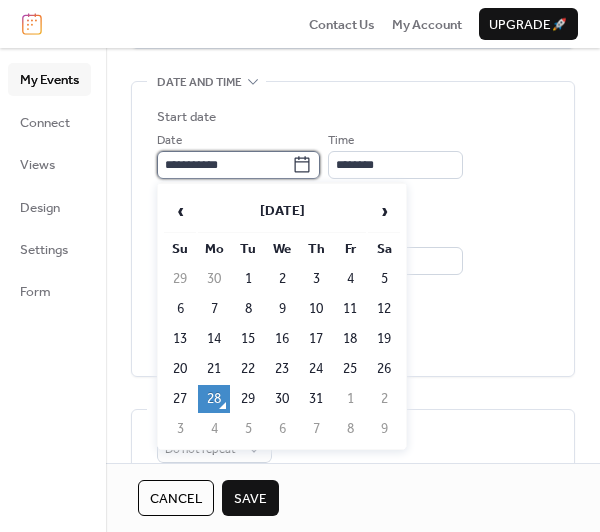 click on "**********" at bounding box center (224, 165) 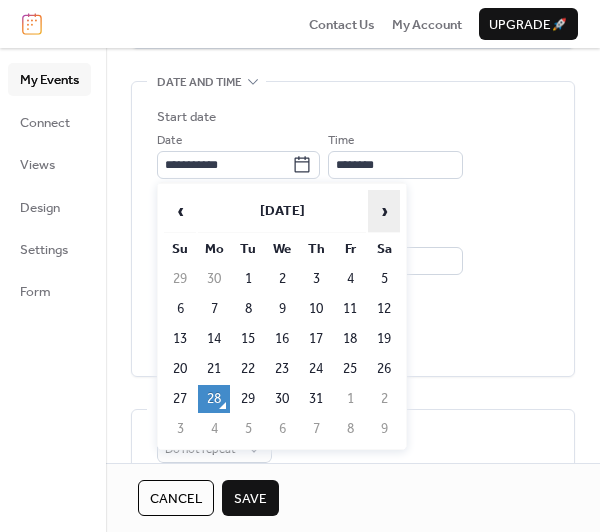 click on "›" at bounding box center [384, 211] 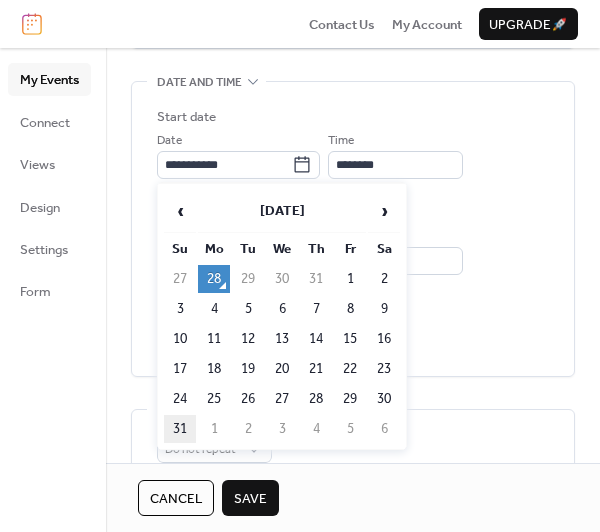 click on "31" at bounding box center [180, 429] 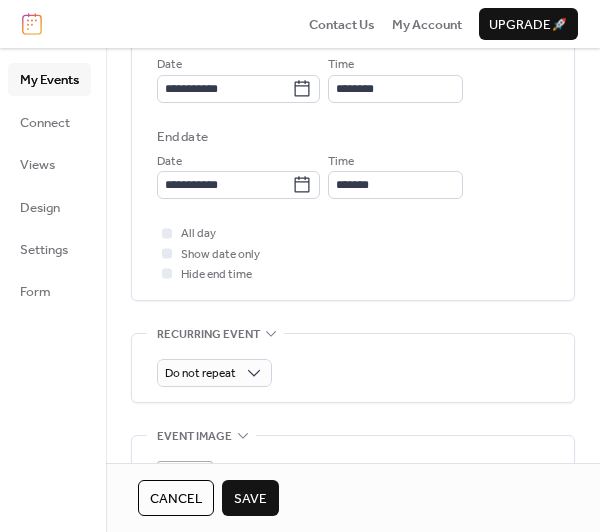 scroll, scrollTop: 800, scrollLeft: 0, axis: vertical 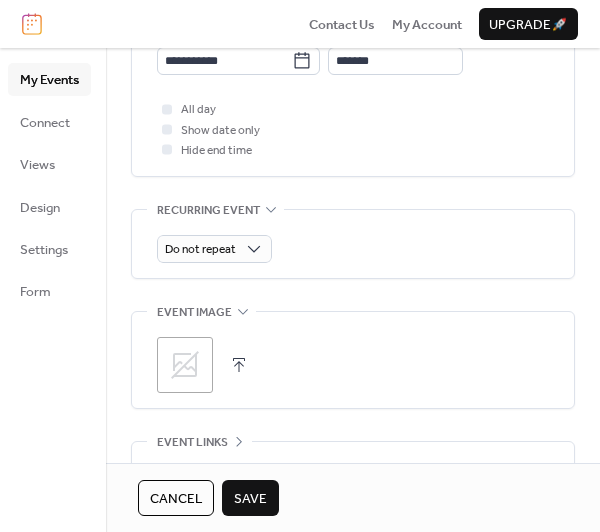 click on "Save" at bounding box center (250, 499) 